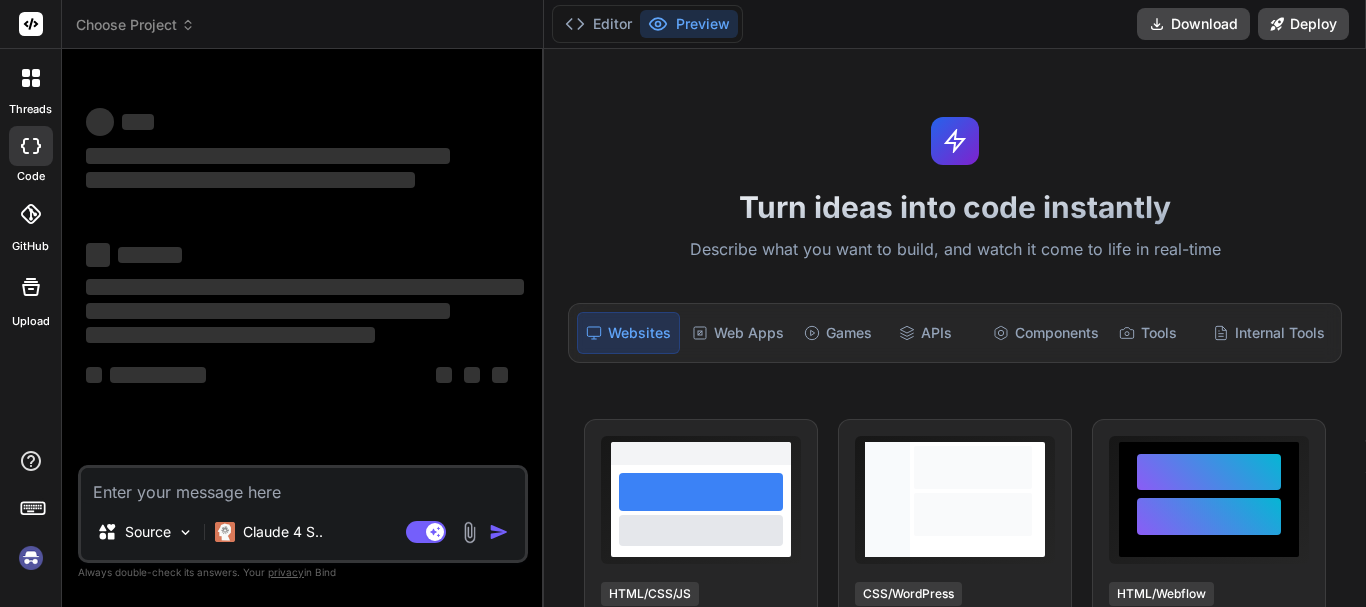 scroll, scrollTop: 0, scrollLeft: 0, axis: both 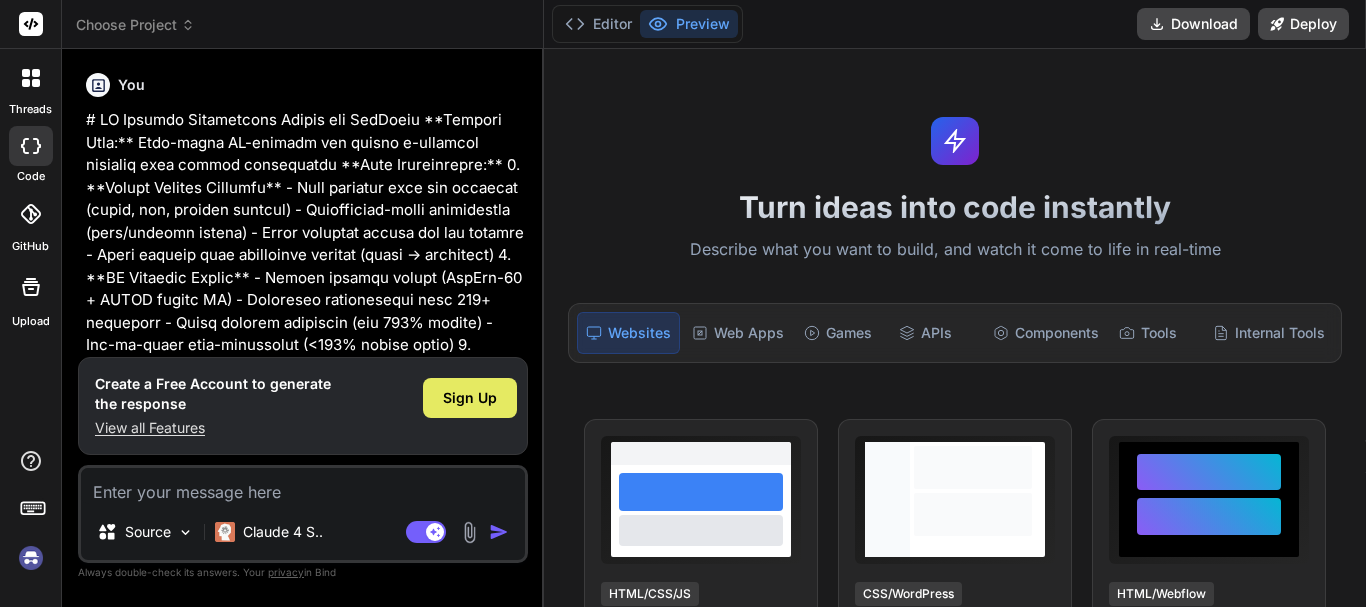 click on "Sign Up" at bounding box center (470, 398) 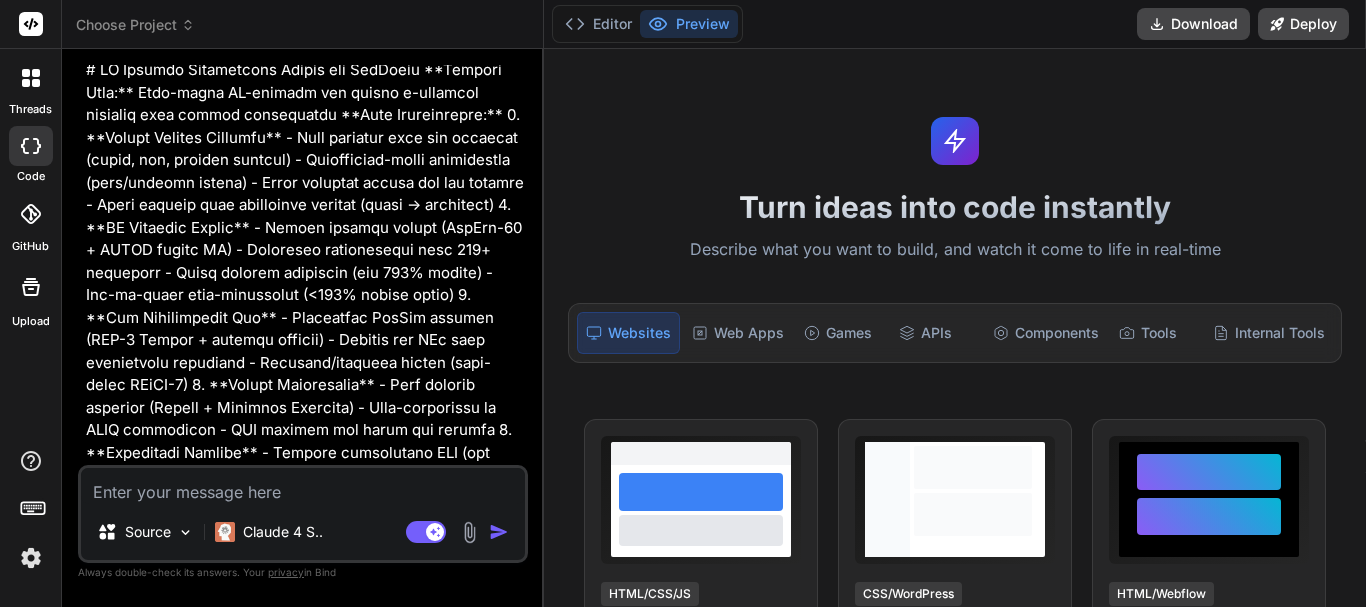 scroll, scrollTop: 0, scrollLeft: 0, axis: both 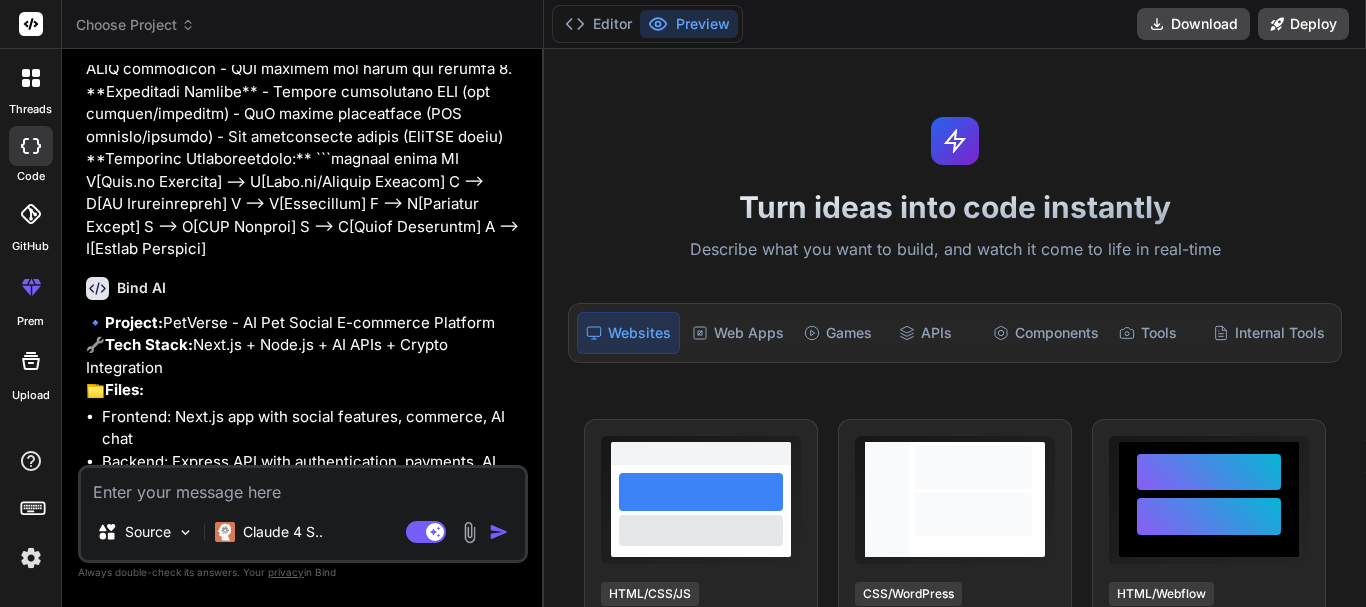 type on "x" 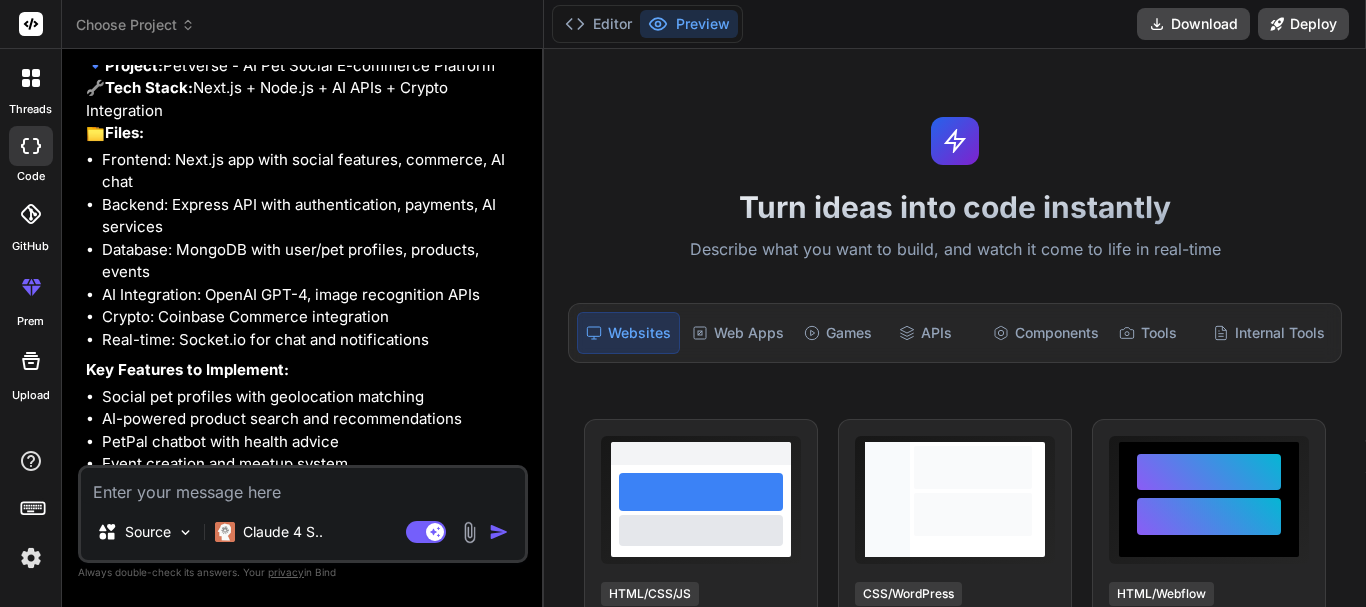 scroll, scrollTop: 679, scrollLeft: 0, axis: vertical 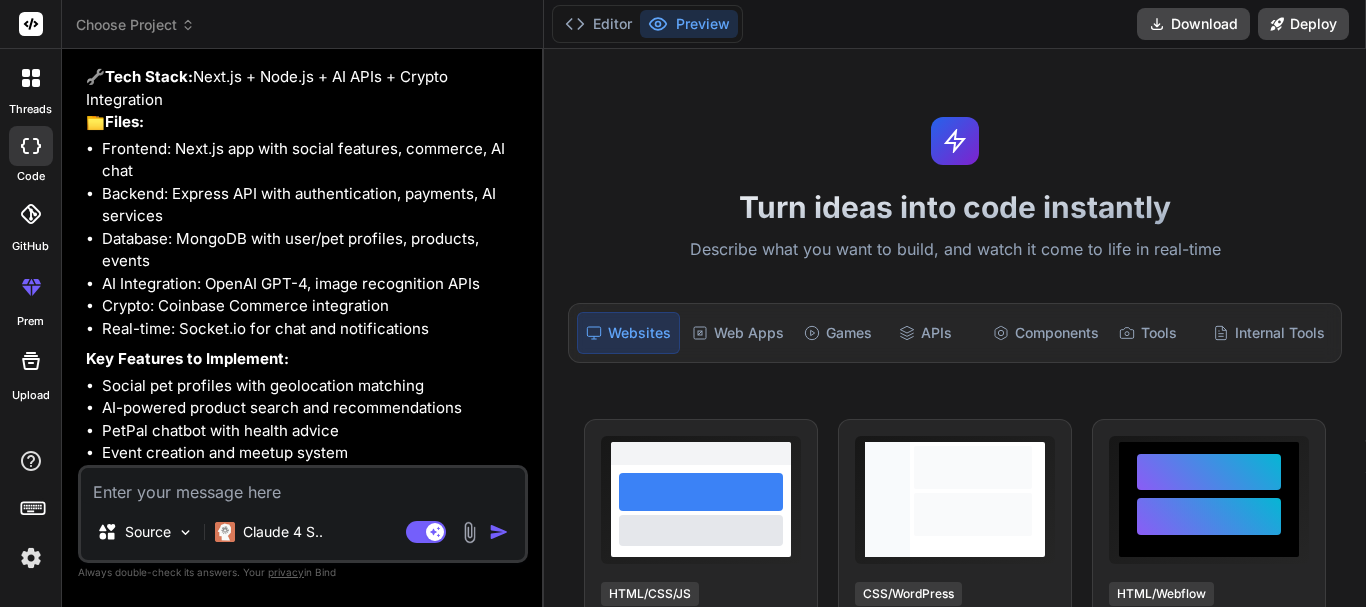 click on "Agent Mode. When this toggle is activated, AI automatically makes decisions, reasons, creates files, and runs terminal commands. Almost full autopilot." at bounding box center [459, 532] 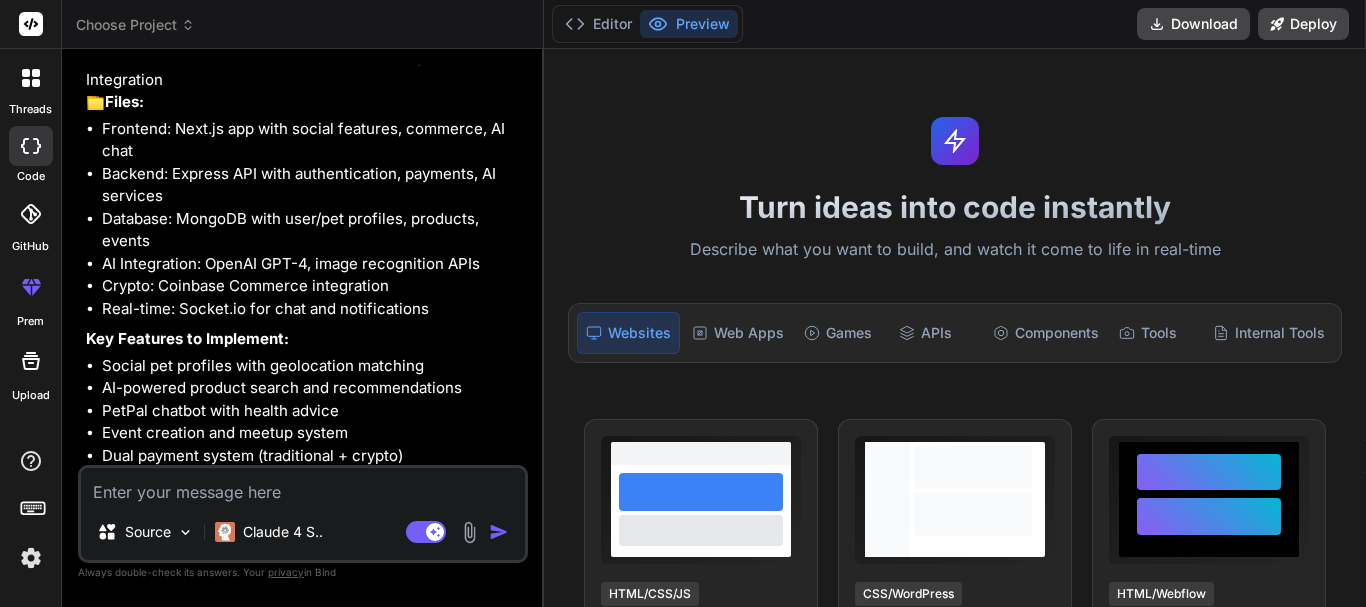 scroll, scrollTop: 679, scrollLeft: 0, axis: vertical 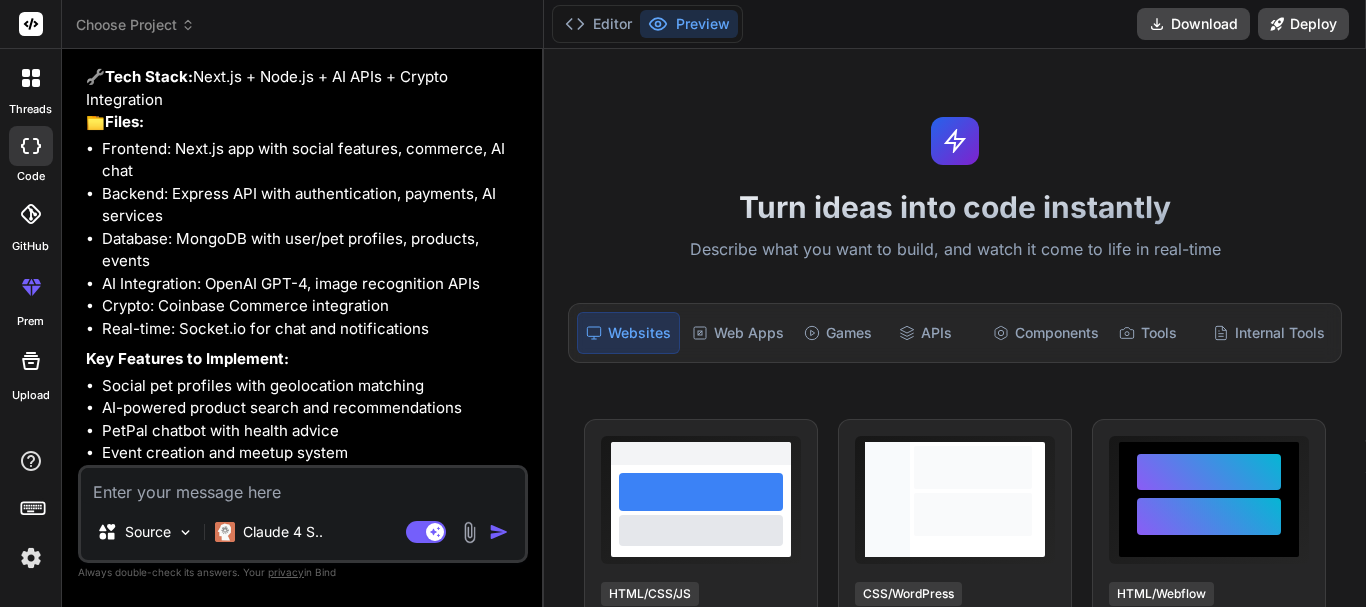 click on "AI Integration: OpenAI GPT-4, image recognition APIs" at bounding box center [313, 284] 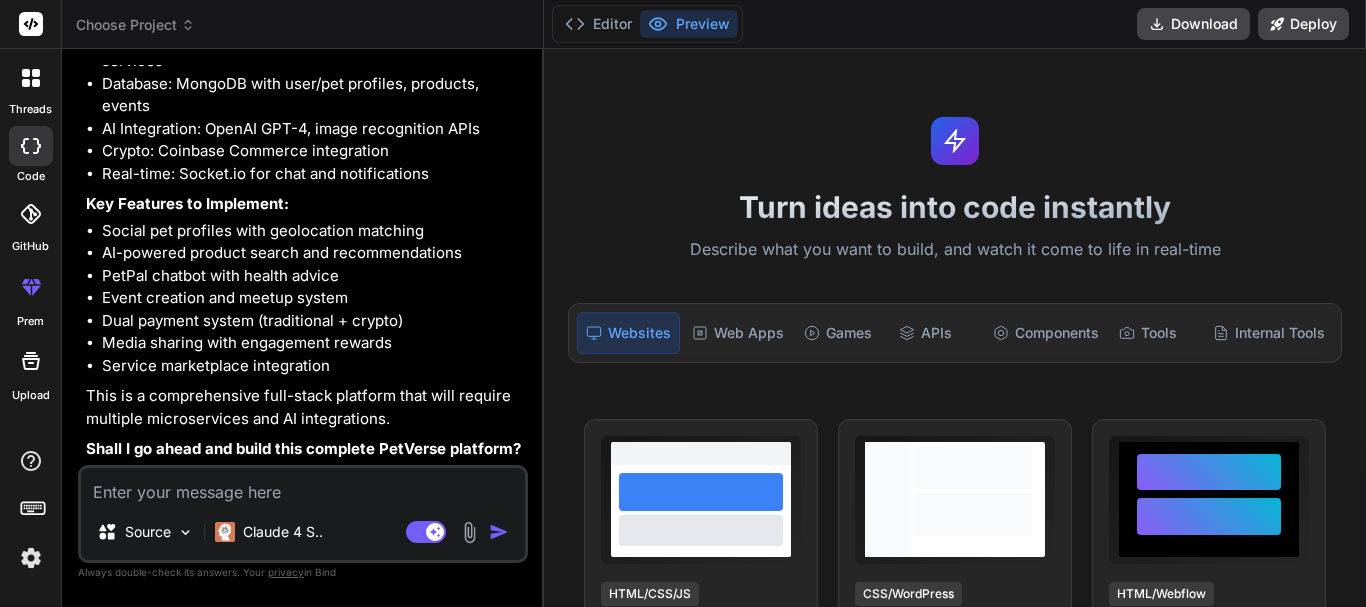 scroll, scrollTop: 879, scrollLeft: 0, axis: vertical 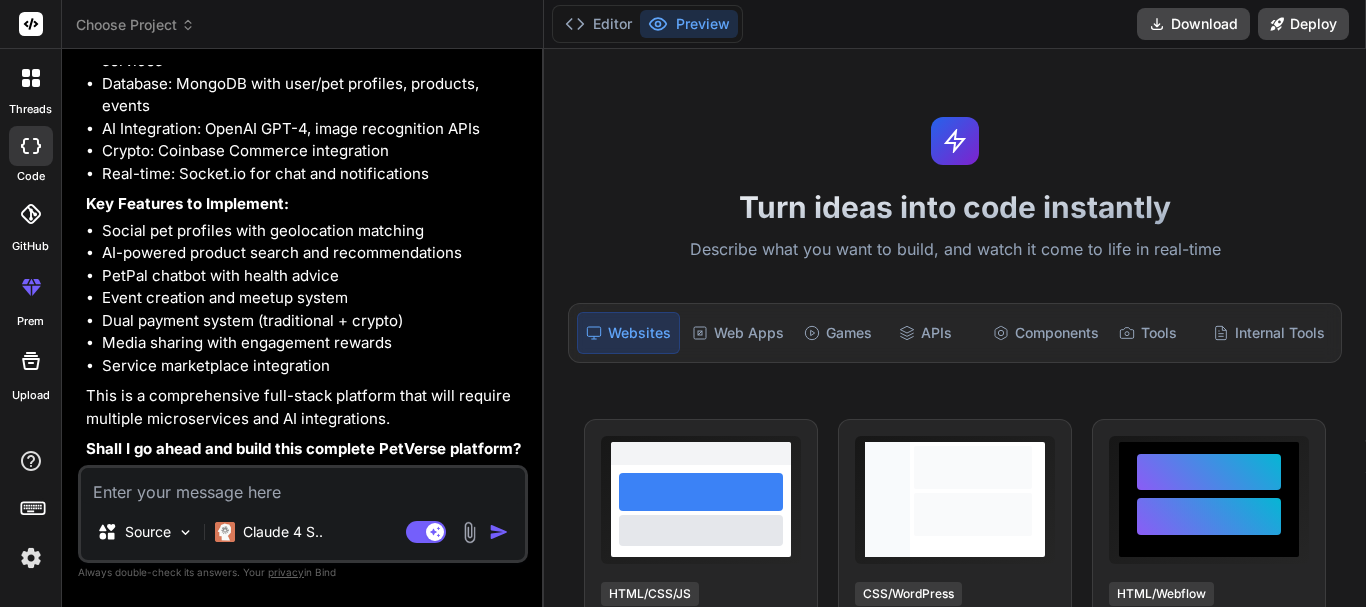 click at bounding box center (303, 486) 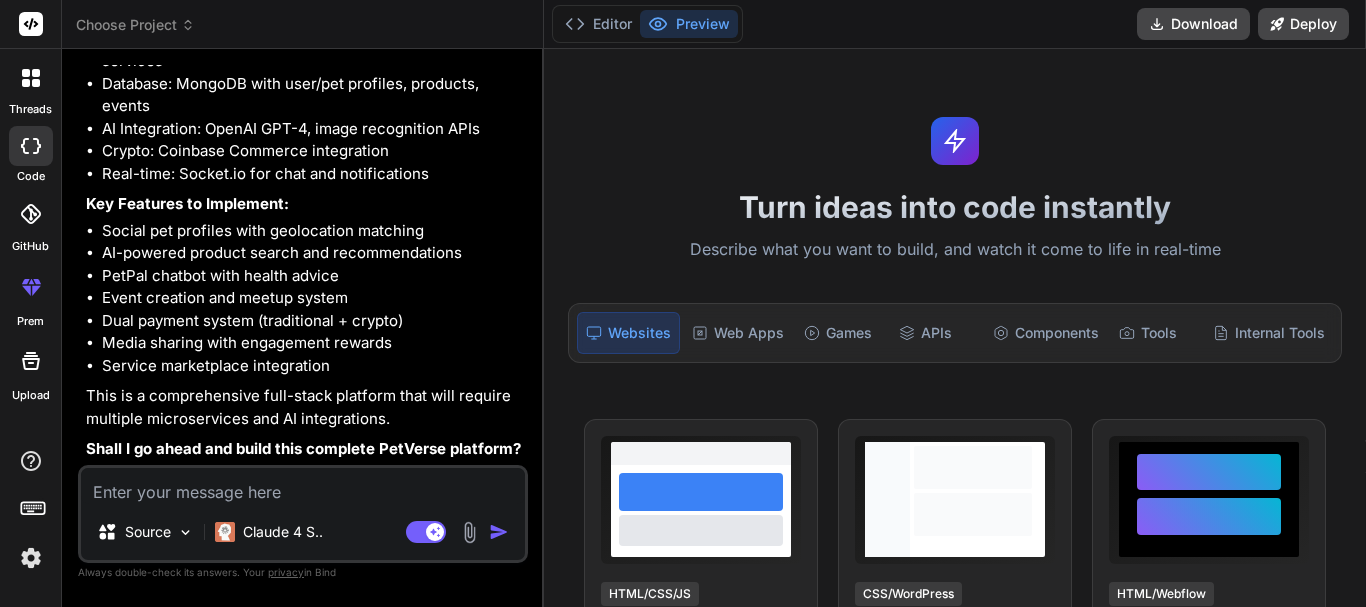 type on "غ" 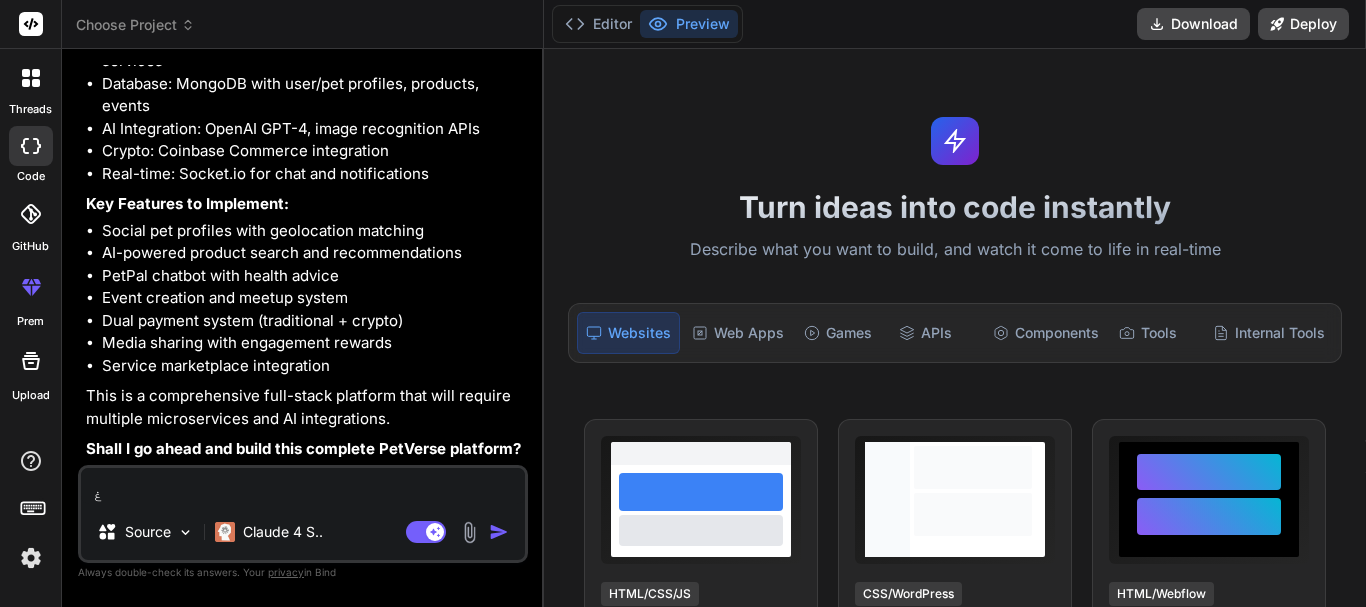 type on "x" 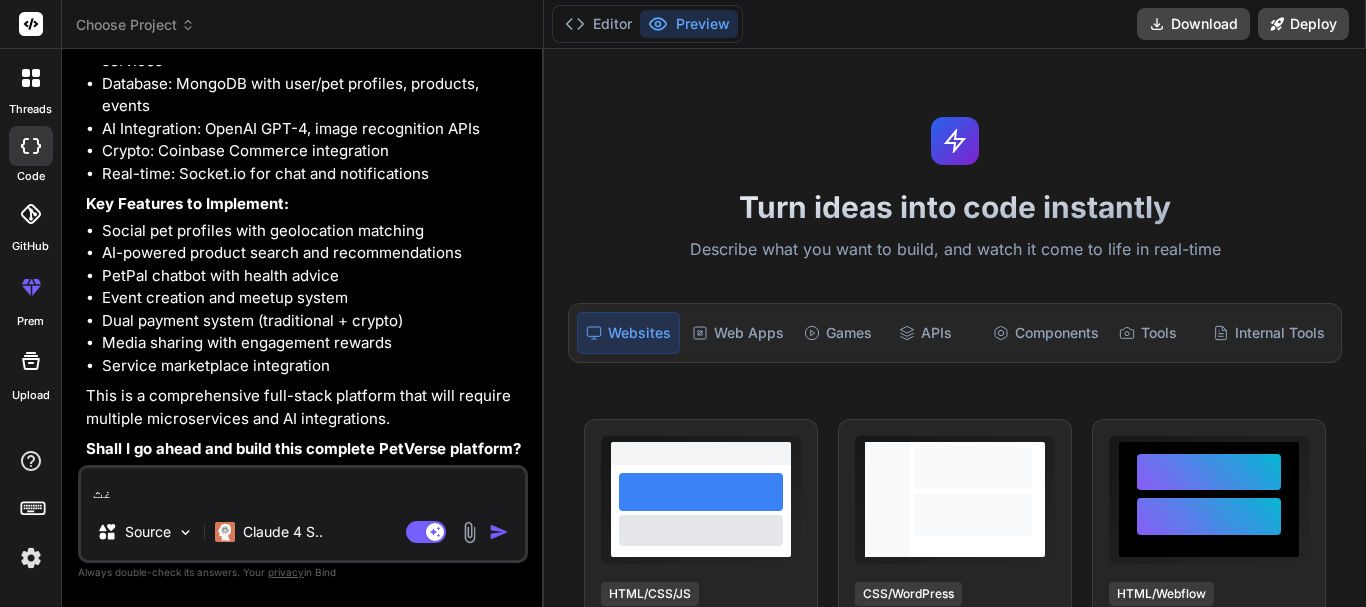 type on "غثس" 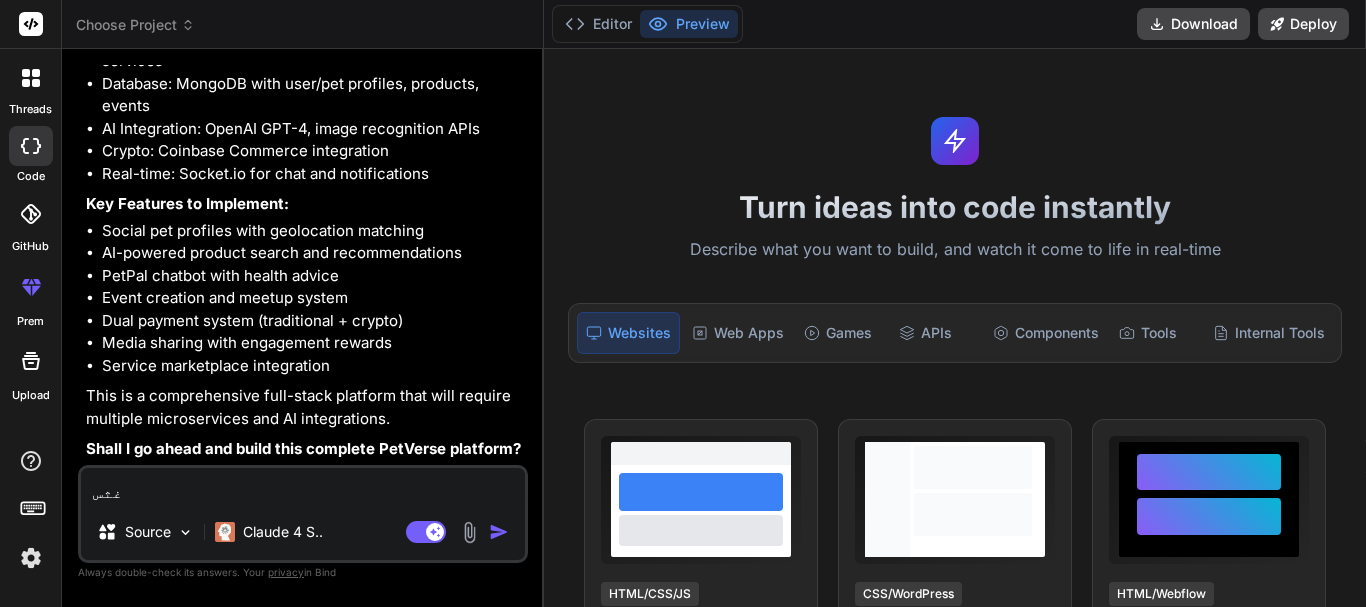 type on "غث" 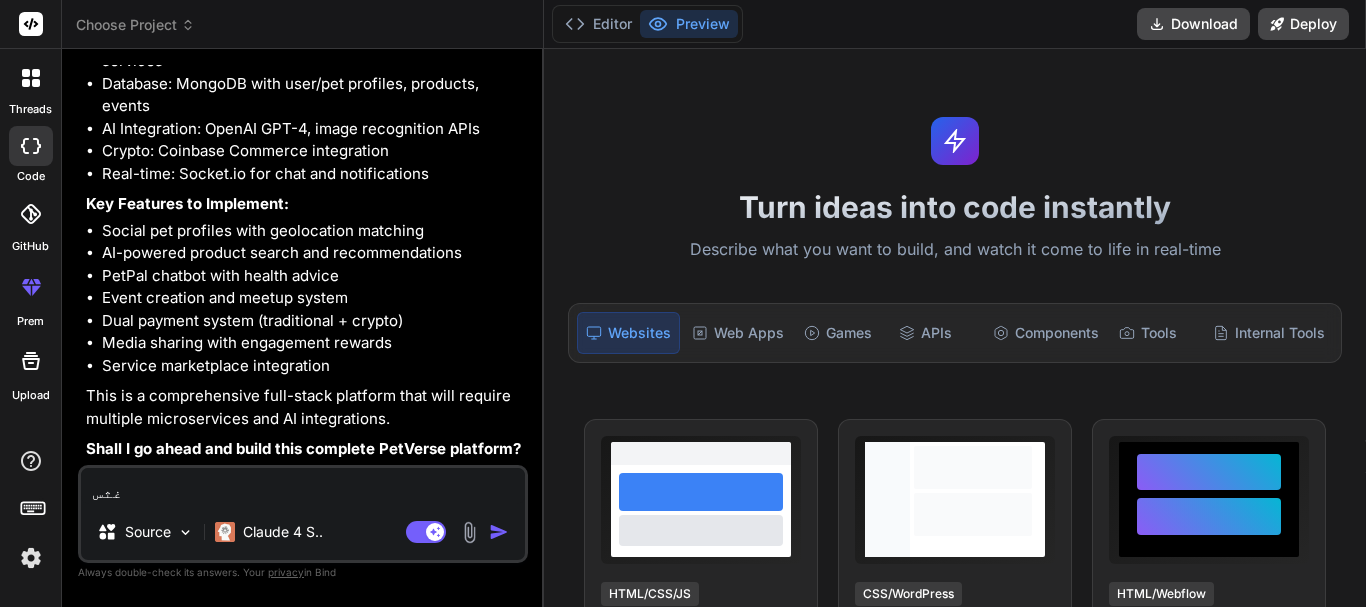 type on "x" 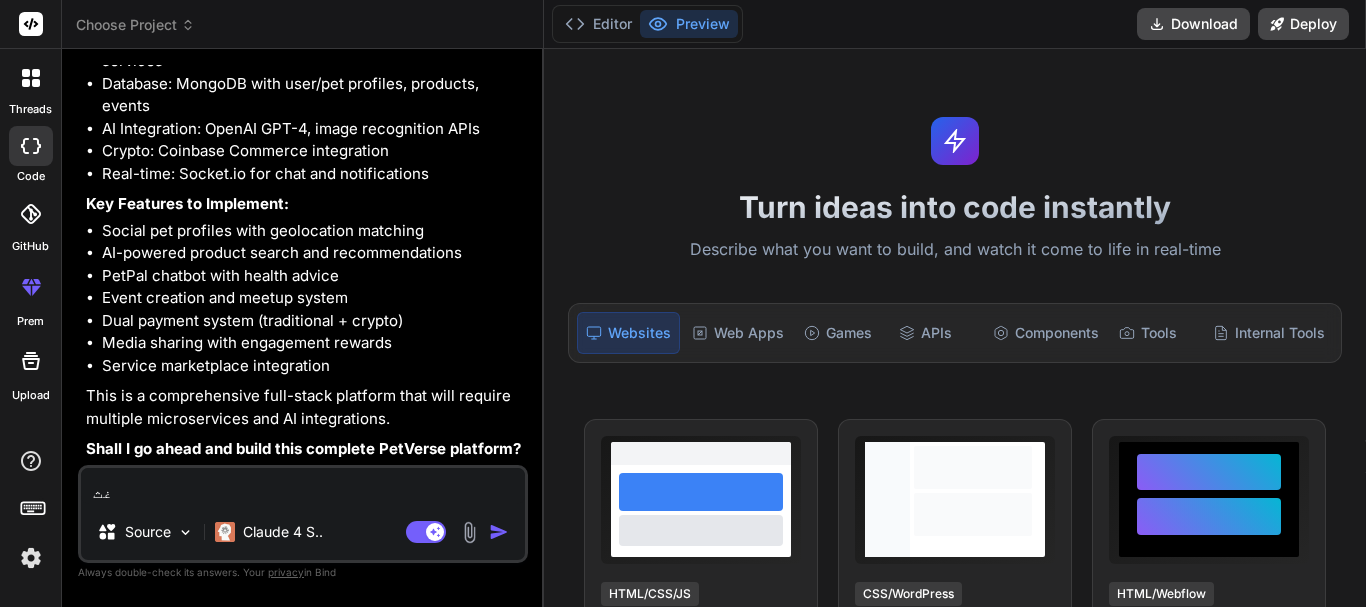 type on "غ" 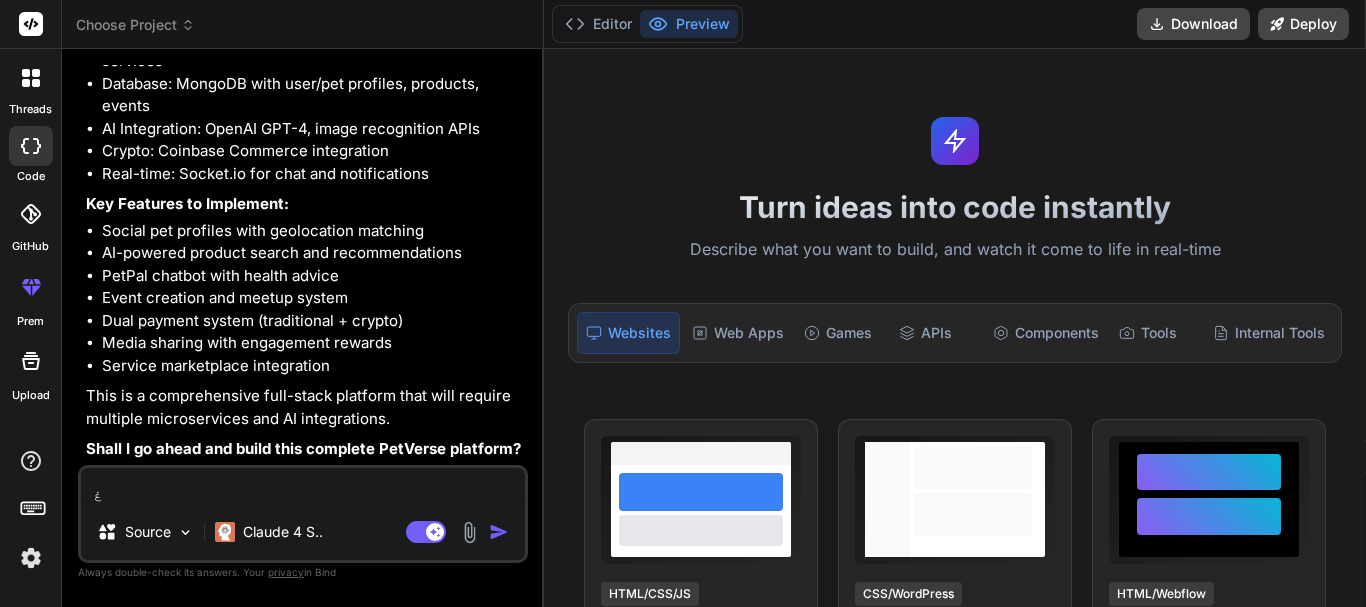type 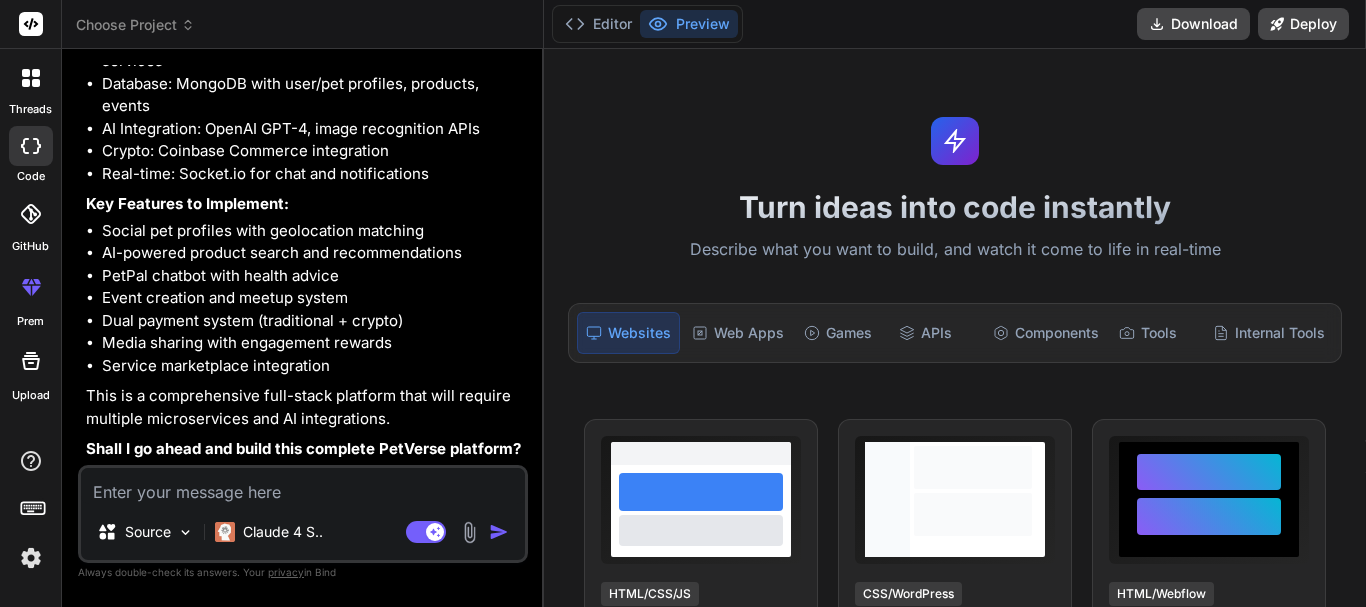 type on "Y" 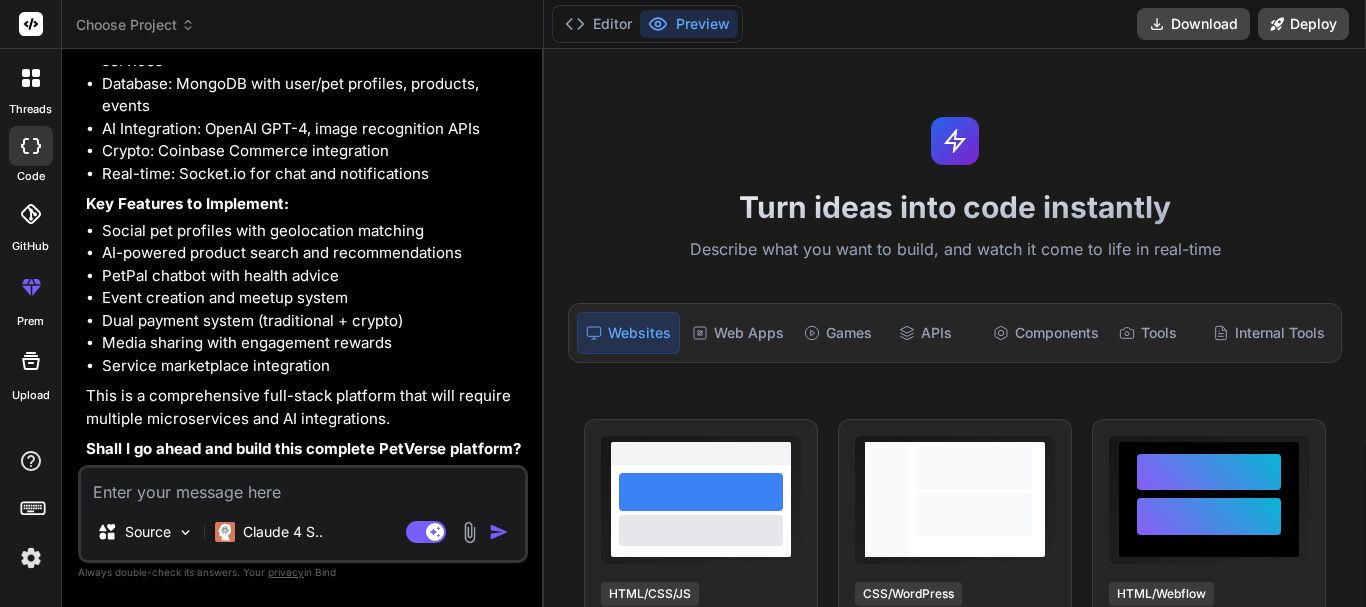 type on "x" 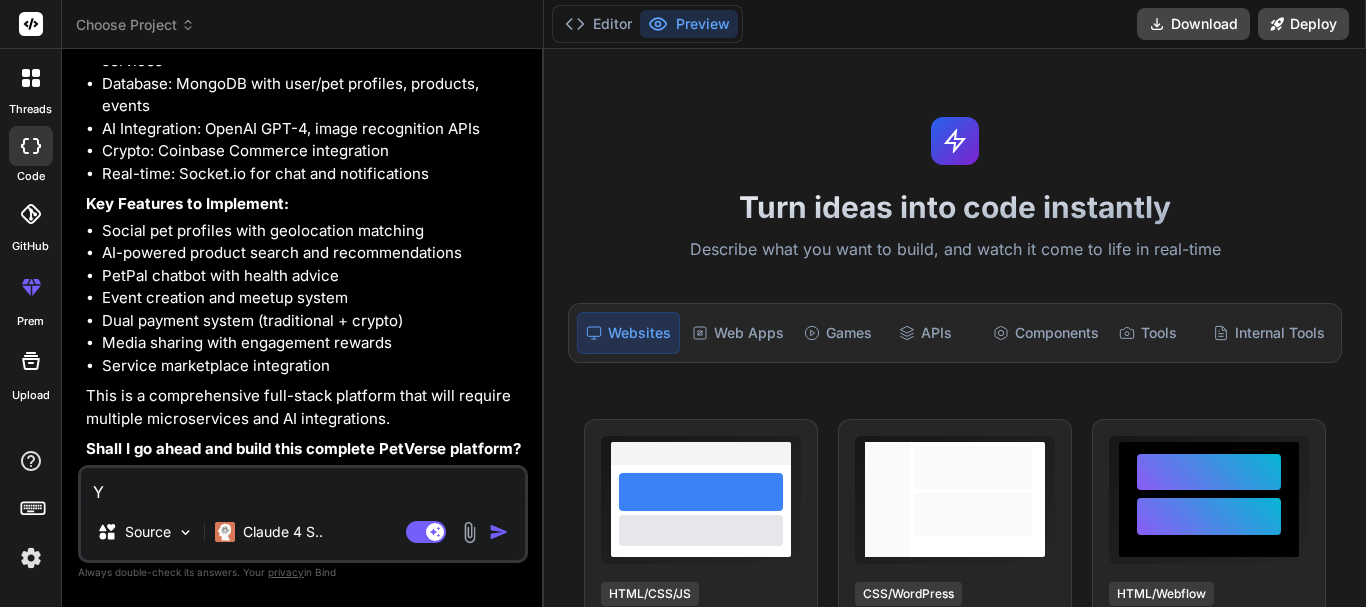 type on "YE" 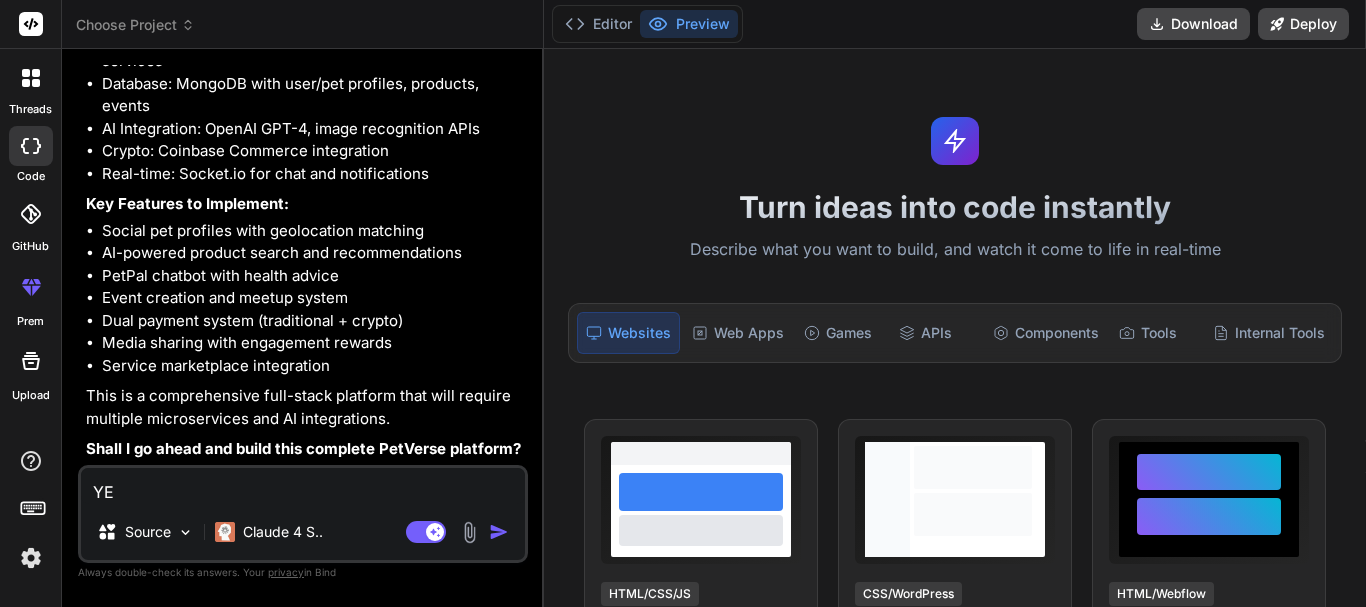 type on "YES" 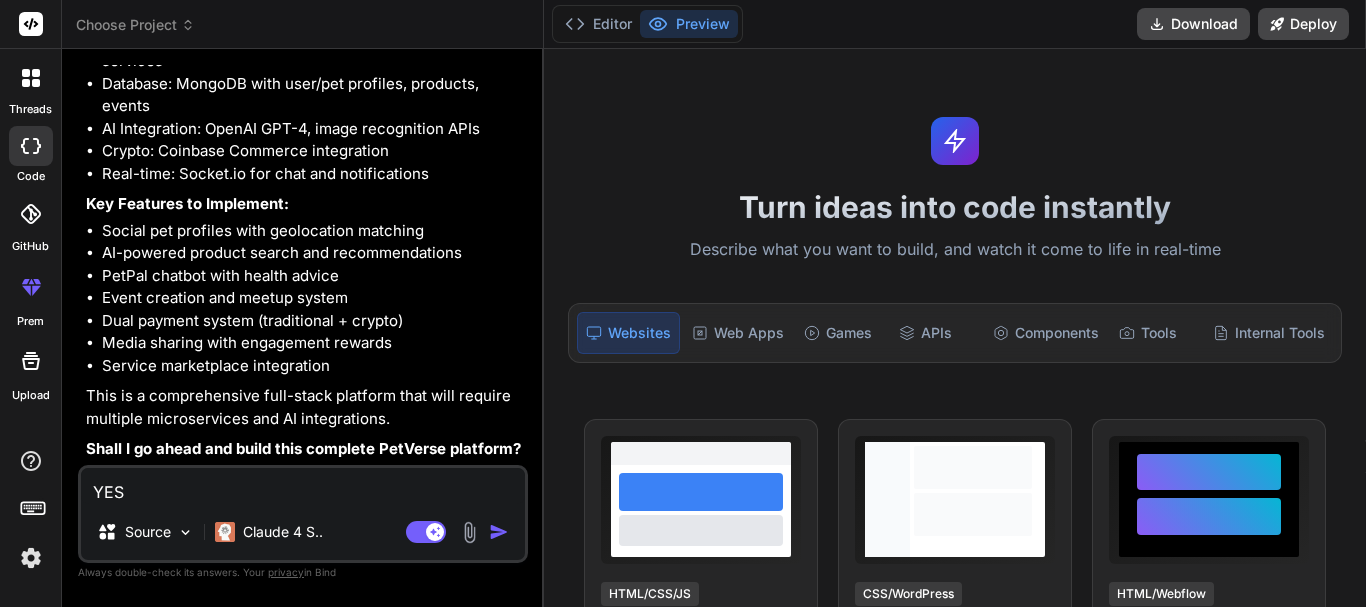type on "x" 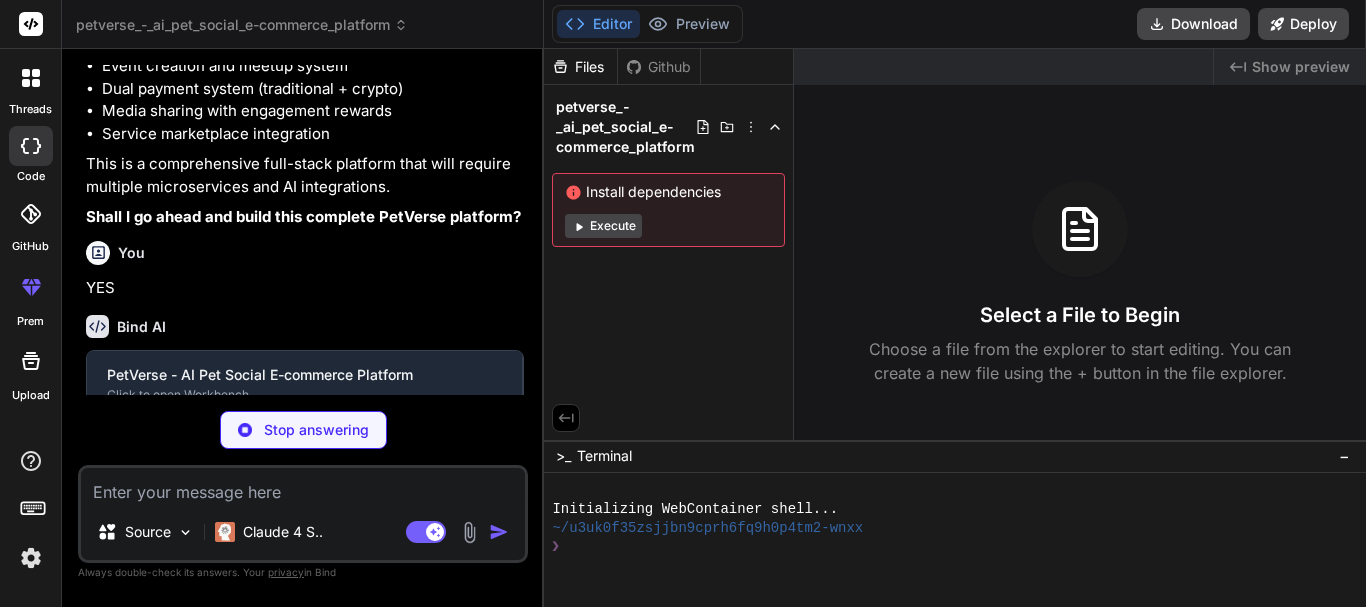 scroll, scrollTop: 1086, scrollLeft: 0, axis: vertical 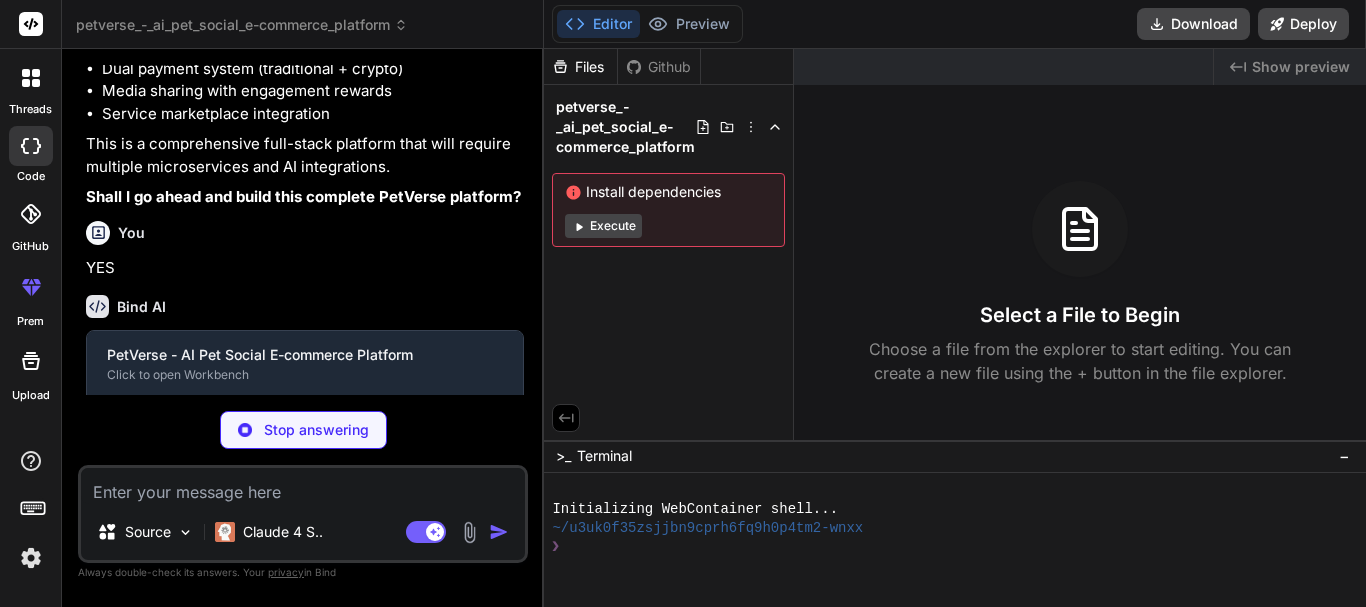 click on "Execute" at bounding box center [603, 226] 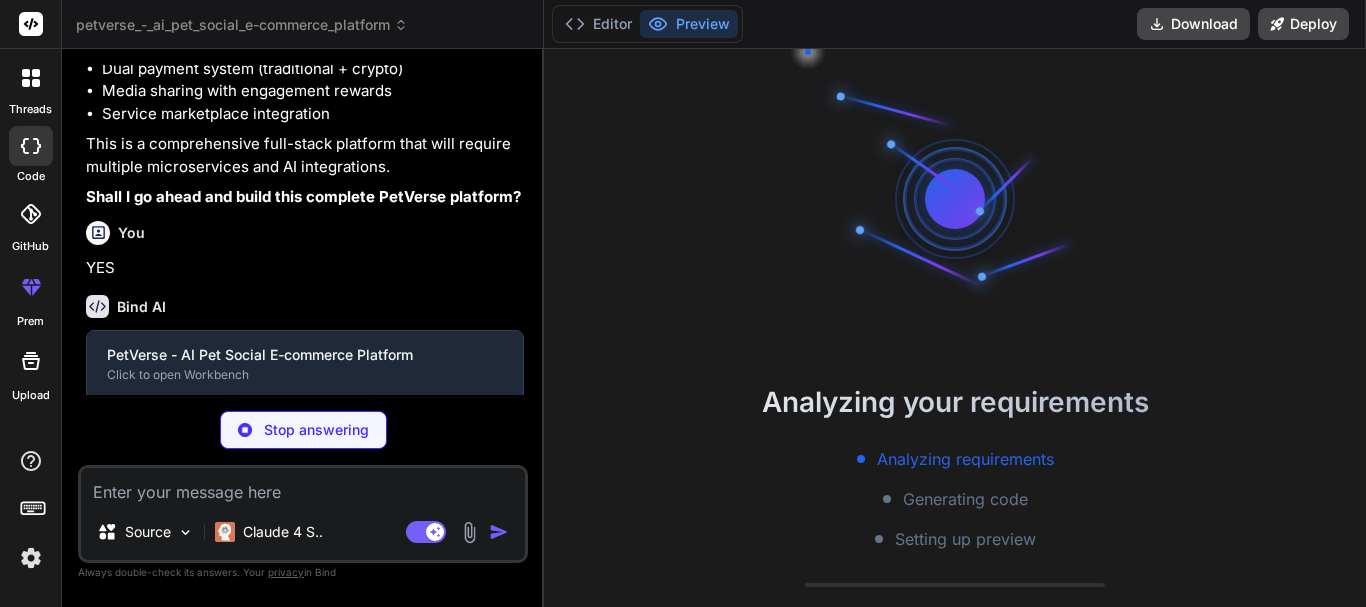 scroll, scrollTop: 57, scrollLeft: 0, axis: vertical 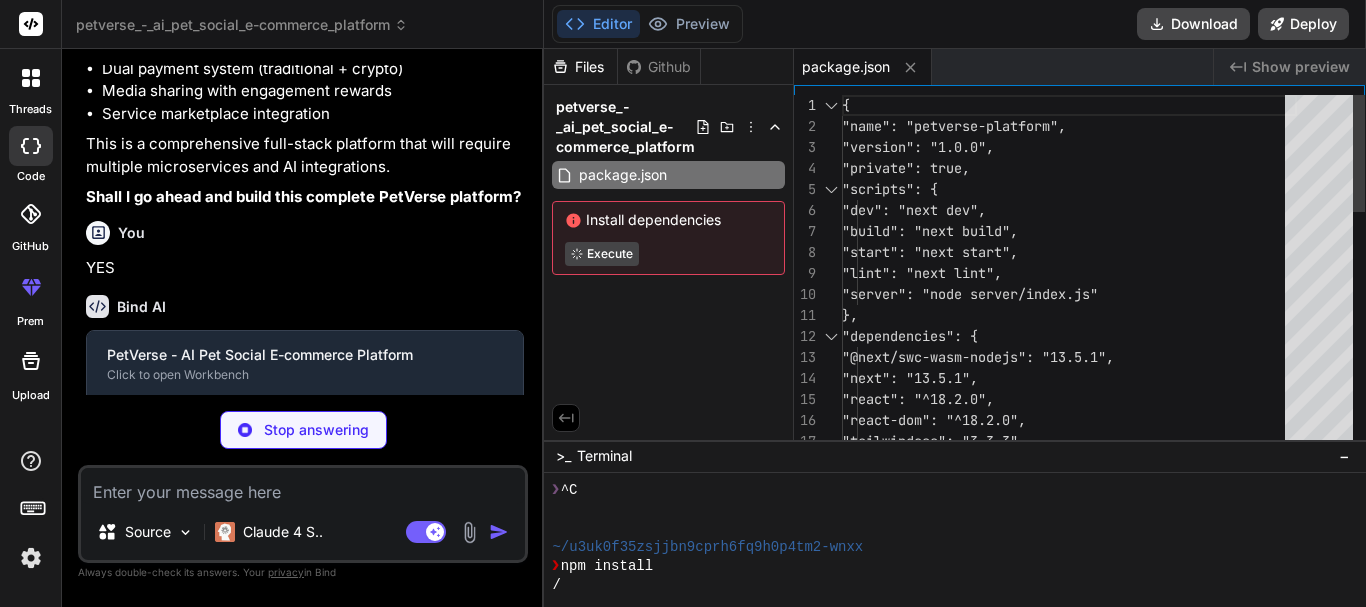 type on "x" 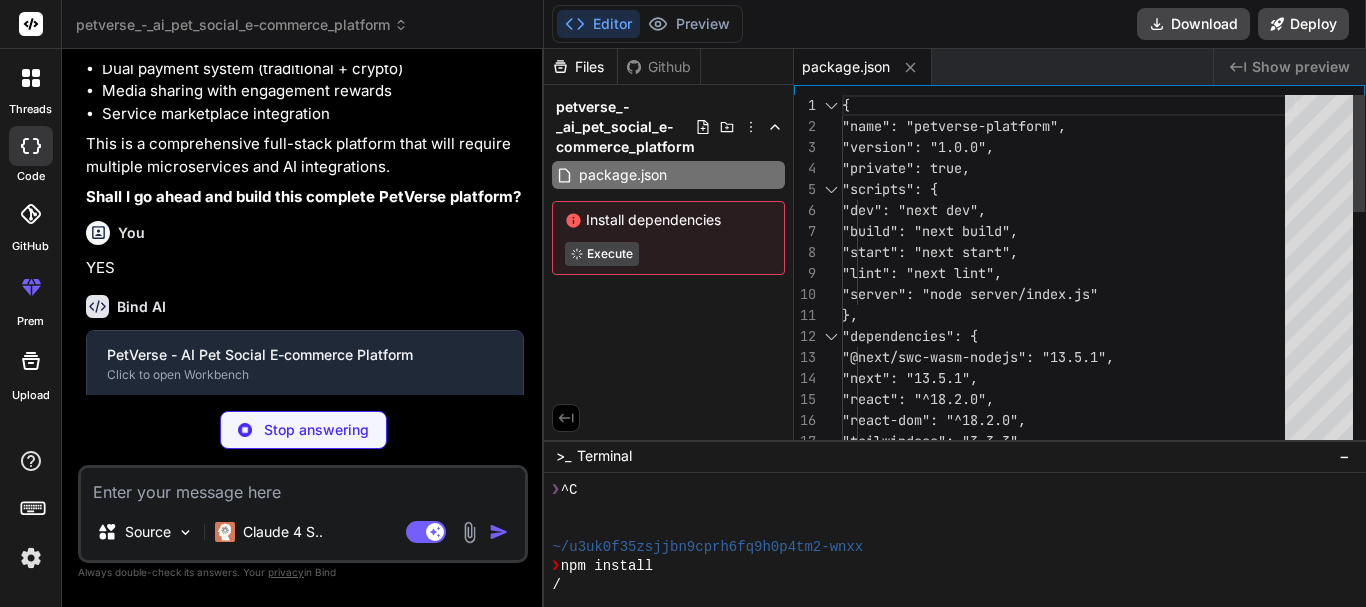 type on "module.exports = nextConfig" 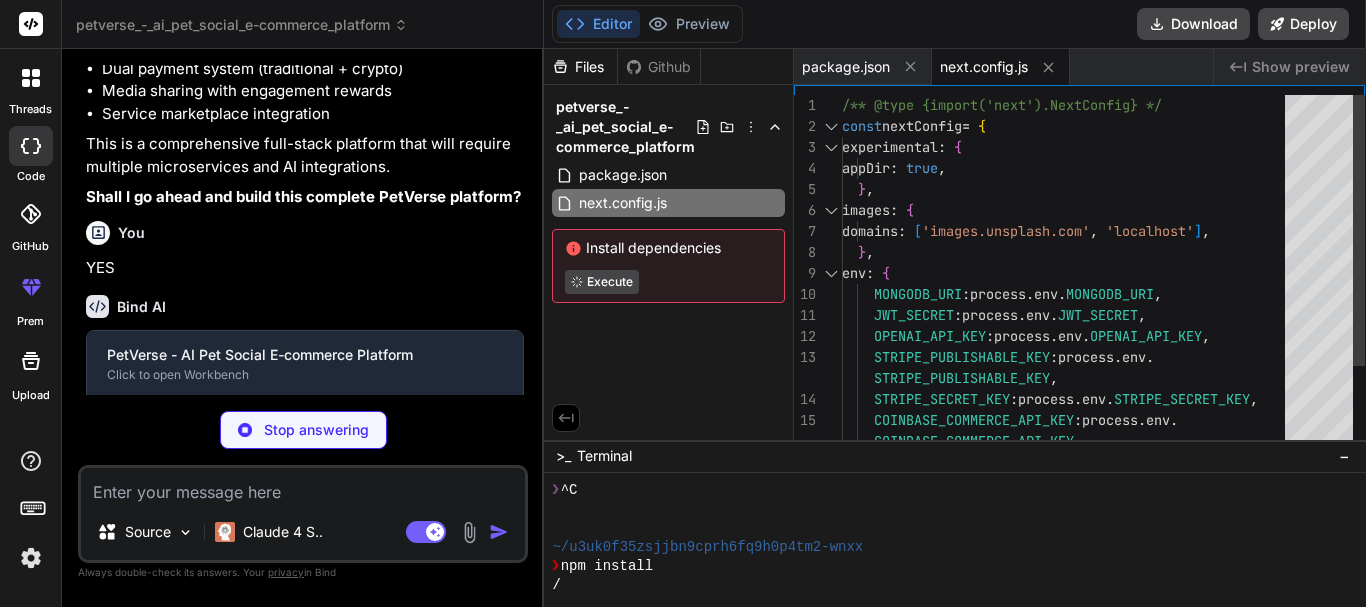 type on "x" 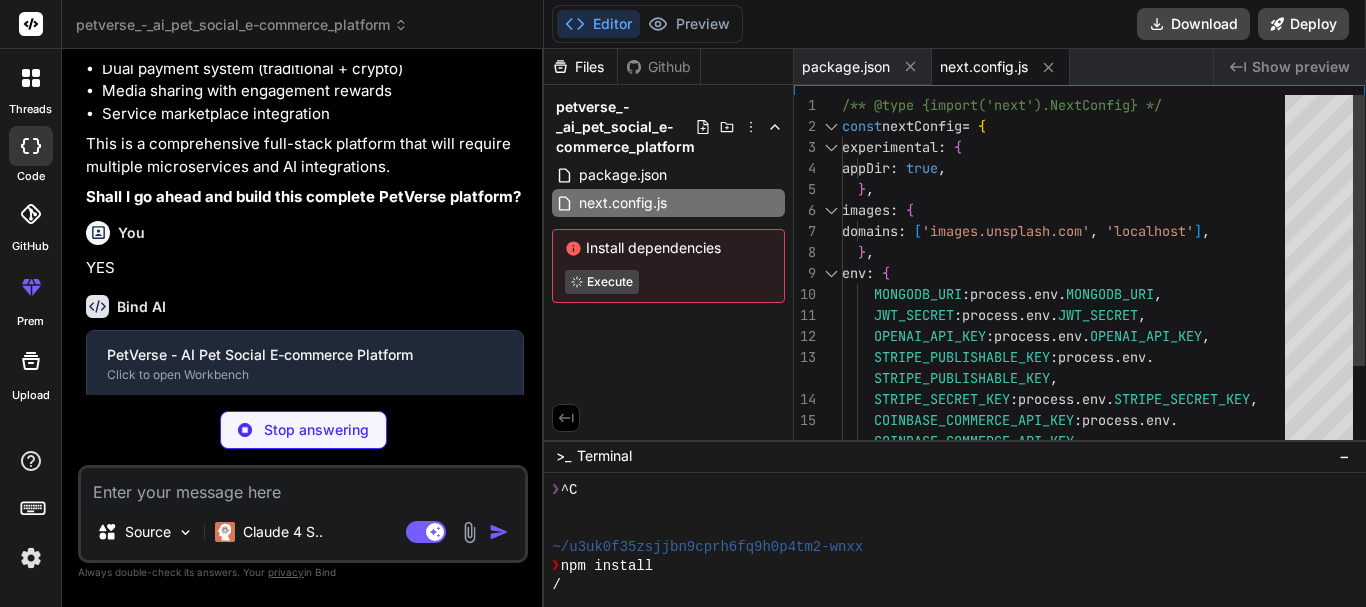 type on "},
animation: {
'bounce-slow': 'bounce 2s infinite',
}
},
},
plugins: [],
}" 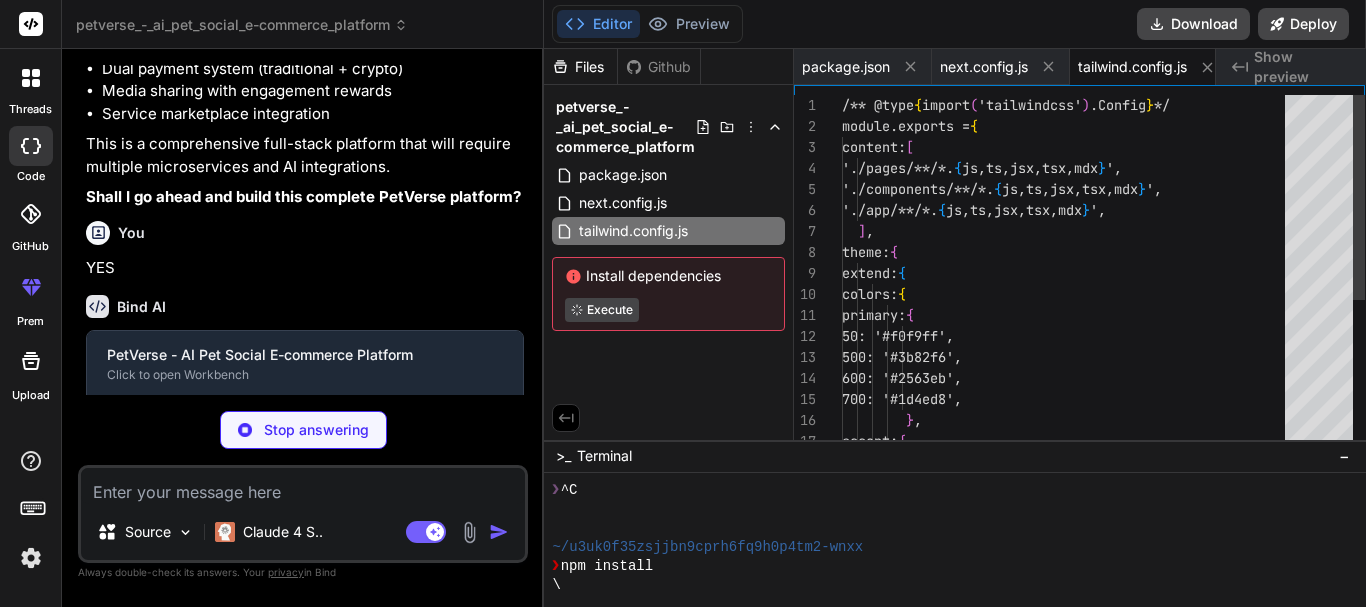 scroll, scrollTop: 0, scrollLeft: 18, axis: horizontal 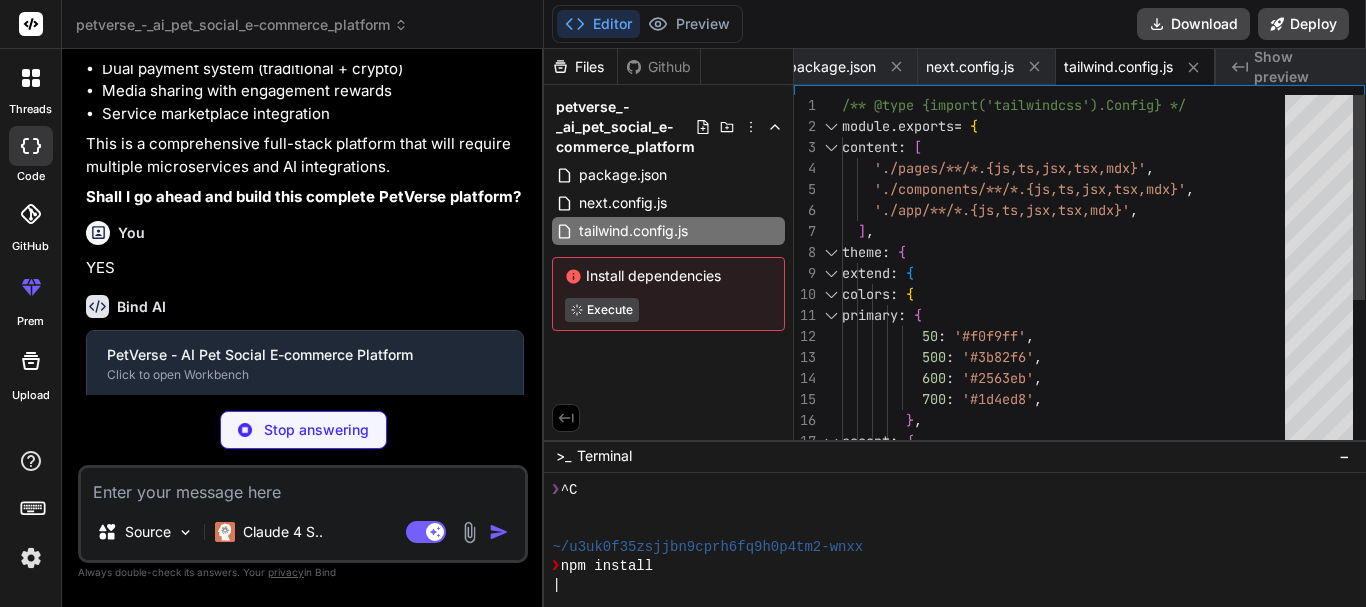 type on "x" 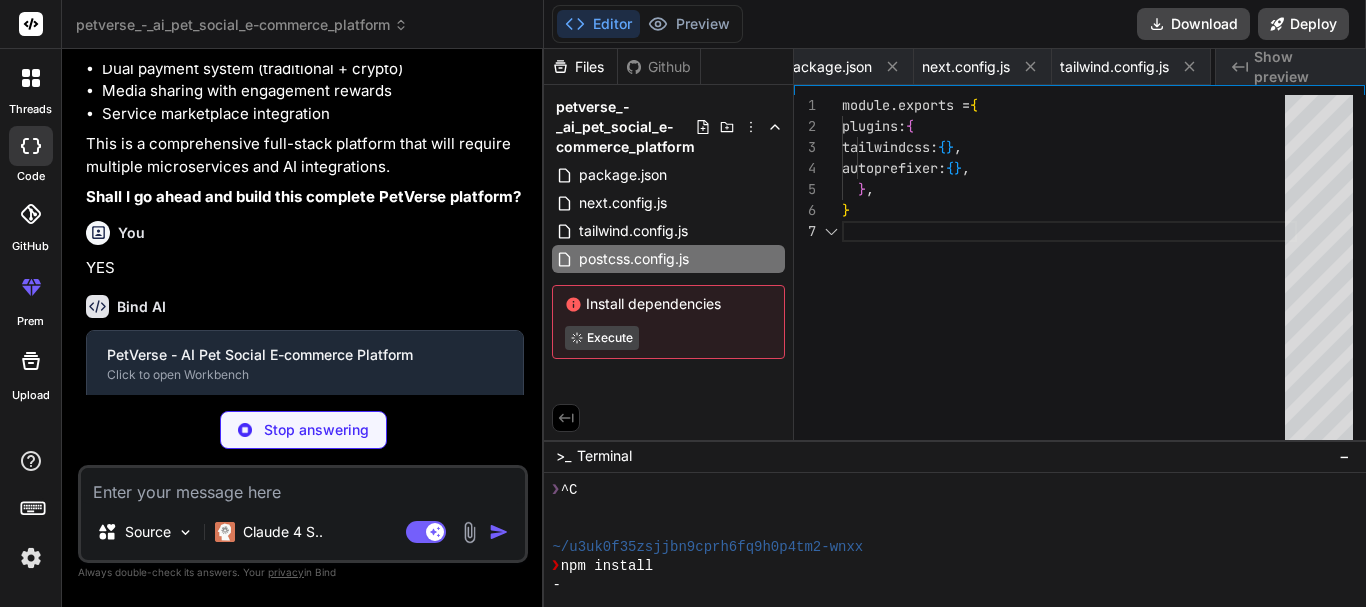 scroll, scrollTop: 0, scrollLeft: 181, axis: horizontal 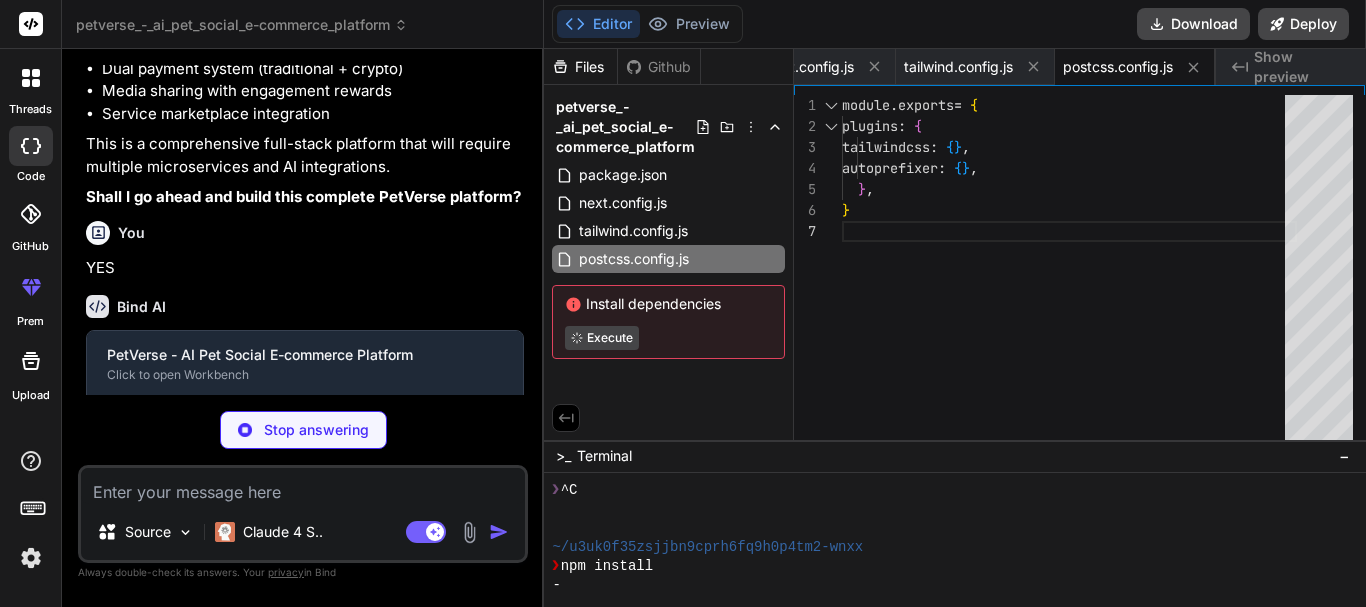 type on "x" 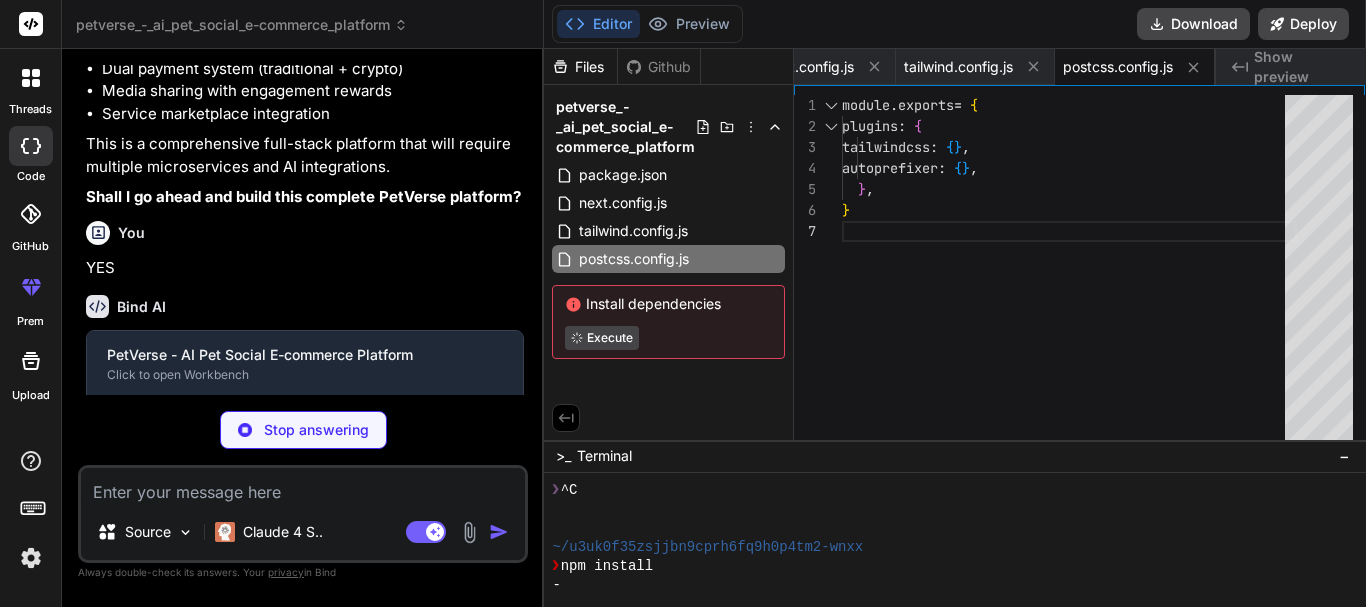 type on "MONGODB_URI=mongodb://localhost:27017/petverse
JWT_SECRET=[SECRET]
OPENAI_API_KEY=[API_KEY]
STRIPE_PUBLISHABLE_KEY=pk_test_[SECRET]
STRIPE_SECRET_KEY=sk_test_[SECRET]
COINBASE_COMMERCE_API_KEY=[API_KEY]
NEXT_PUBLIC_API_URL=http://localhost:3001" 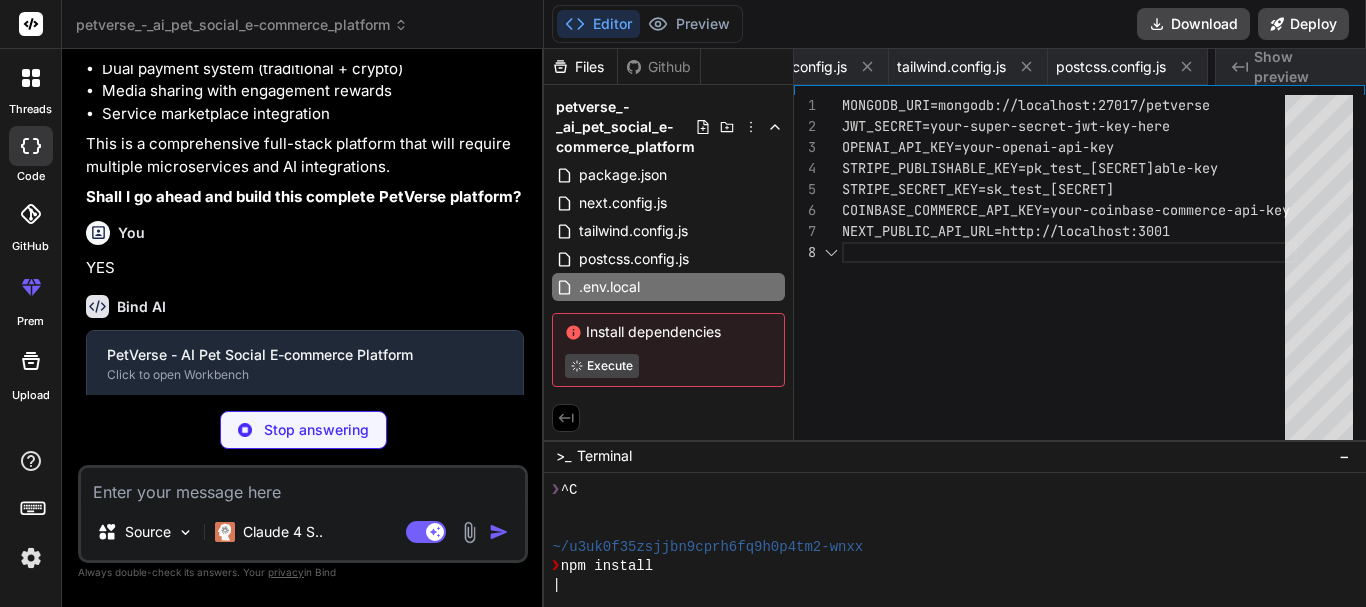 scroll, scrollTop: 0, scrollLeft: 301, axis: horizontal 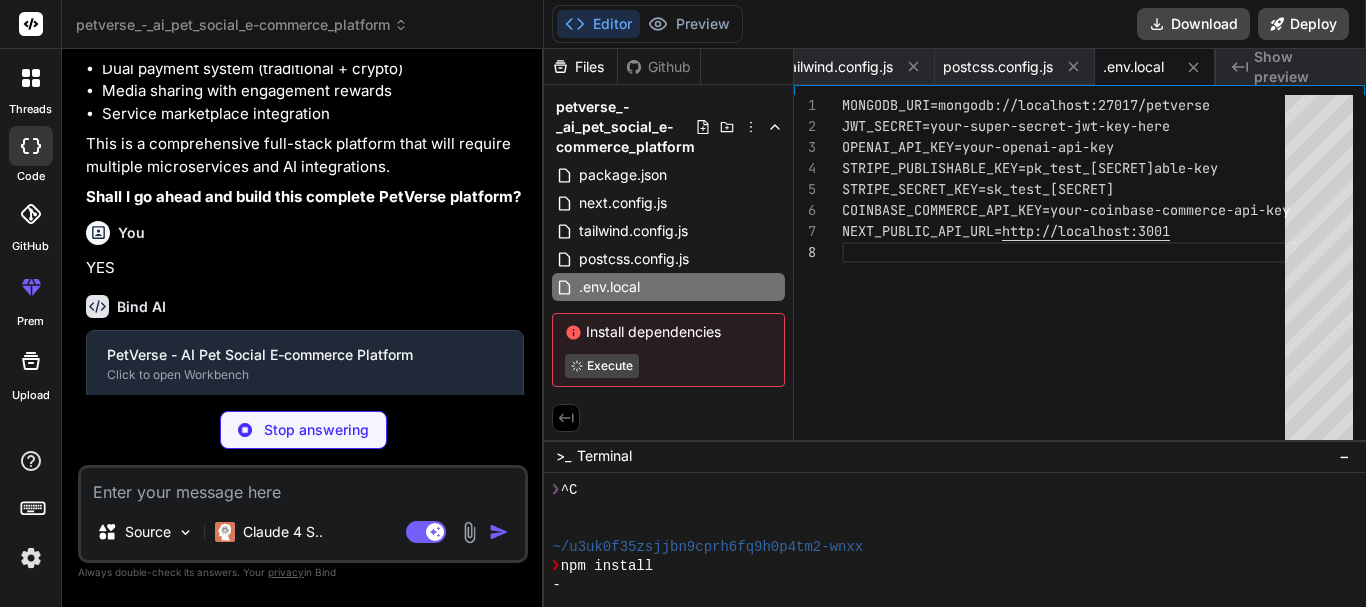 type on "x" 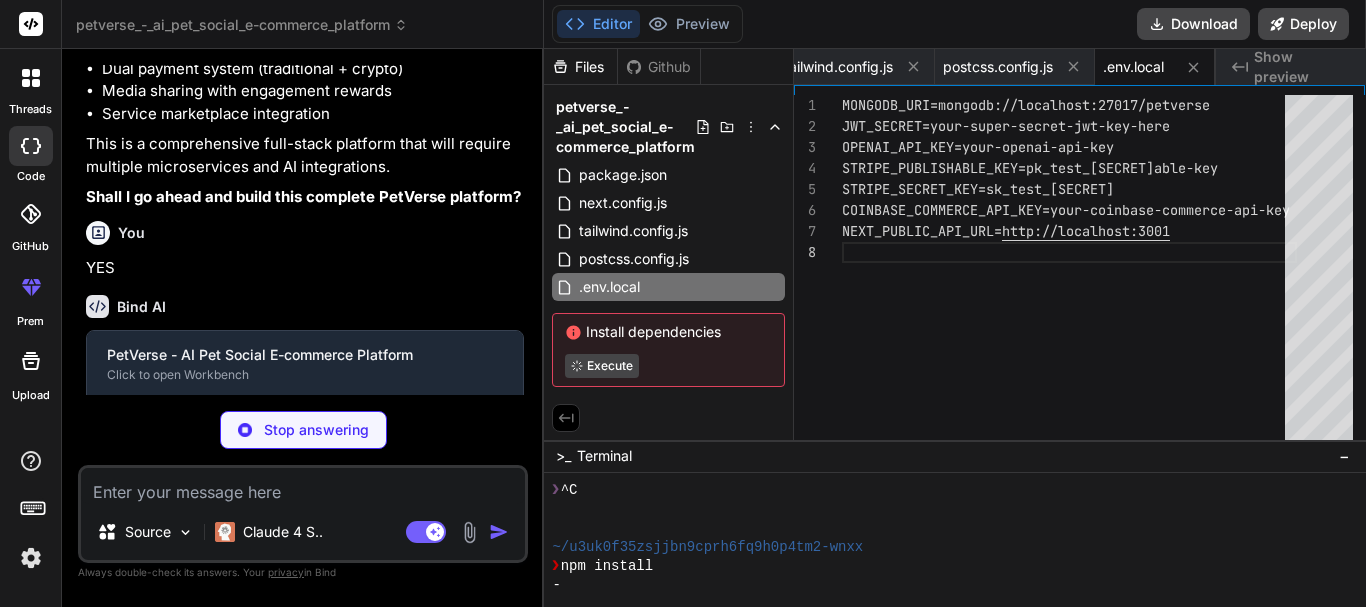 type on "<body className={inter.className}>
<Providers>
{children}
<Toaster position="top-right" />
</Providers>
</body>
</html>
)
}" 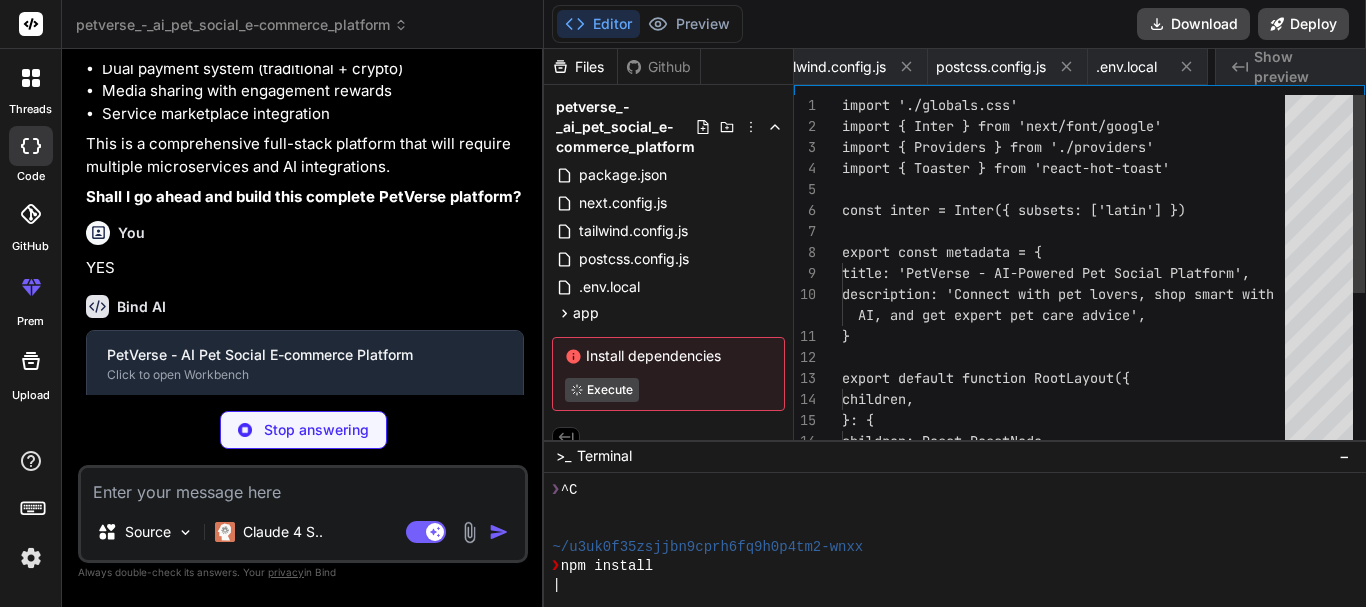 scroll, scrollTop: 0, scrollLeft: 421, axis: horizontal 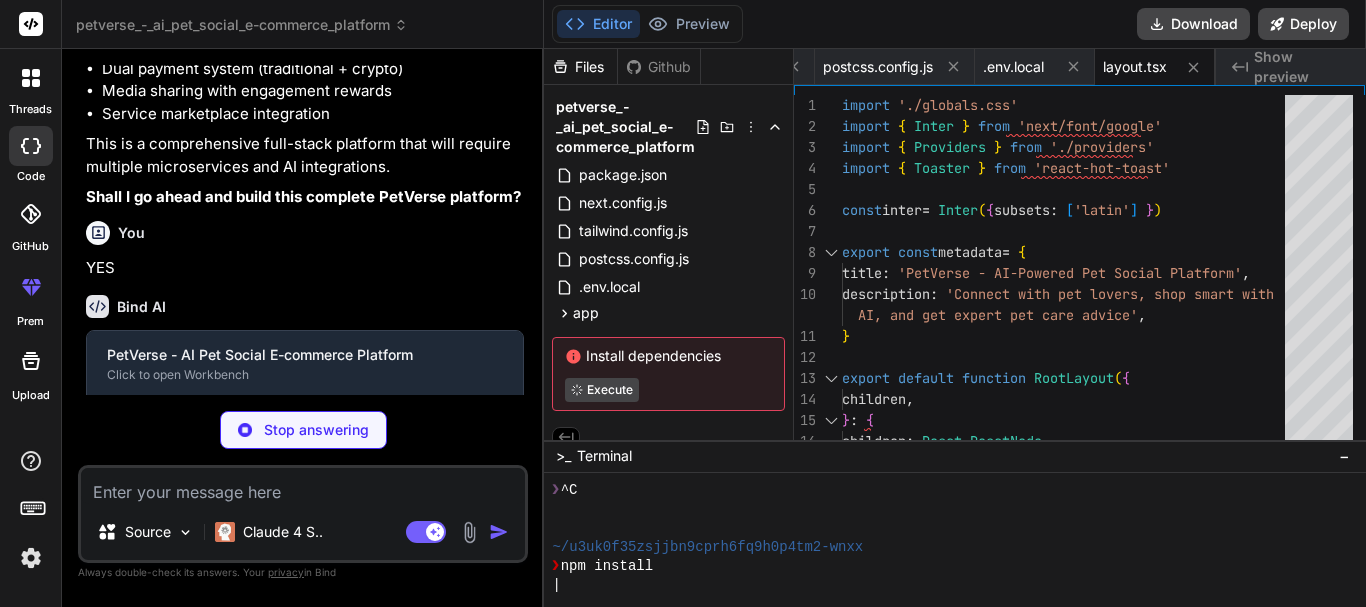 type on "x" 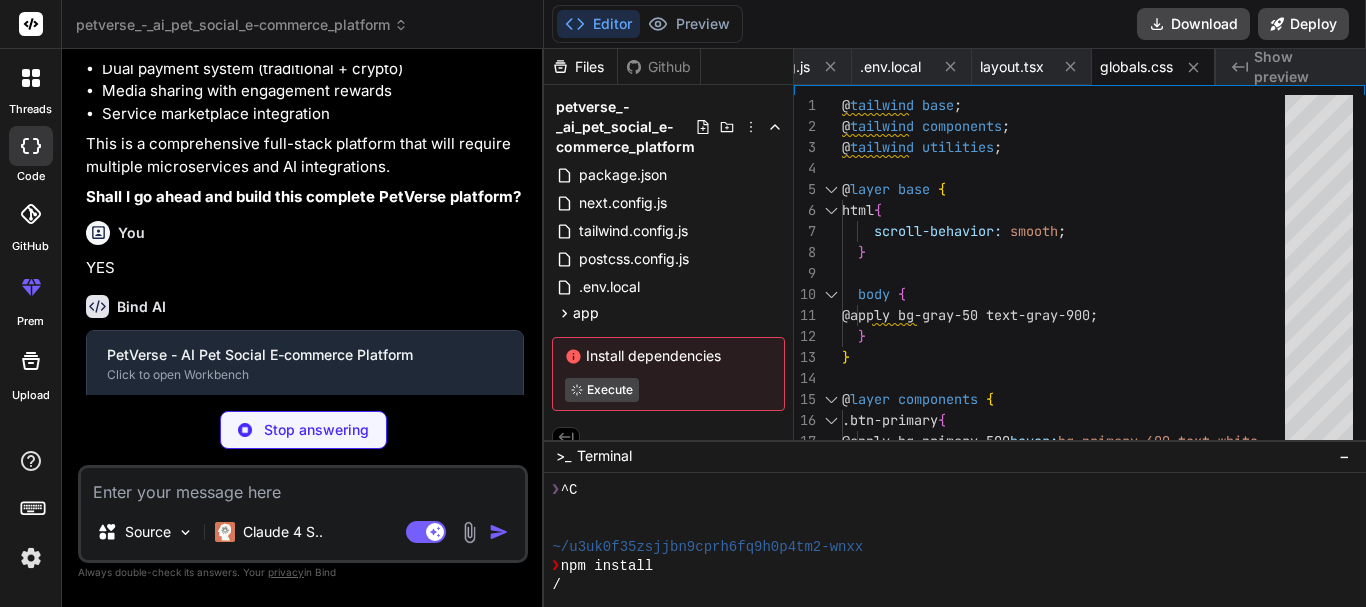 type on "x" 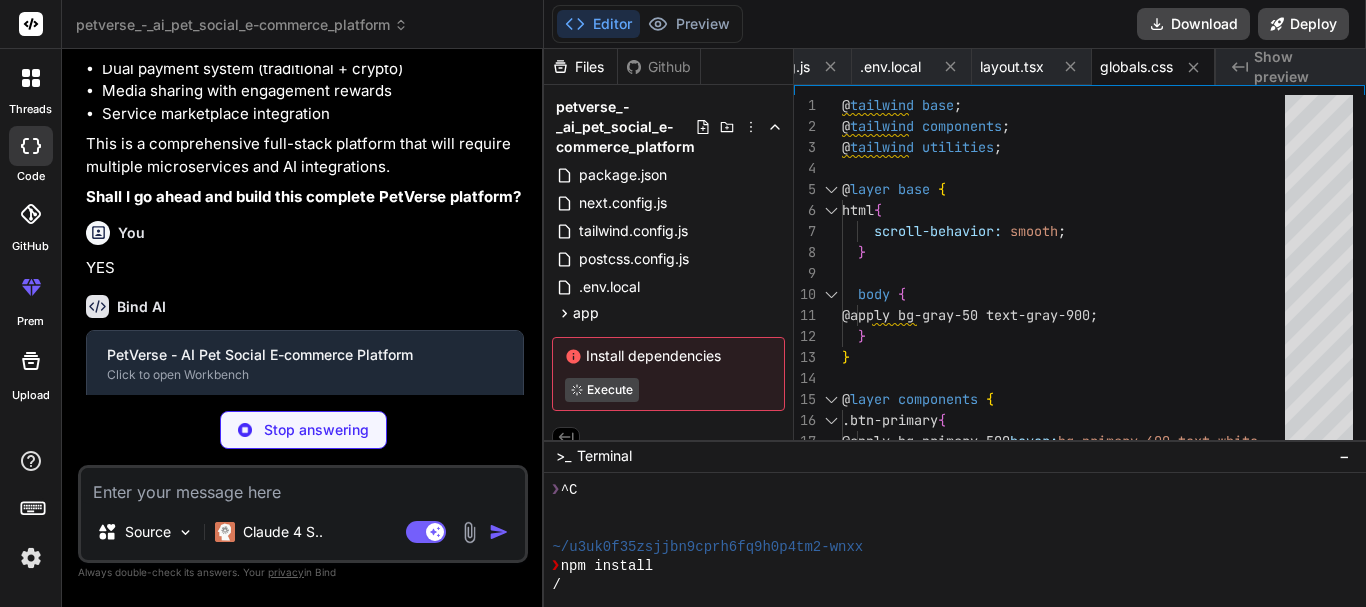 type on "ReactNode }) {
return (
<AppContext.Provider value={{}}>
{children}
</AppContext.Provider>
)
}" 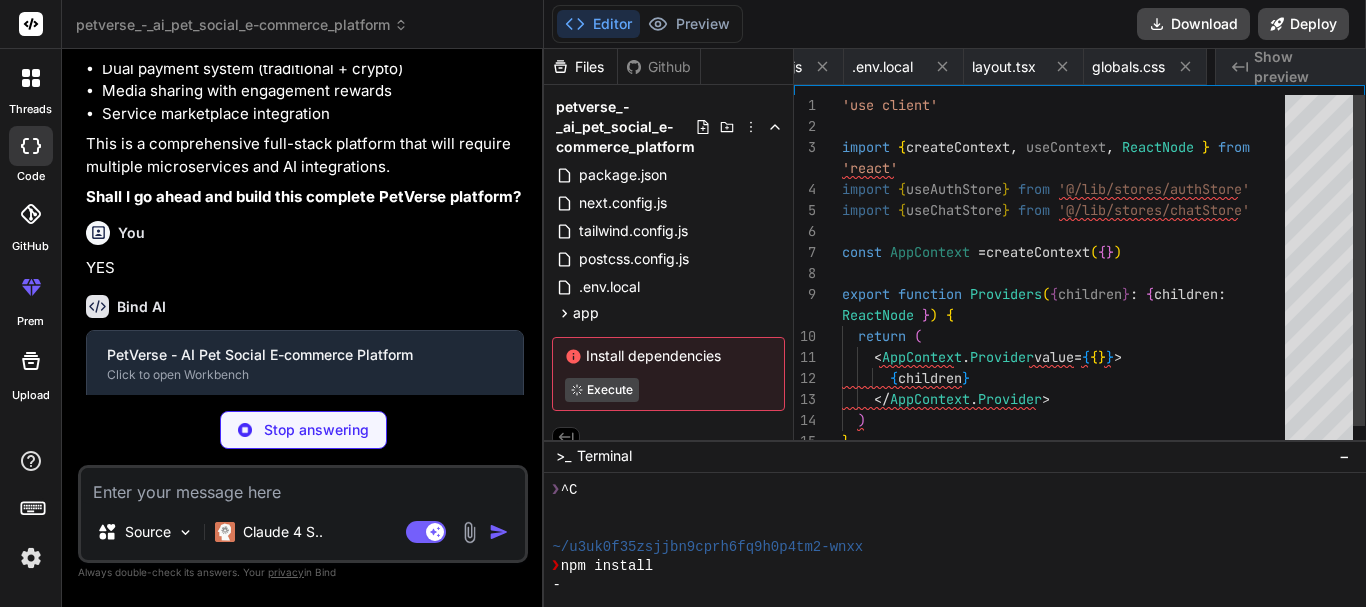 scroll, scrollTop: 0, scrollLeft: 681, axis: horizontal 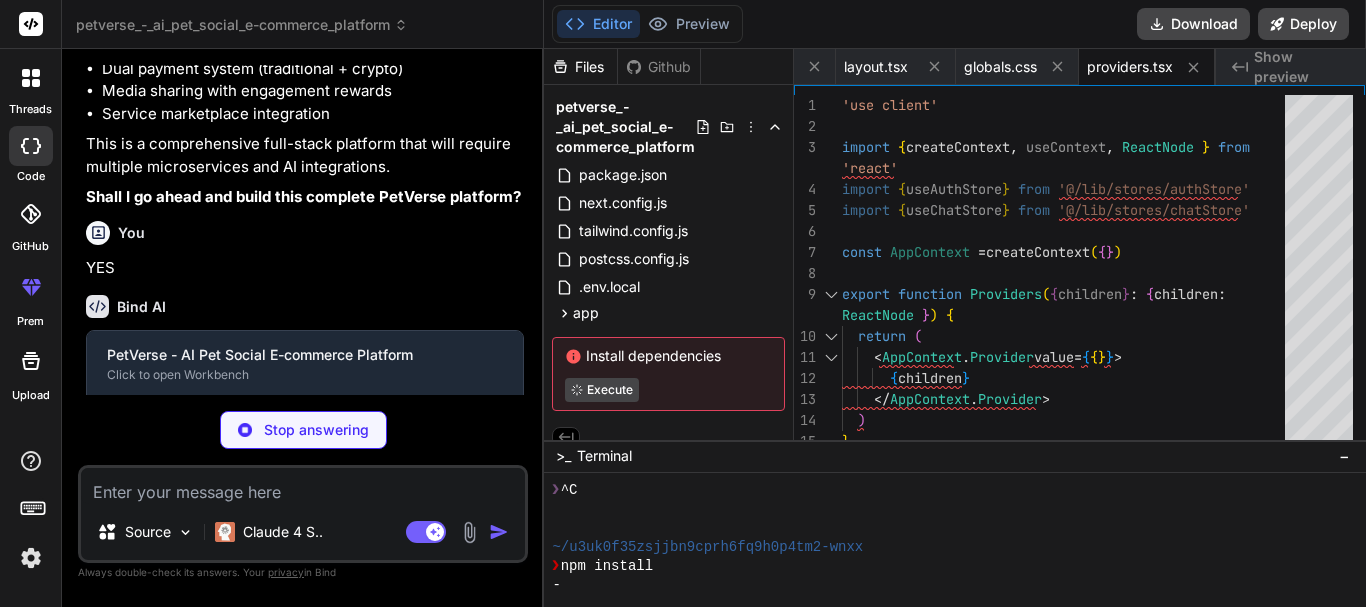 type on "x" 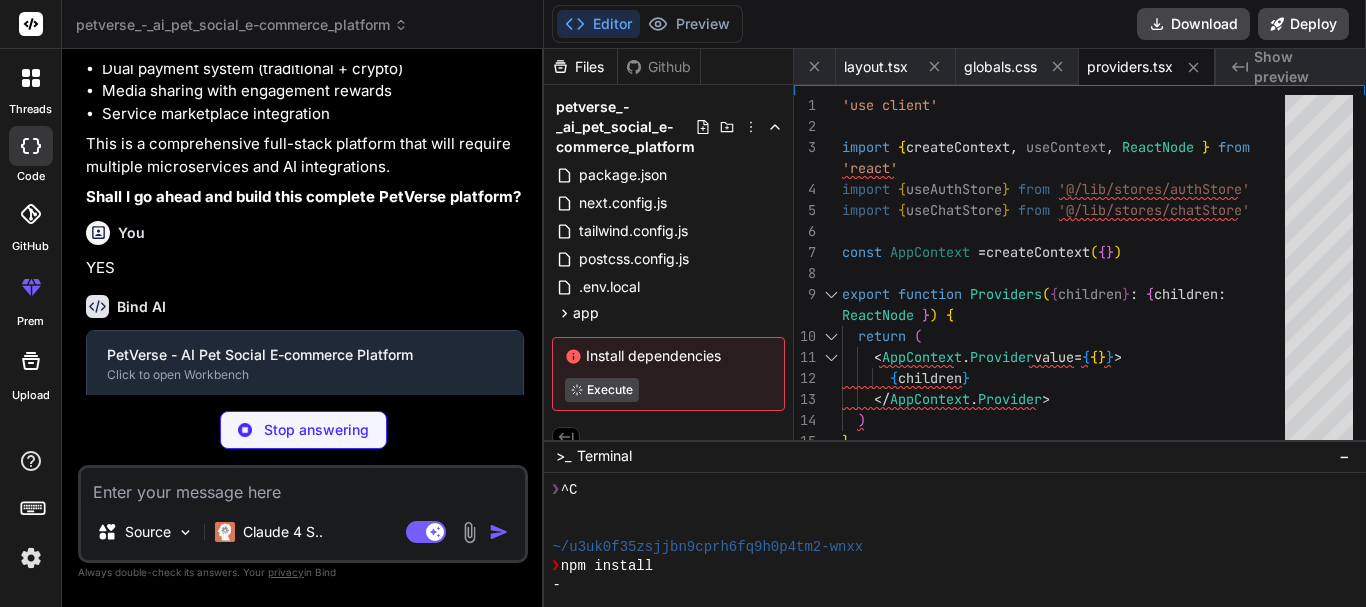 type on "<Features />
<Footer />
</main>
)
}" 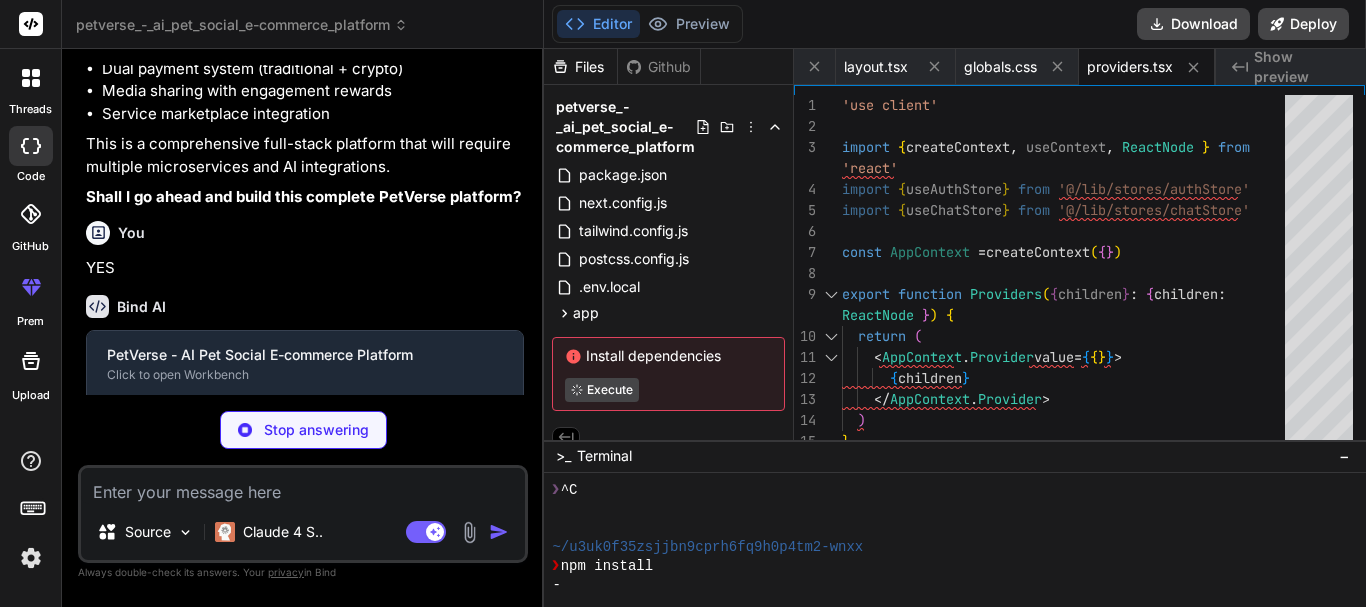scroll, scrollTop: 0, scrollLeft: 801, axis: horizontal 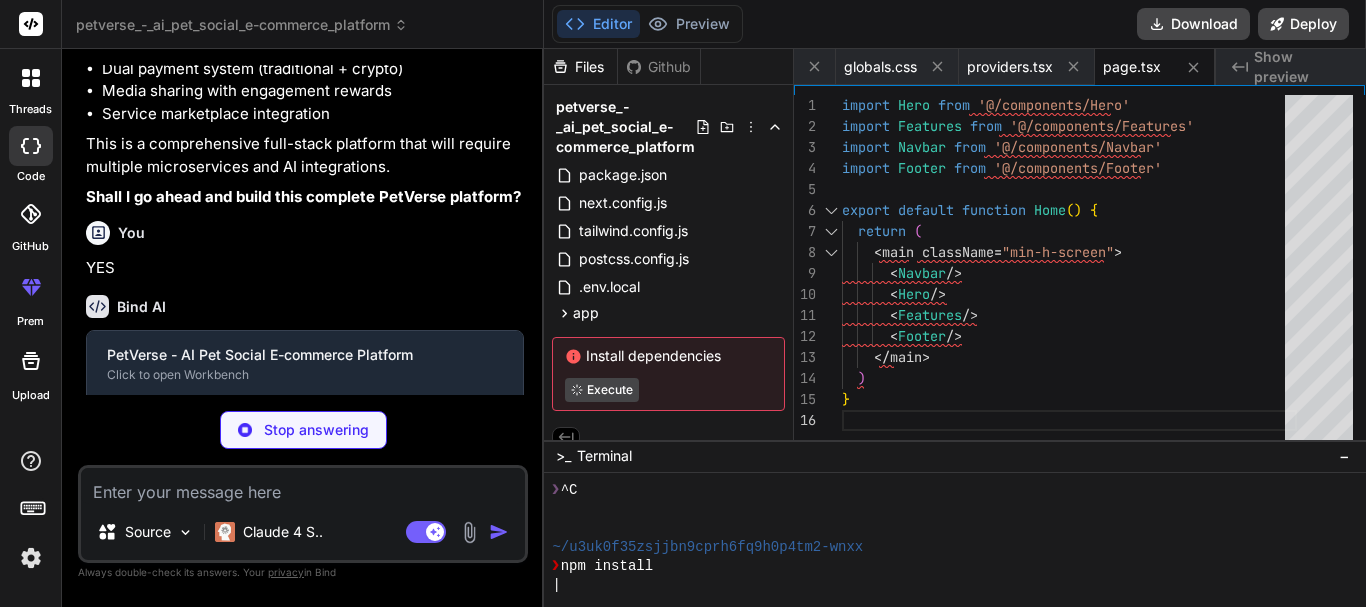 type on "x" 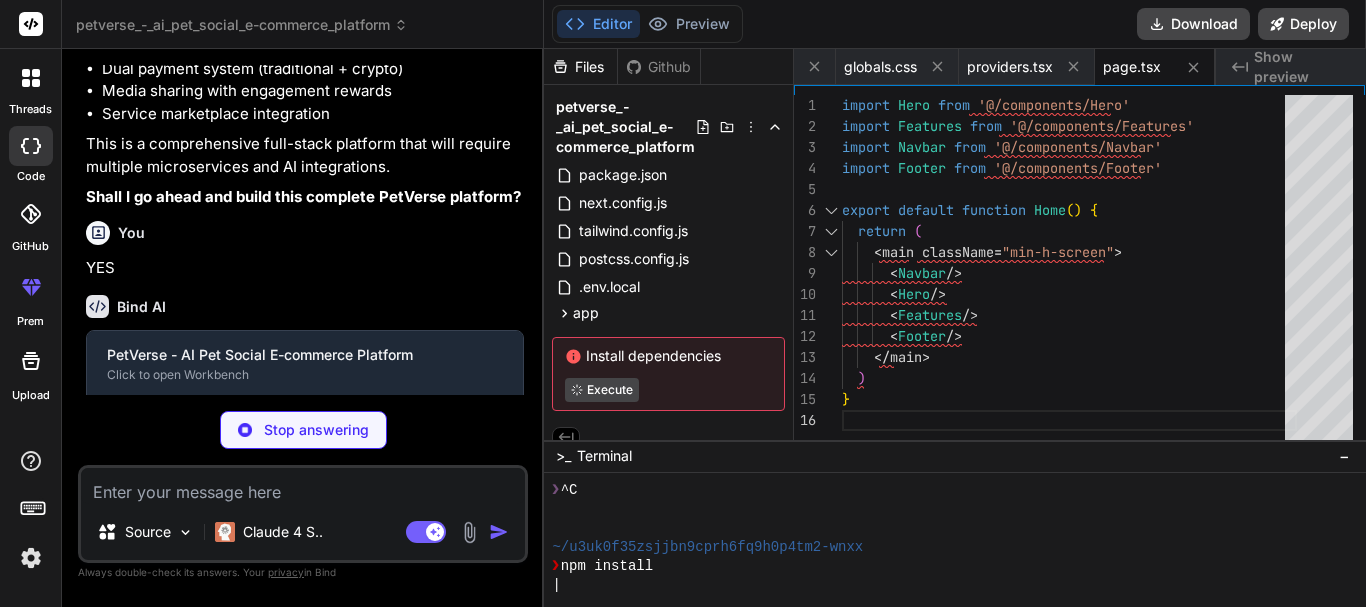 type on "<QuickActions />
<AIRecommendations />
</div>
</div>
</DashboardLayout>
)
}" 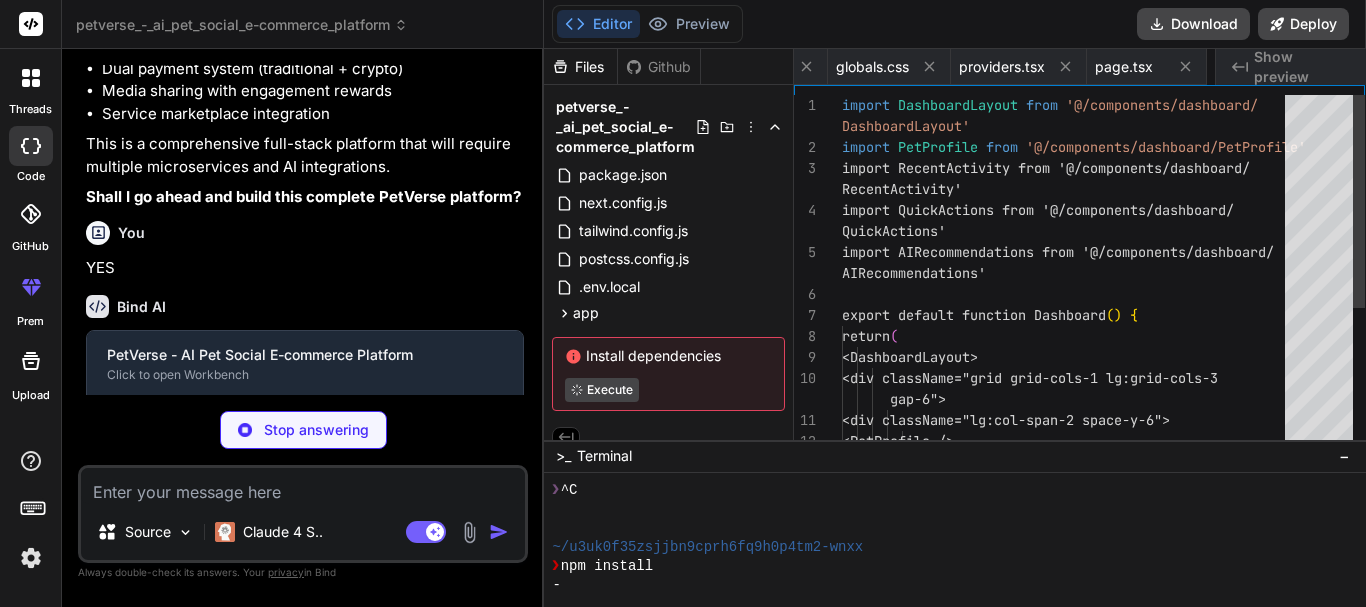 scroll, scrollTop: 0, scrollLeft: 921, axis: horizontal 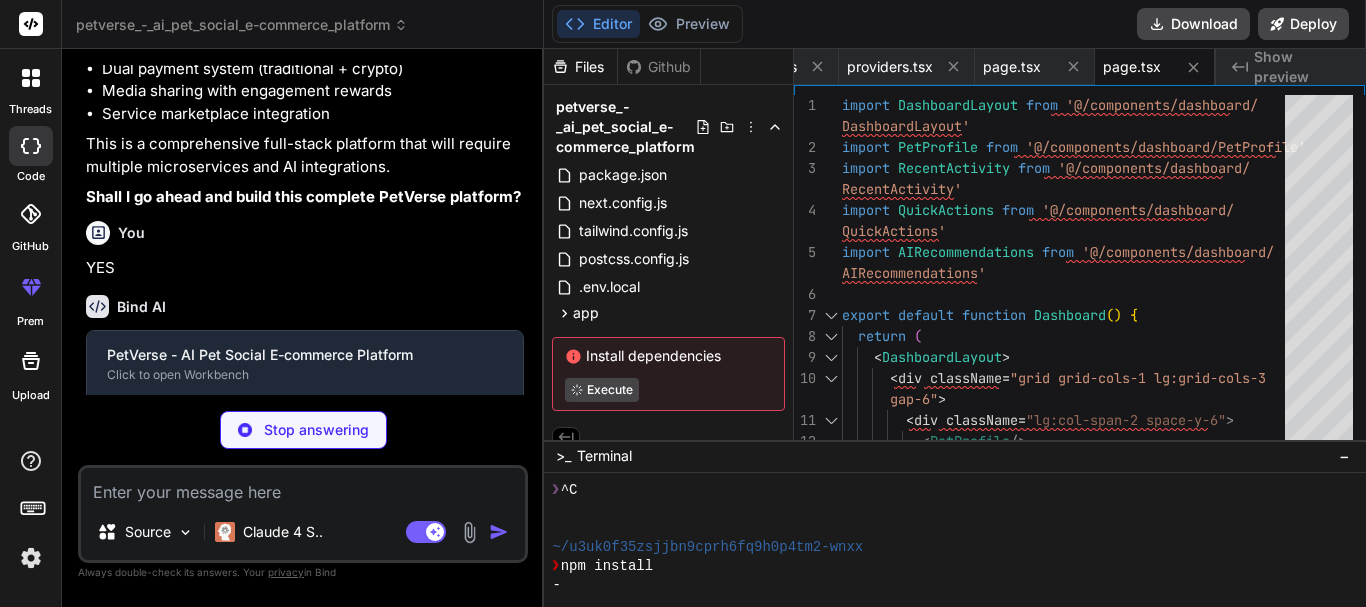type on "x" 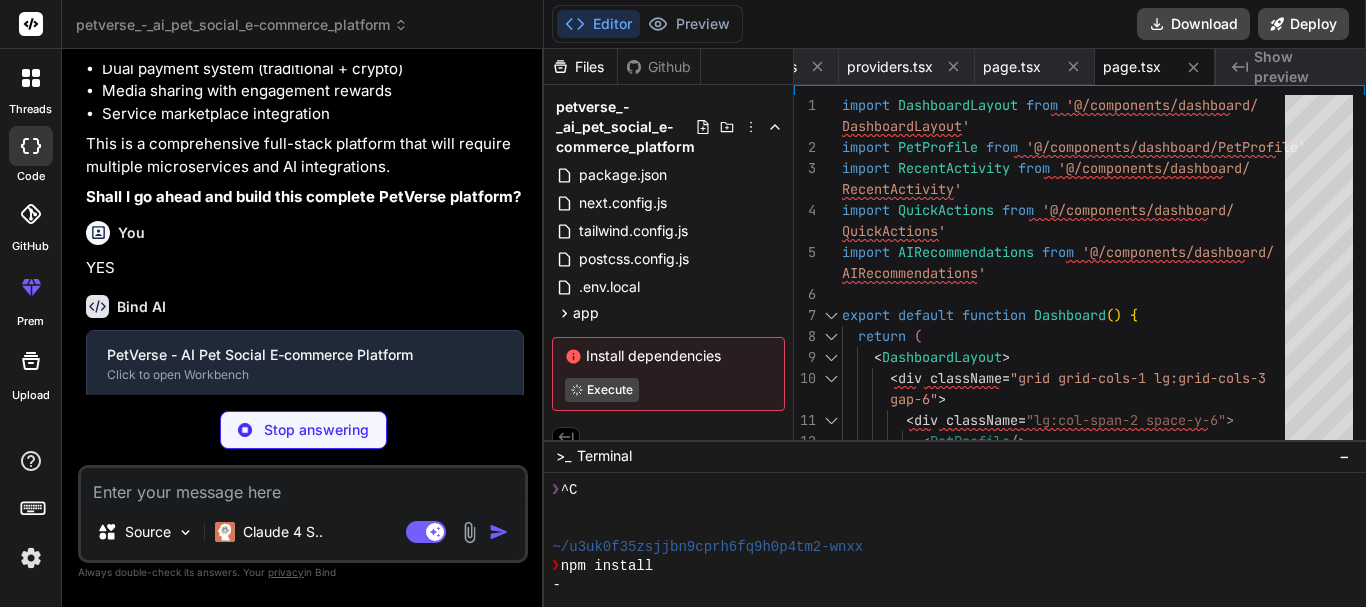 type on "</DashboardLayout>
)
}" 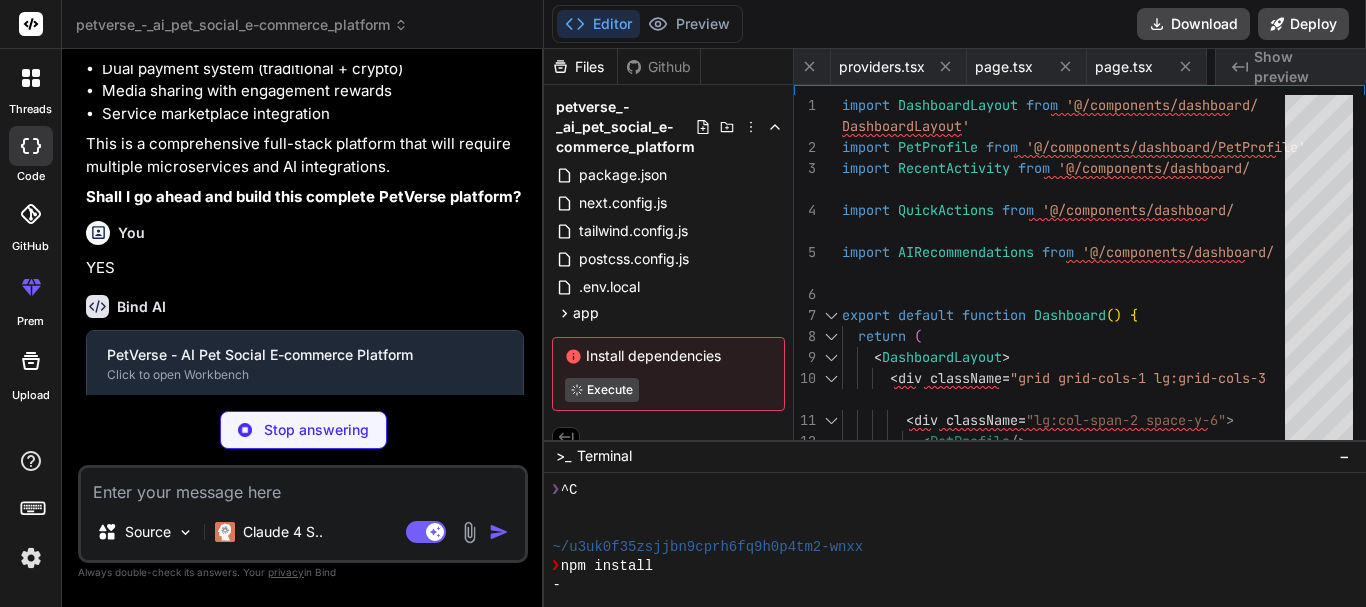 type on "x" 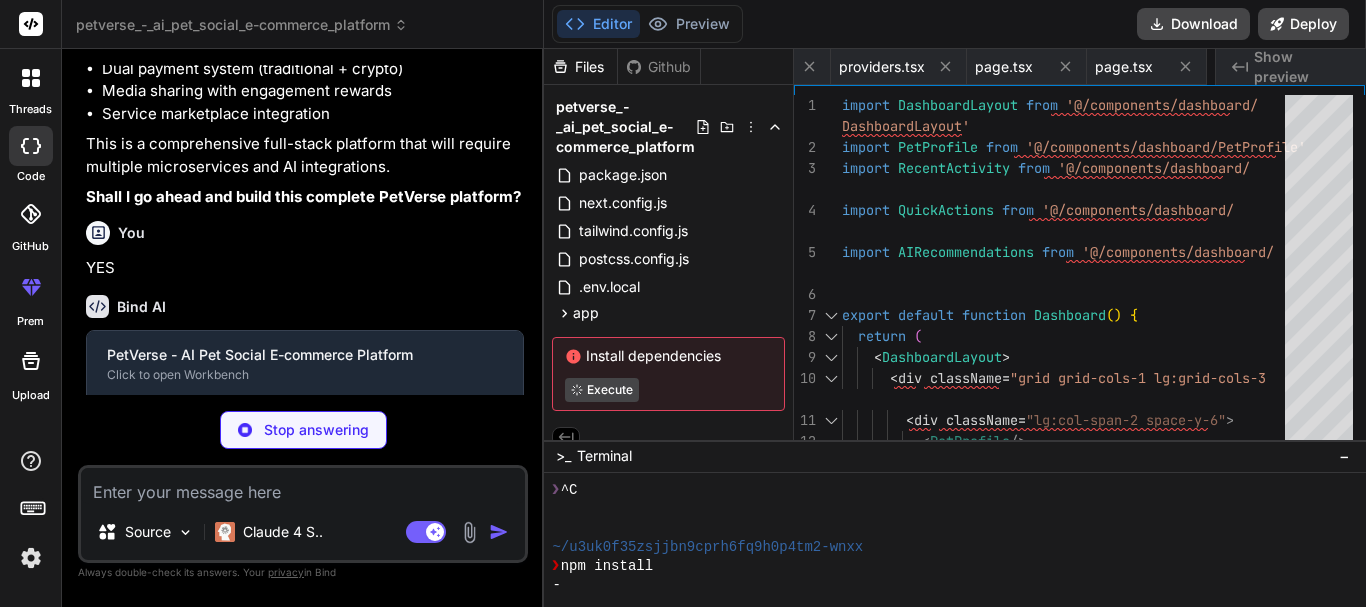 type on "</div>
</div>
</div>
</DashboardLayout>
)
}" 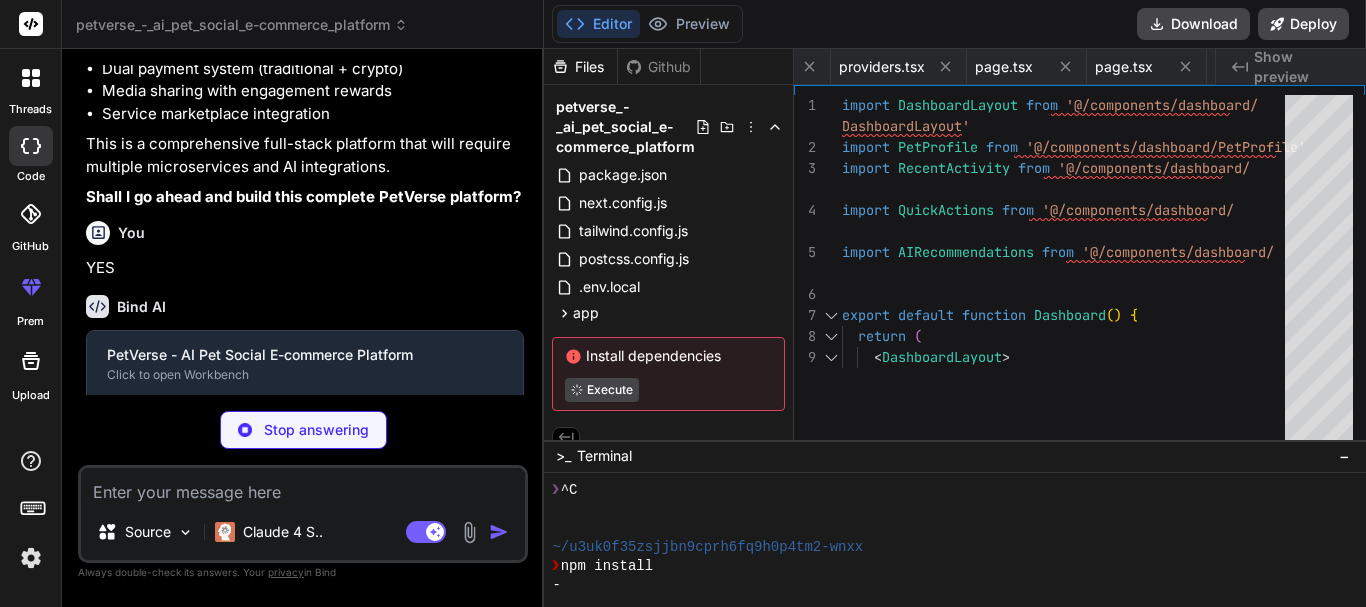 type on "x" 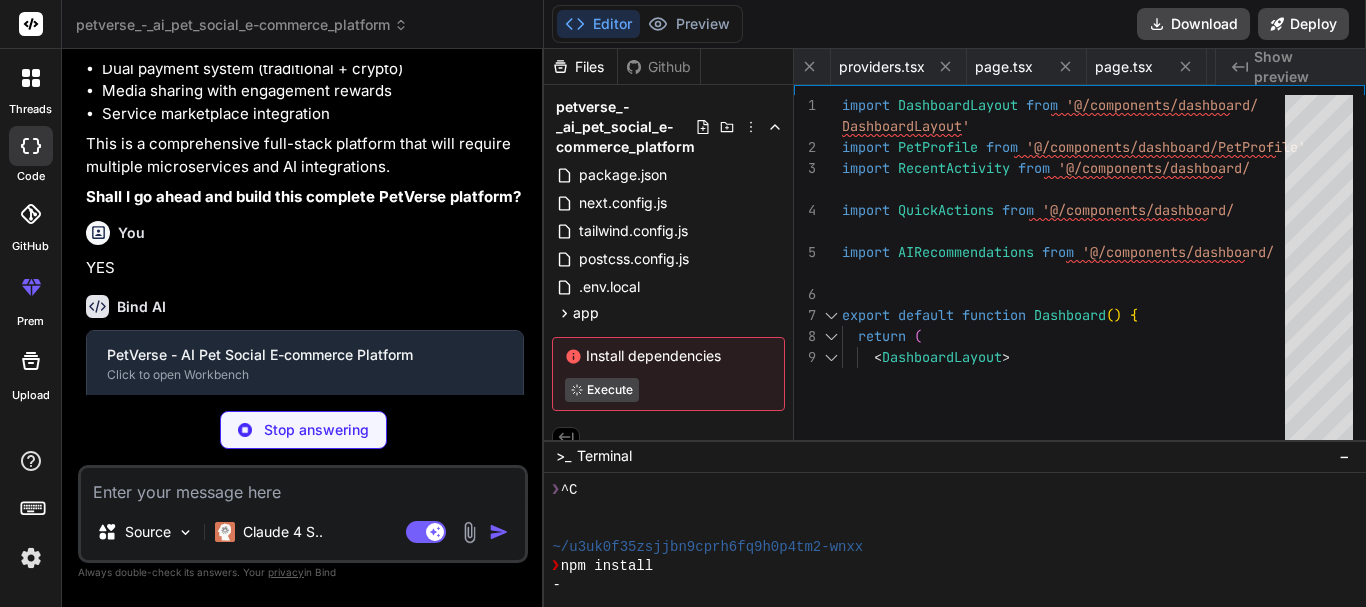 type on "</DashboardLayout>
)
}" 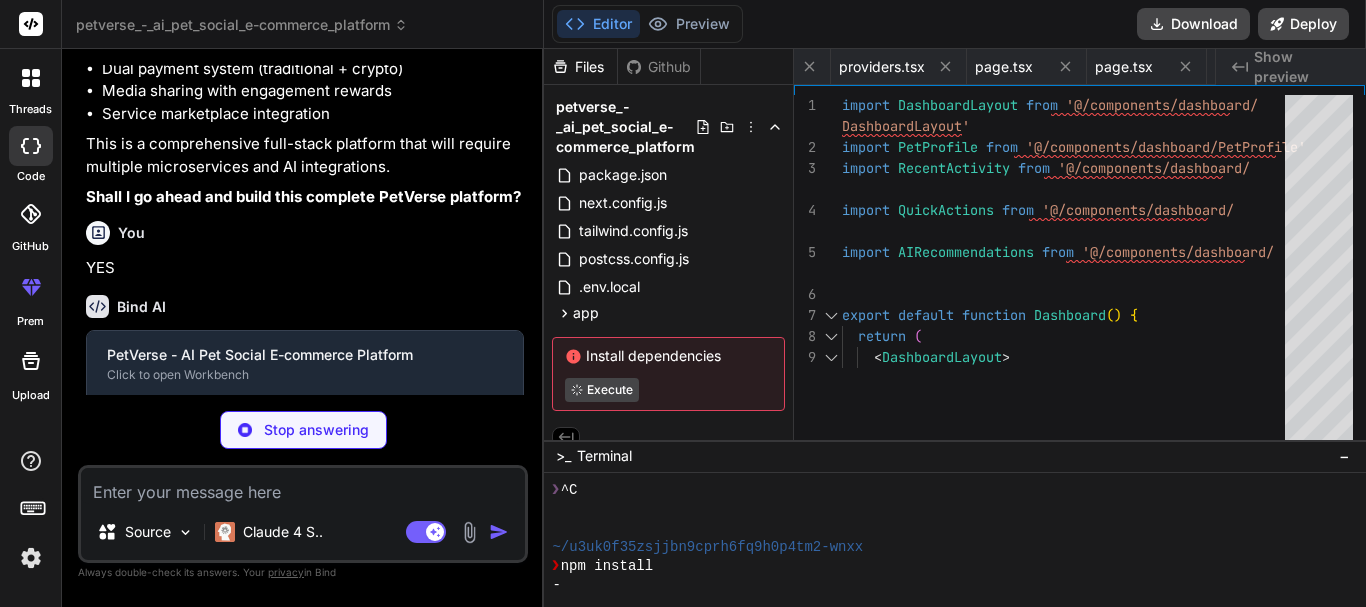 type on "x" 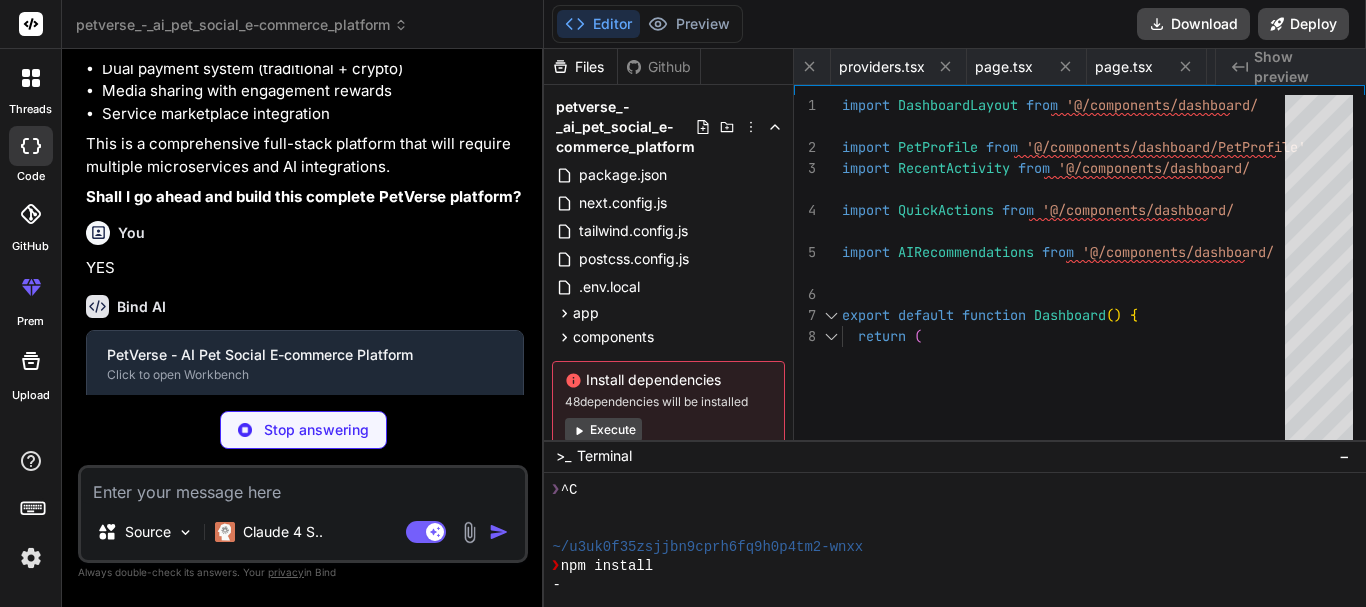 type on "x" 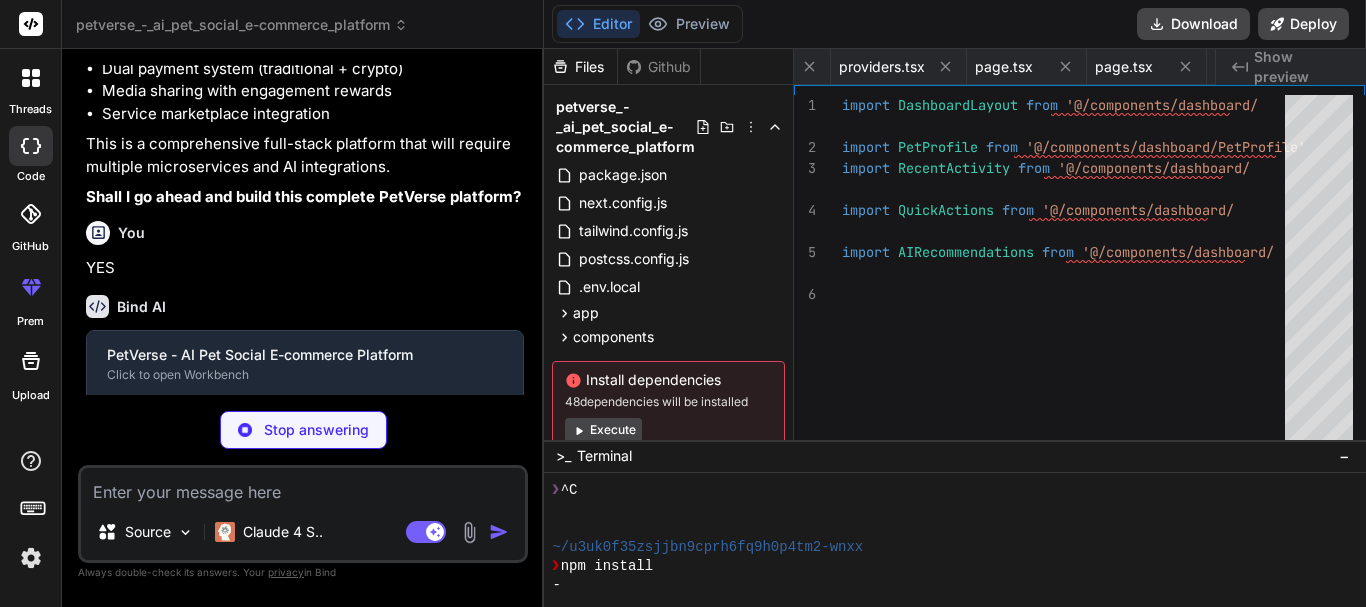 type on "x" 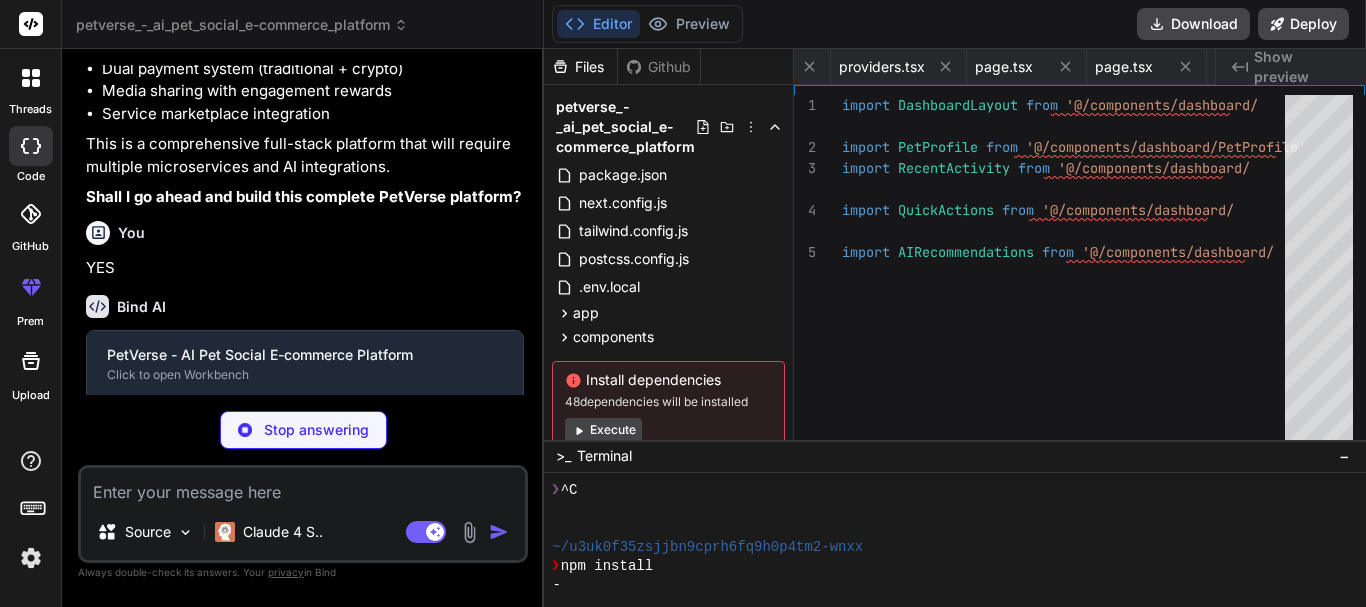 type on "x" 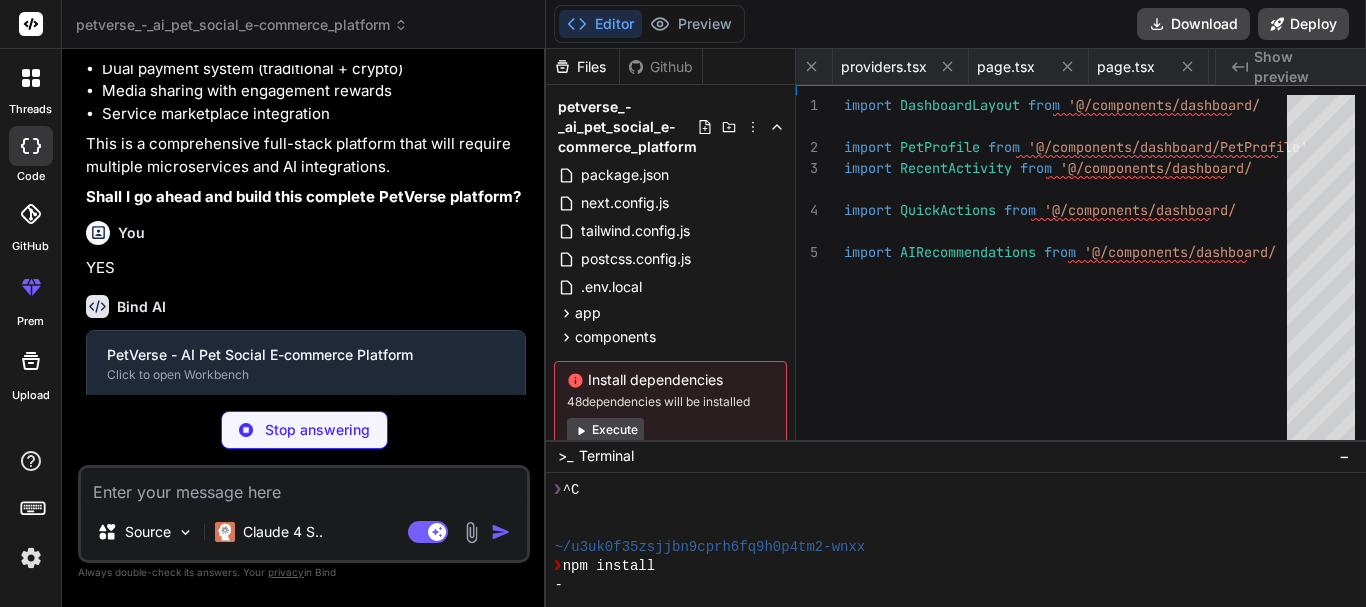type on "x" 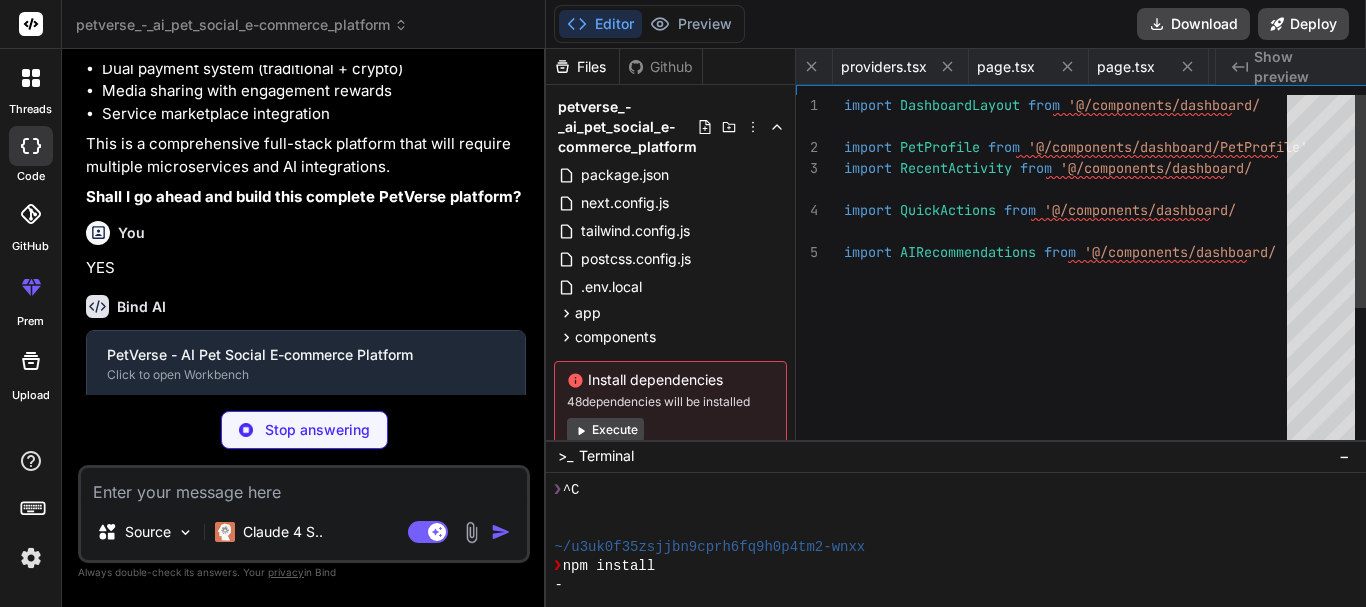 type on "x" 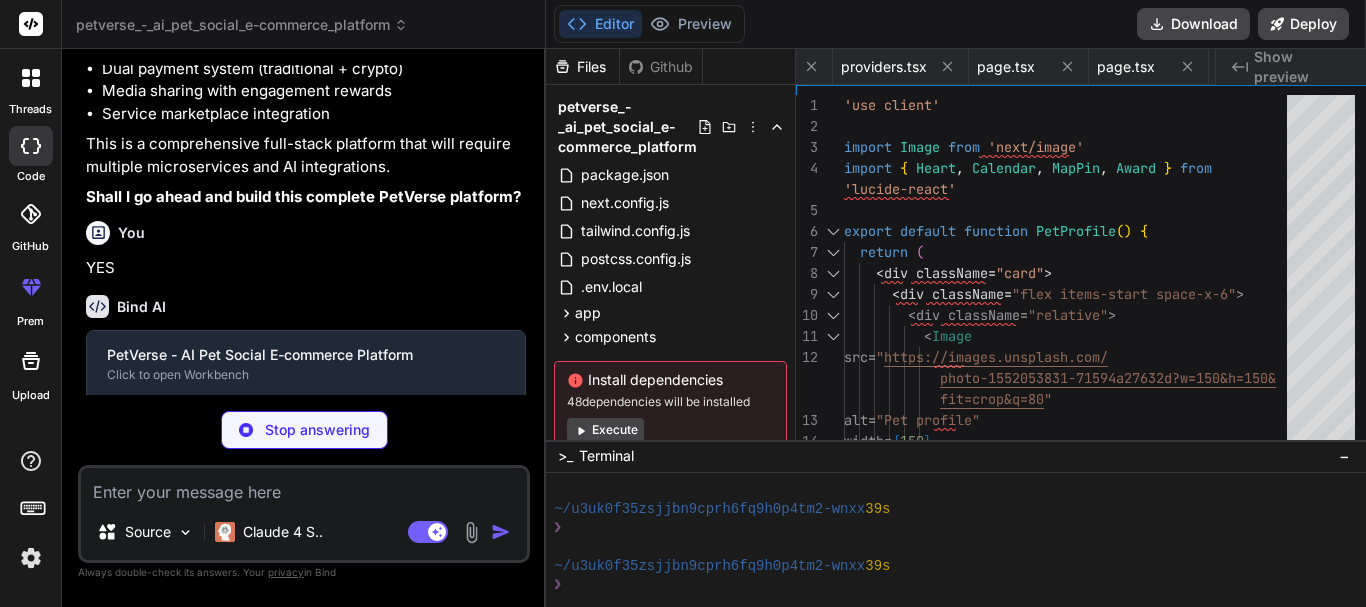 scroll, scrollTop: 0, scrollLeft: 2489, axis: horizontal 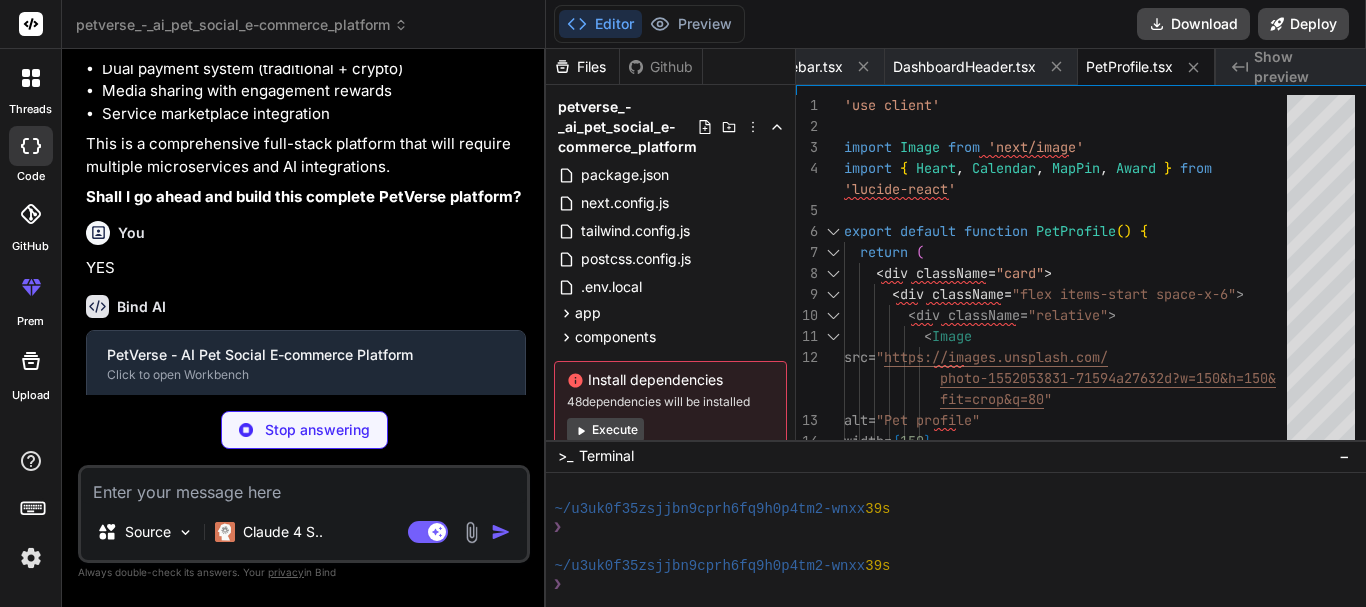 type on "x" 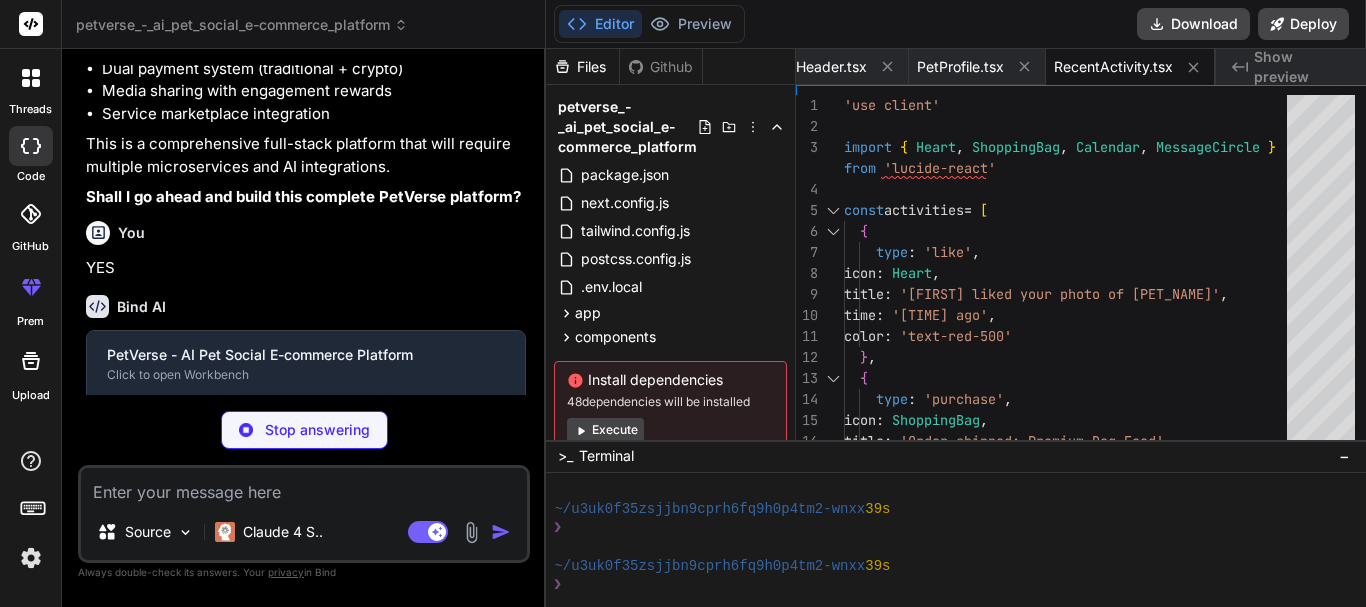 scroll, scrollTop: 247, scrollLeft: 0, axis: vertical 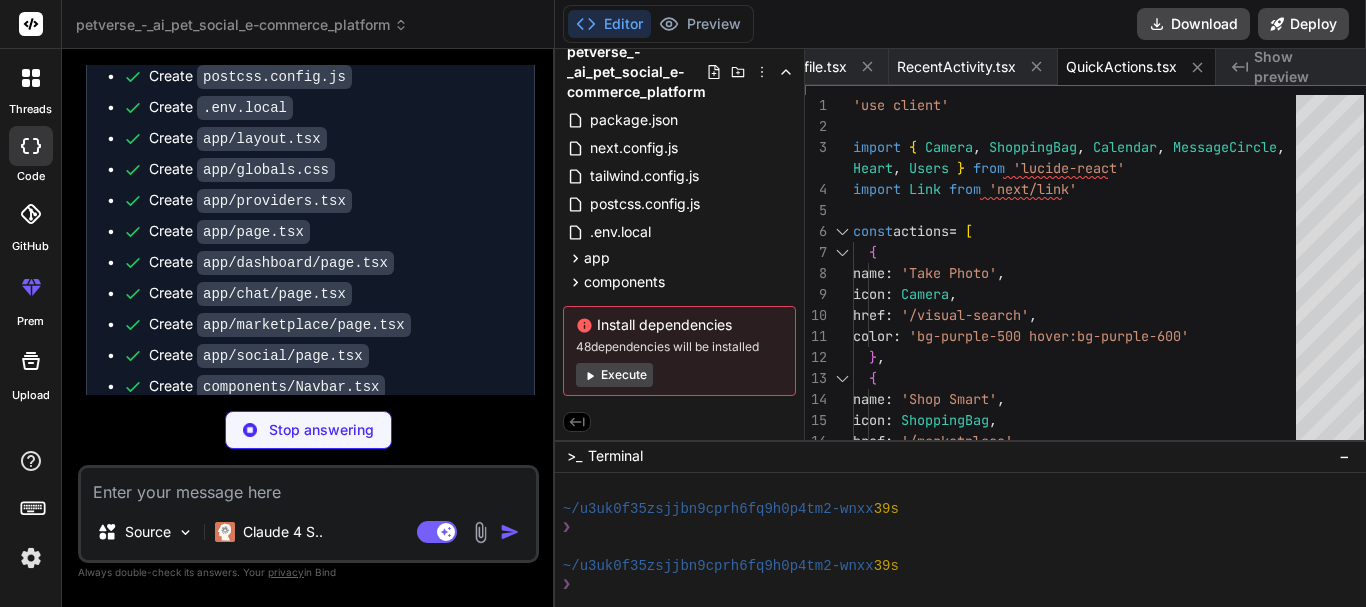 type on "x" 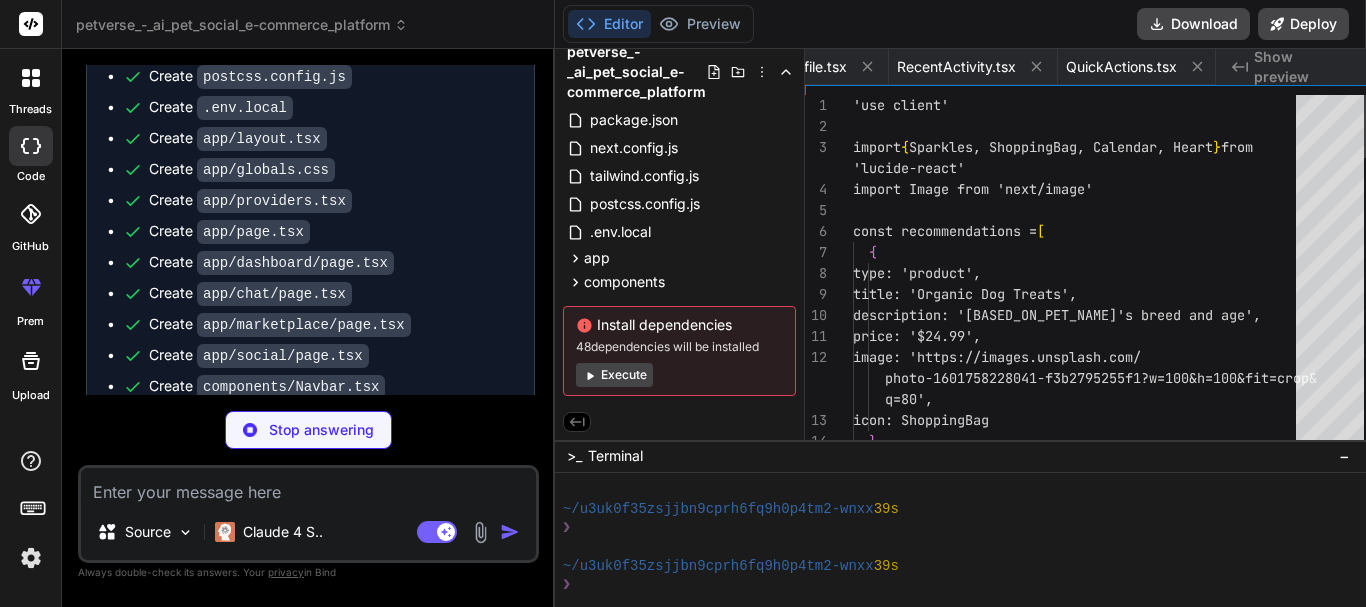 scroll, scrollTop: 0, scrollLeft: 3019, axis: horizontal 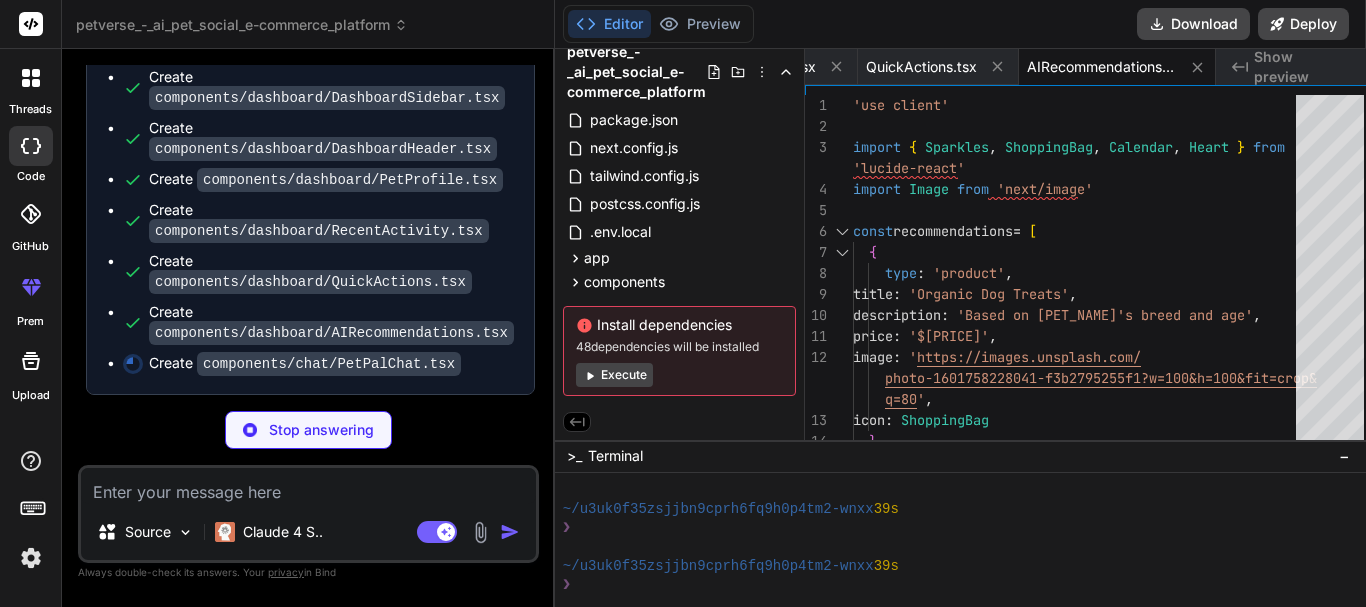 type on "x" 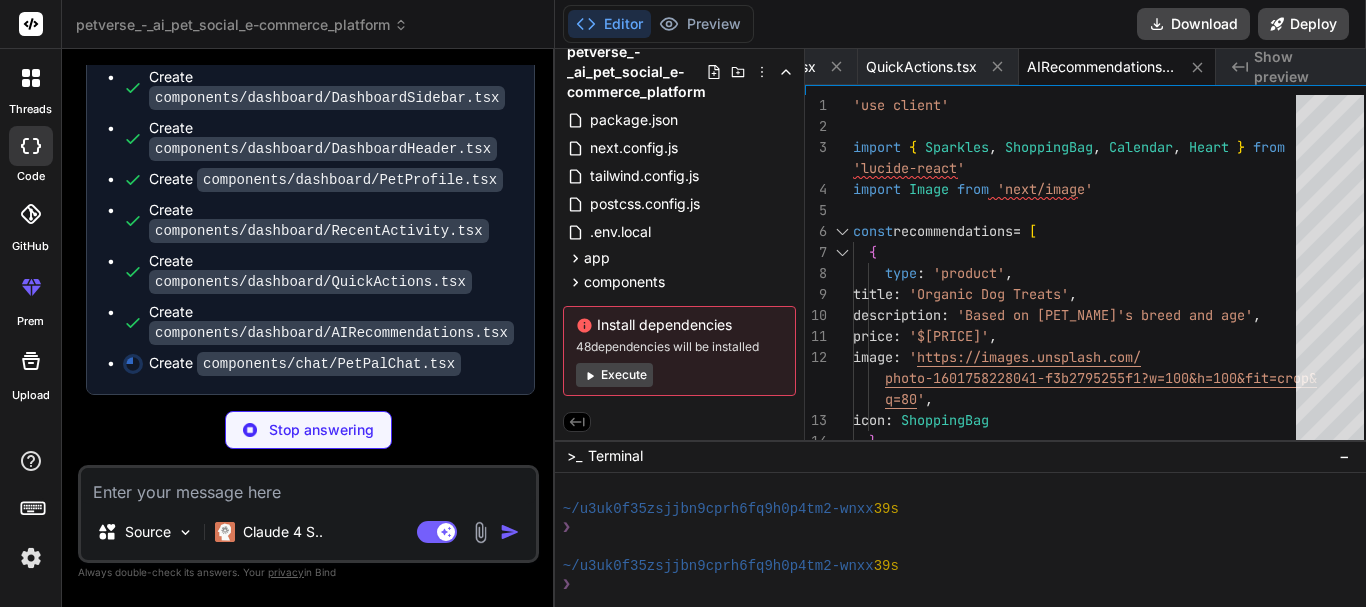 type on "</button>
</div>
</div>
</div>
)
}" 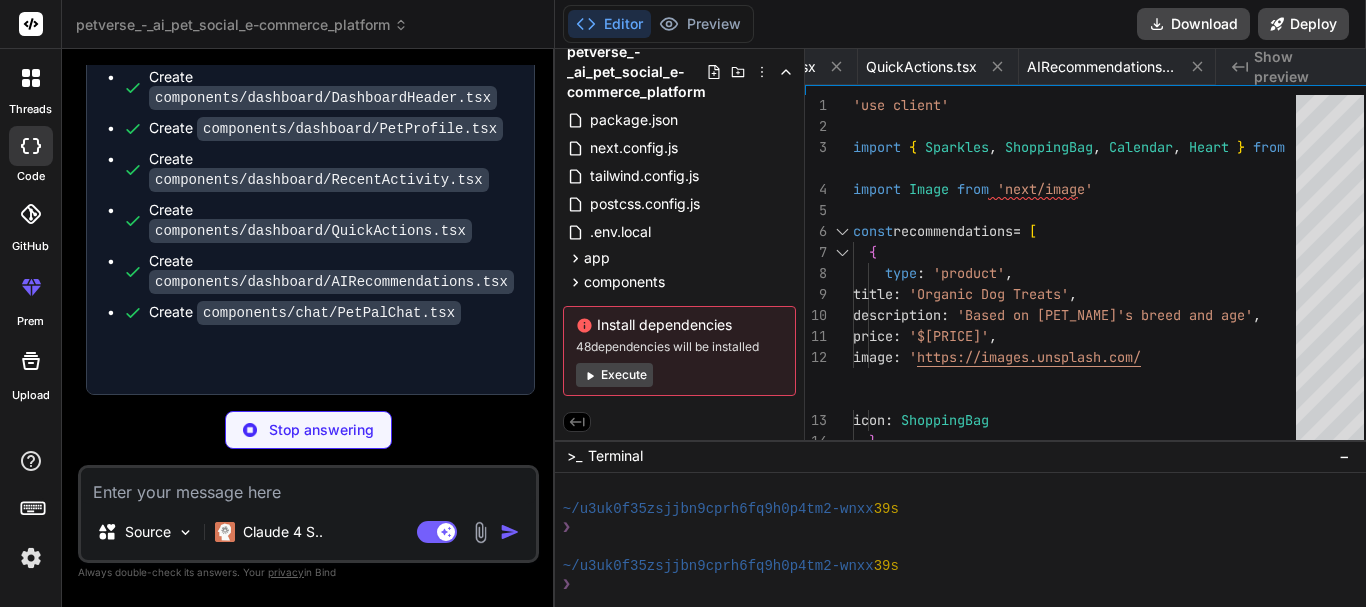 type on "x" 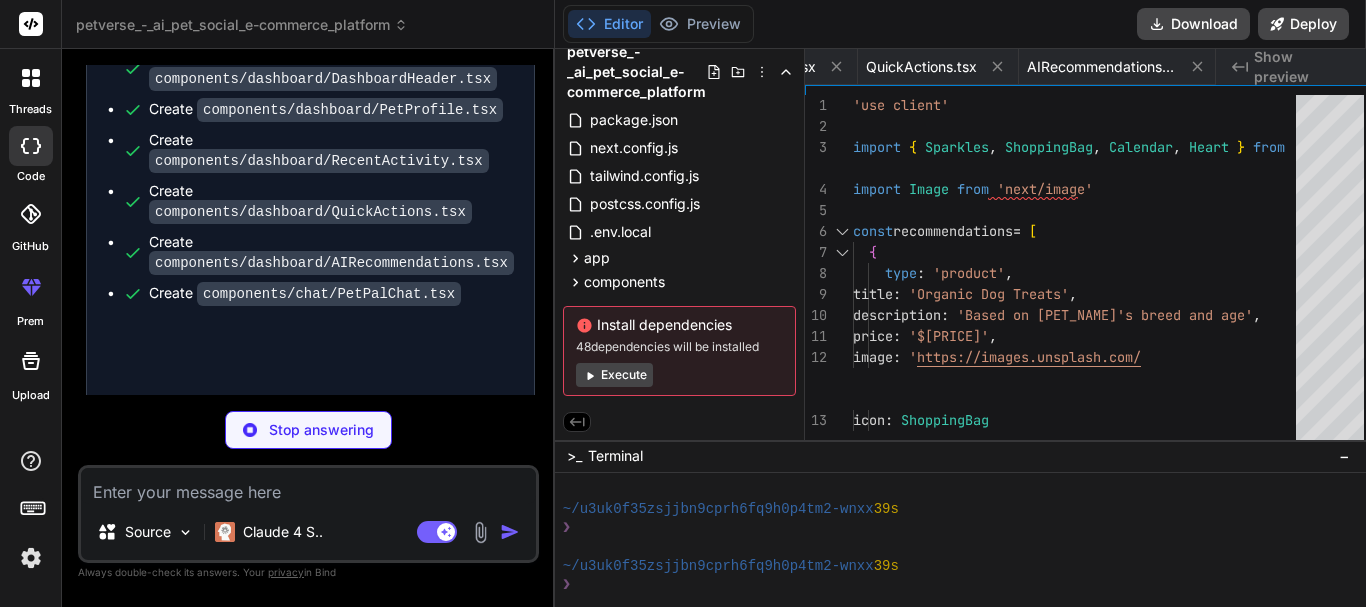 type on "x" 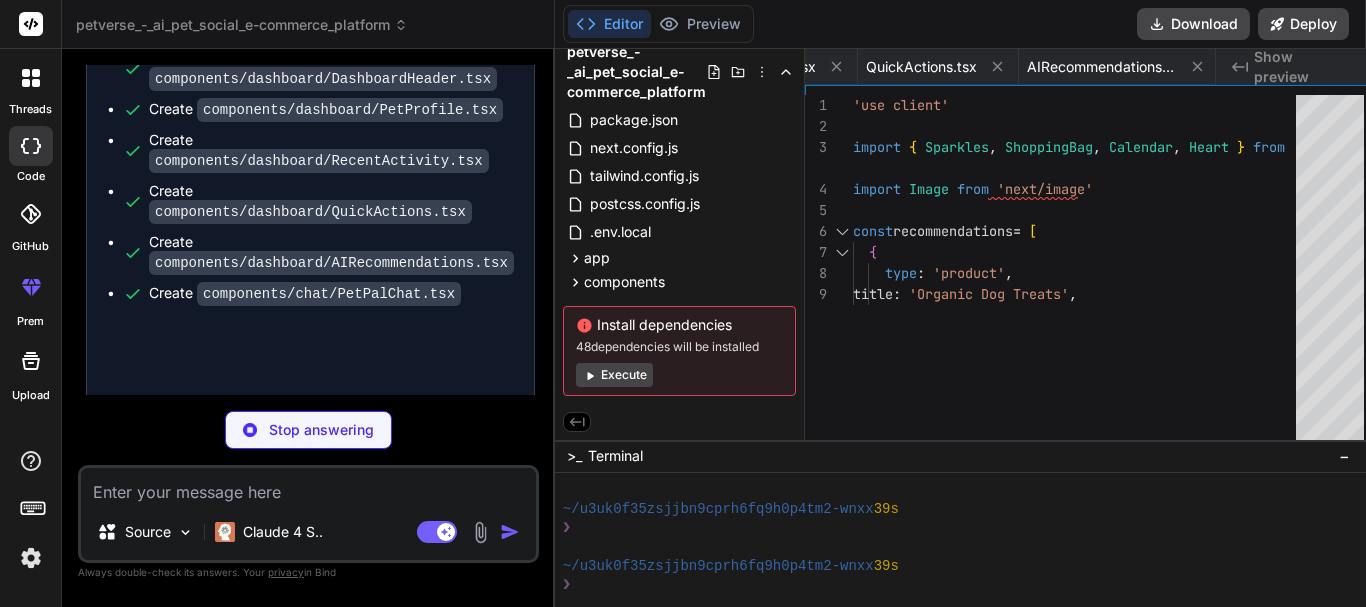 type on "x" 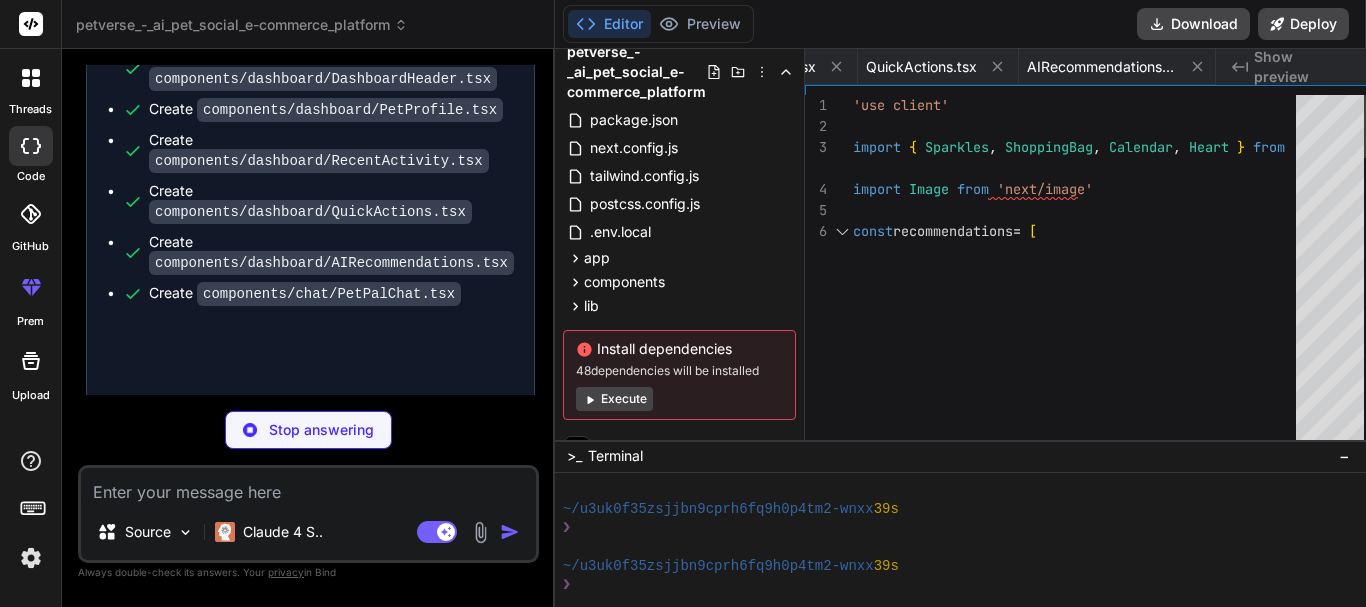 type on "x" 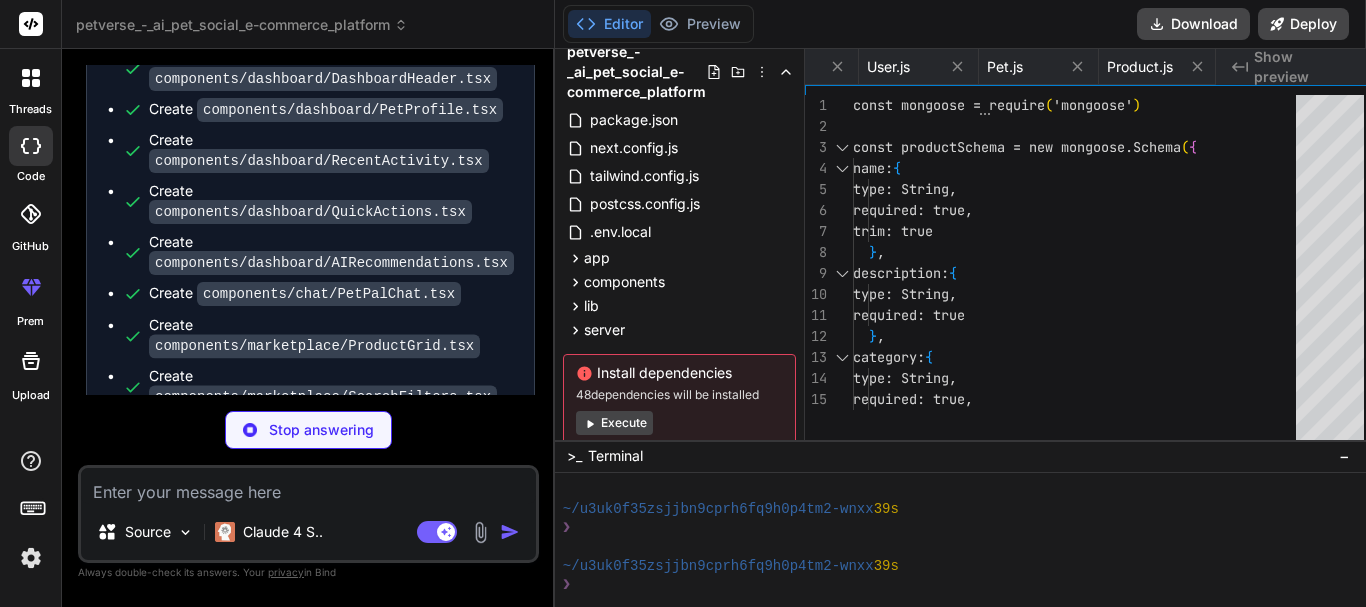 type on "x" 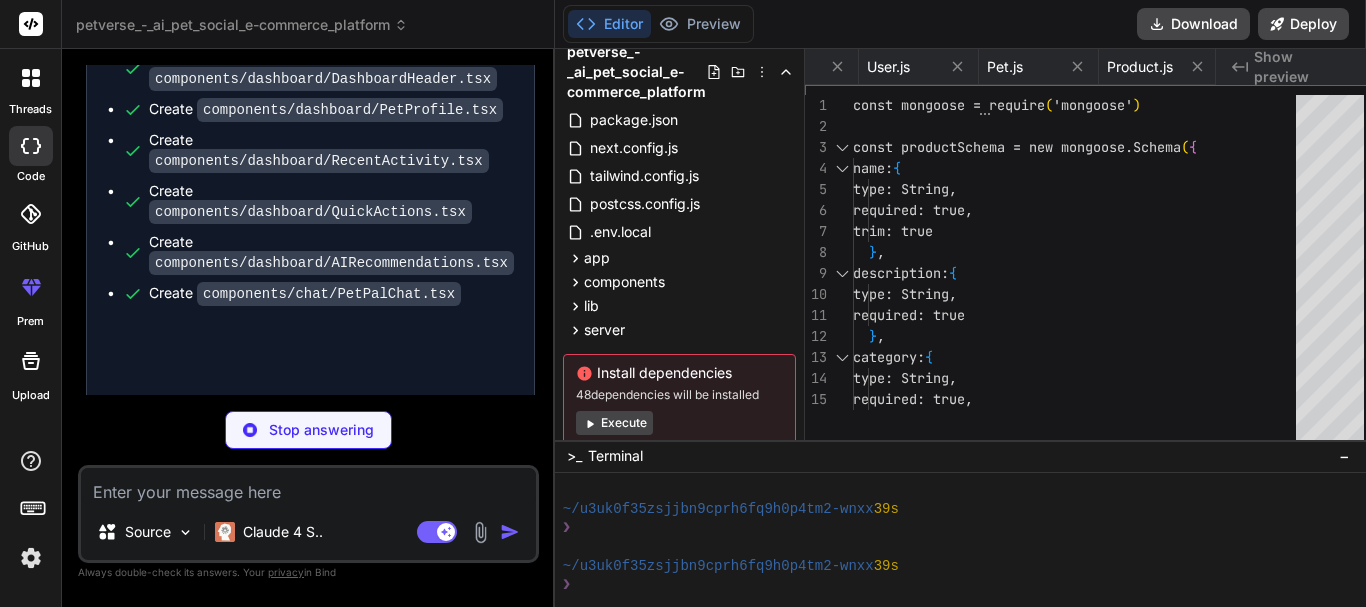 scroll, scrollTop: 0, scrollLeft: 5126, axis: horizontal 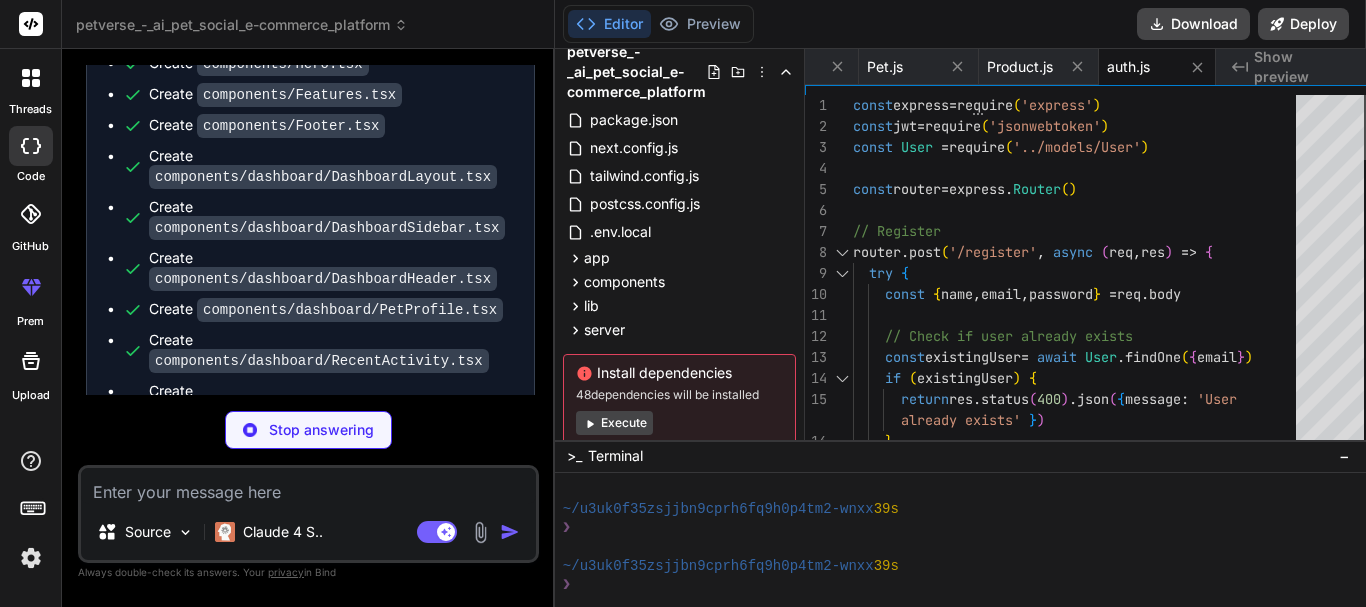 type on "x" 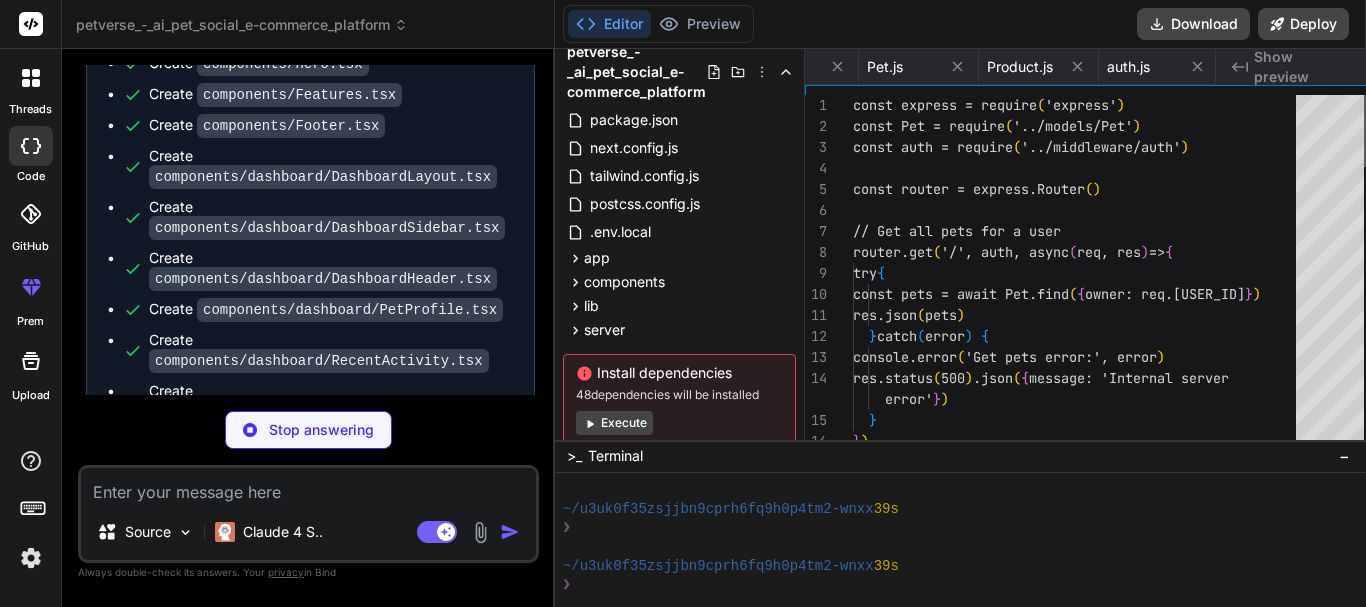 scroll, scrollTop: 0, scrollLeft: 5246, axis: horizontal 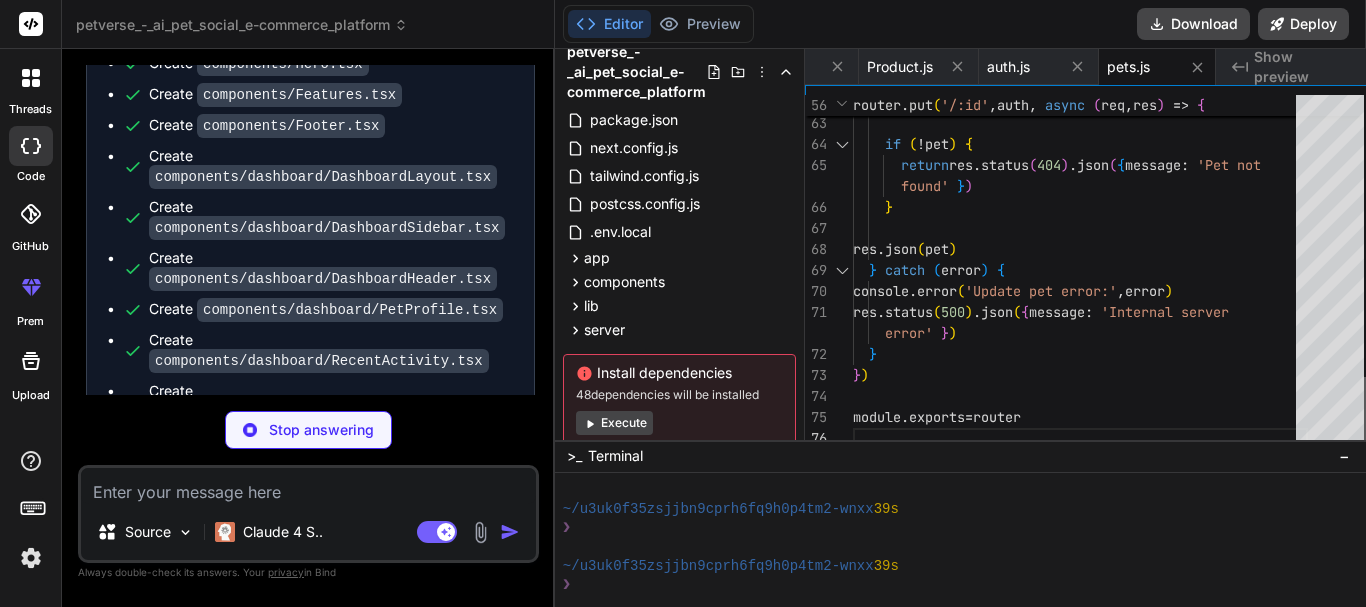 click at bounding box center (1370, 413) 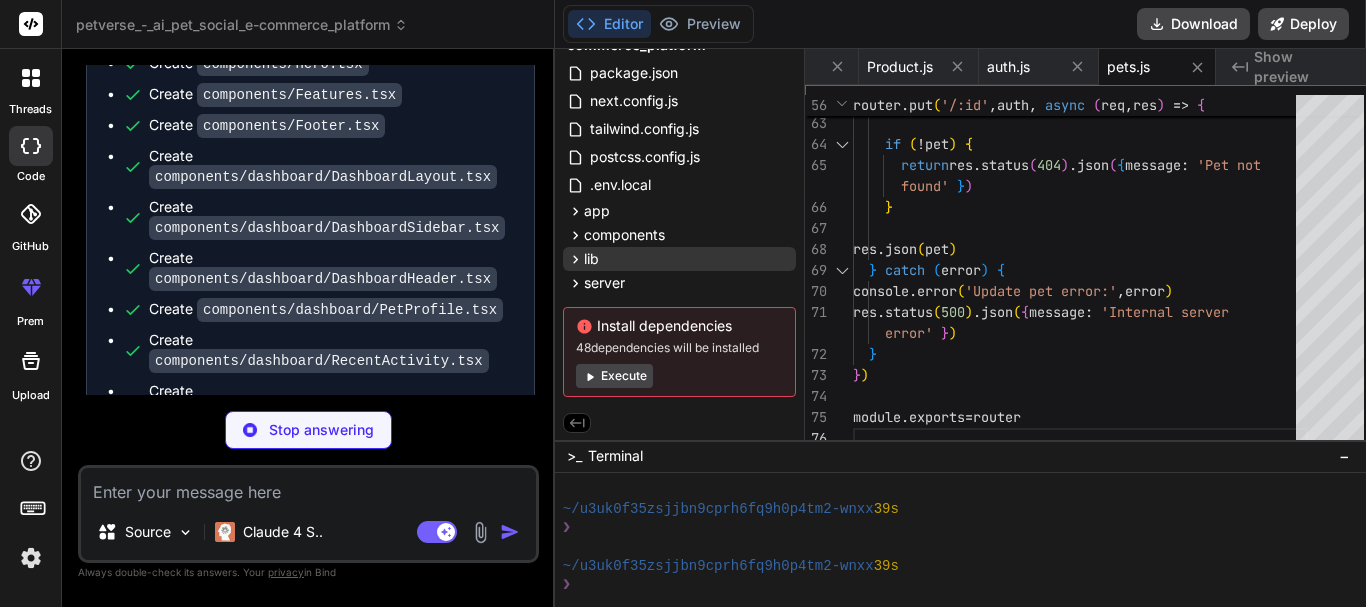 scroll, scrollTop: 103, scrollLeft: 0, axis: vertical 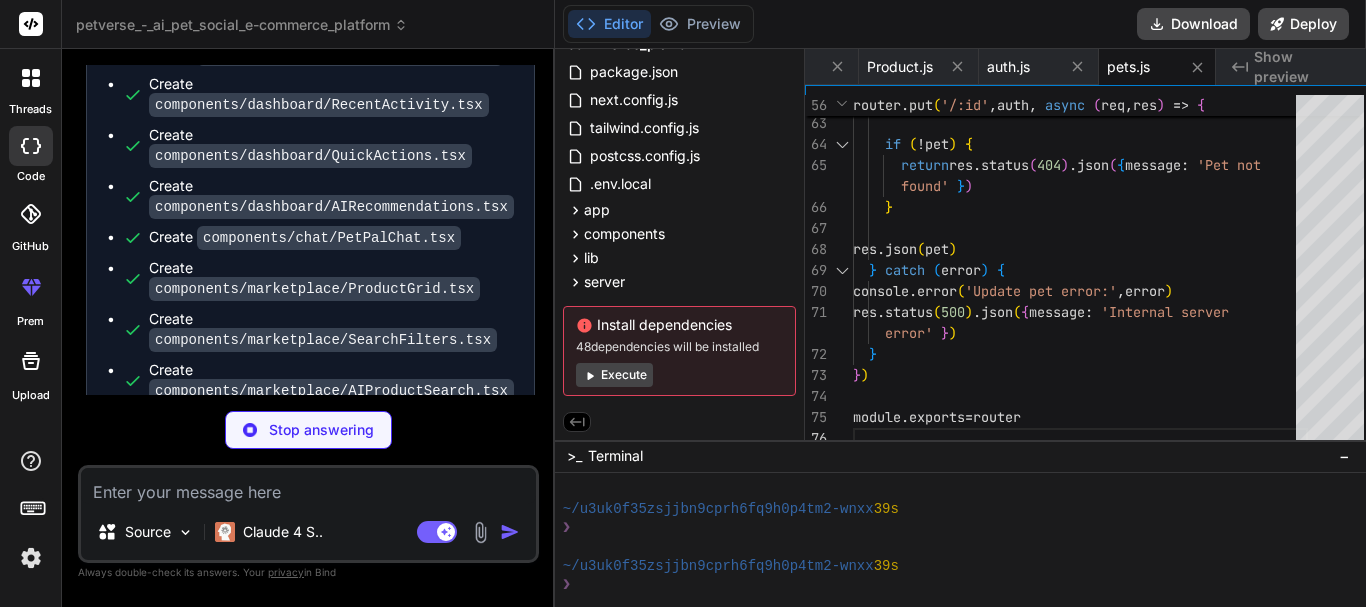type on "x" 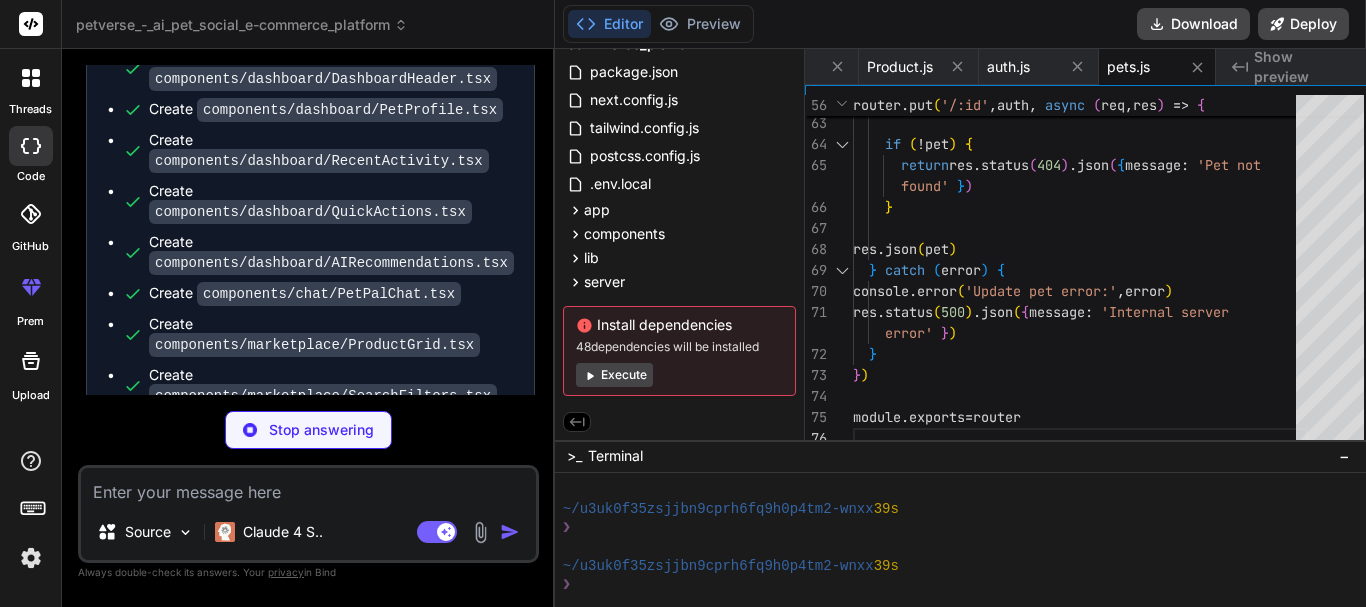 scroll, scrollTop: 0, scrollLeft: 5370, axis: horizontal 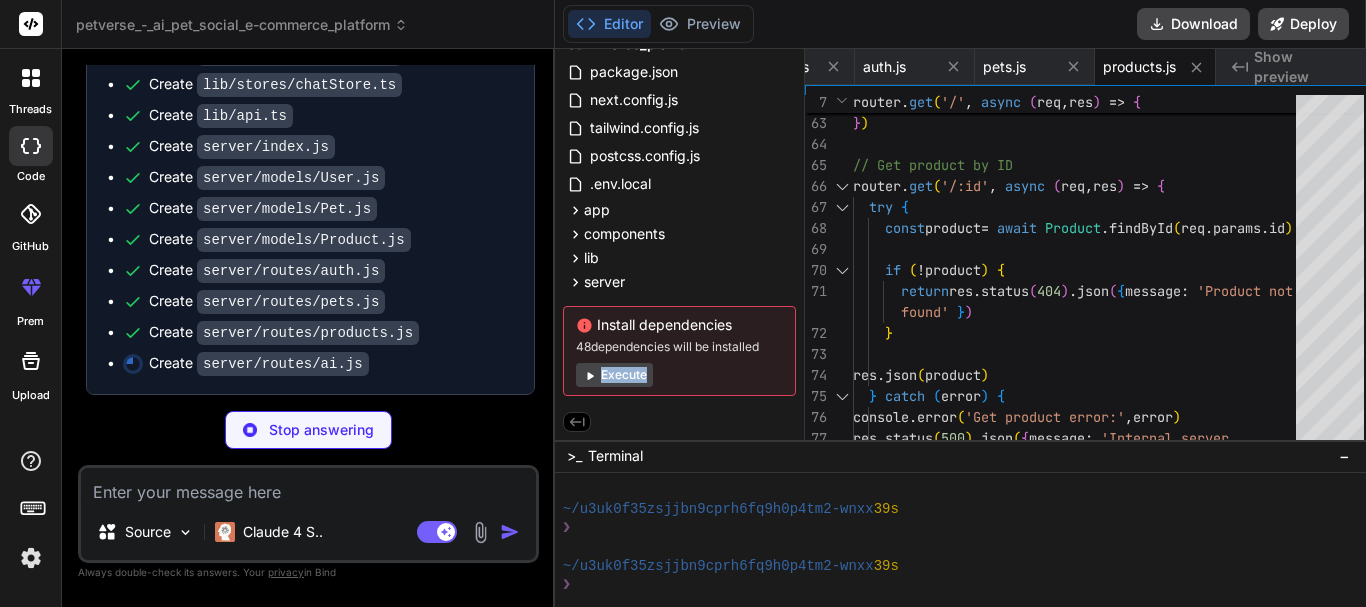 click on "Execute" at bounding box center [679, 375] 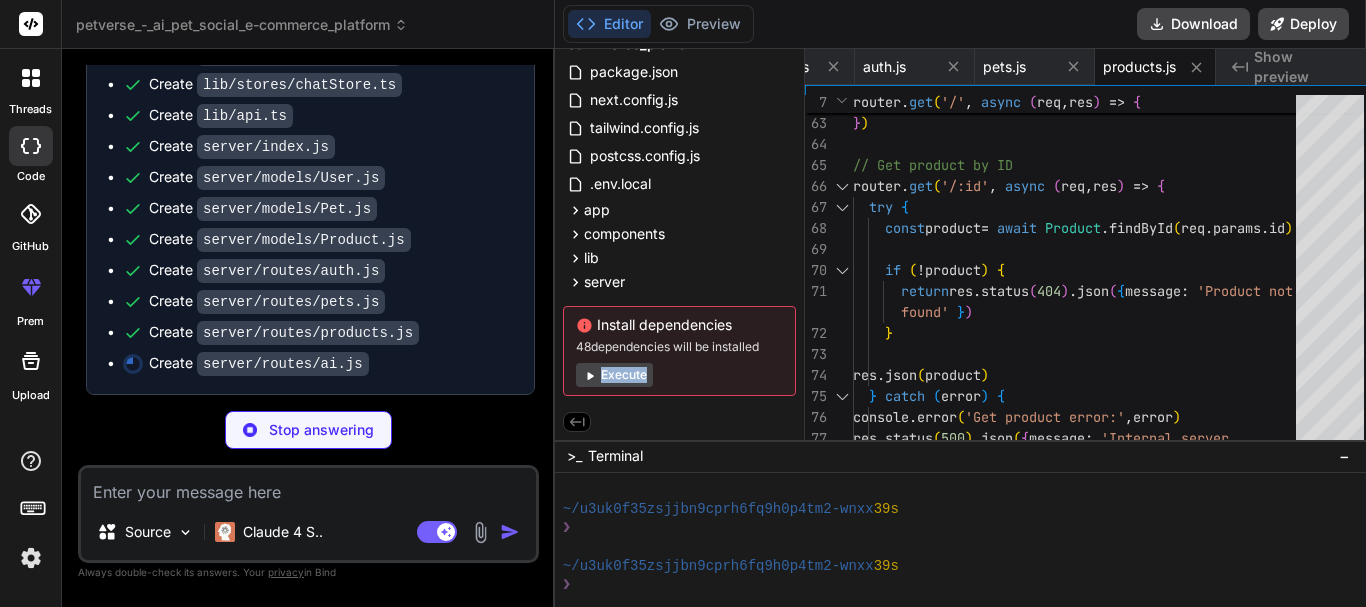 type on "x" 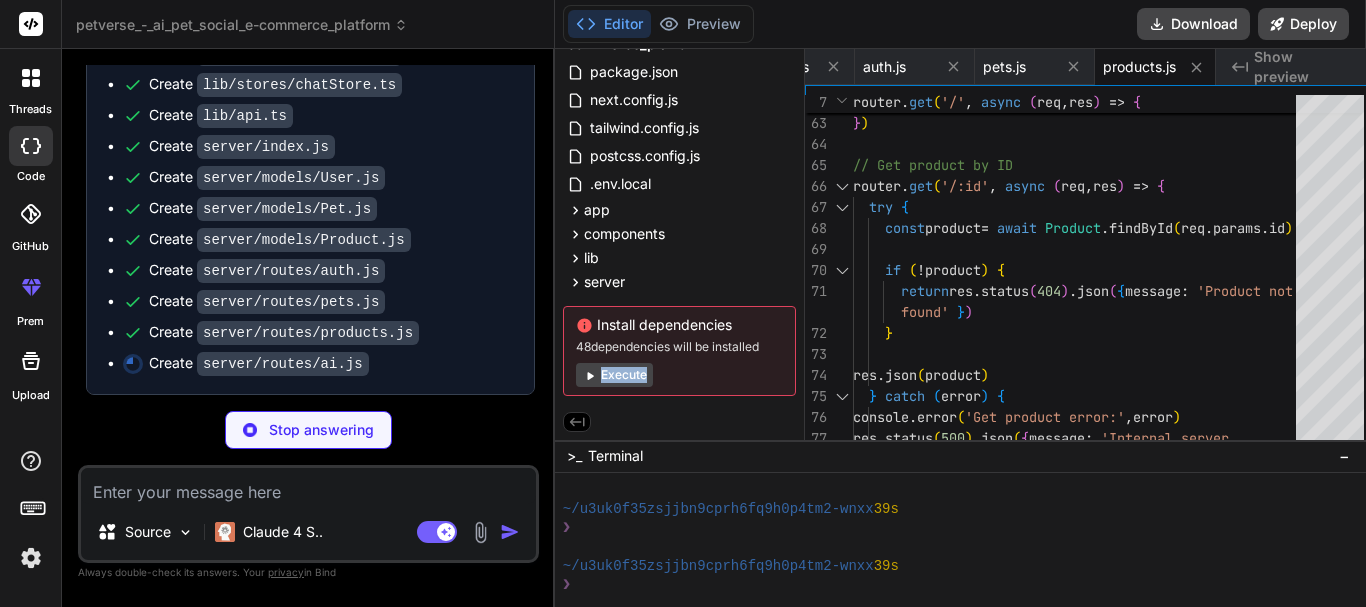 type 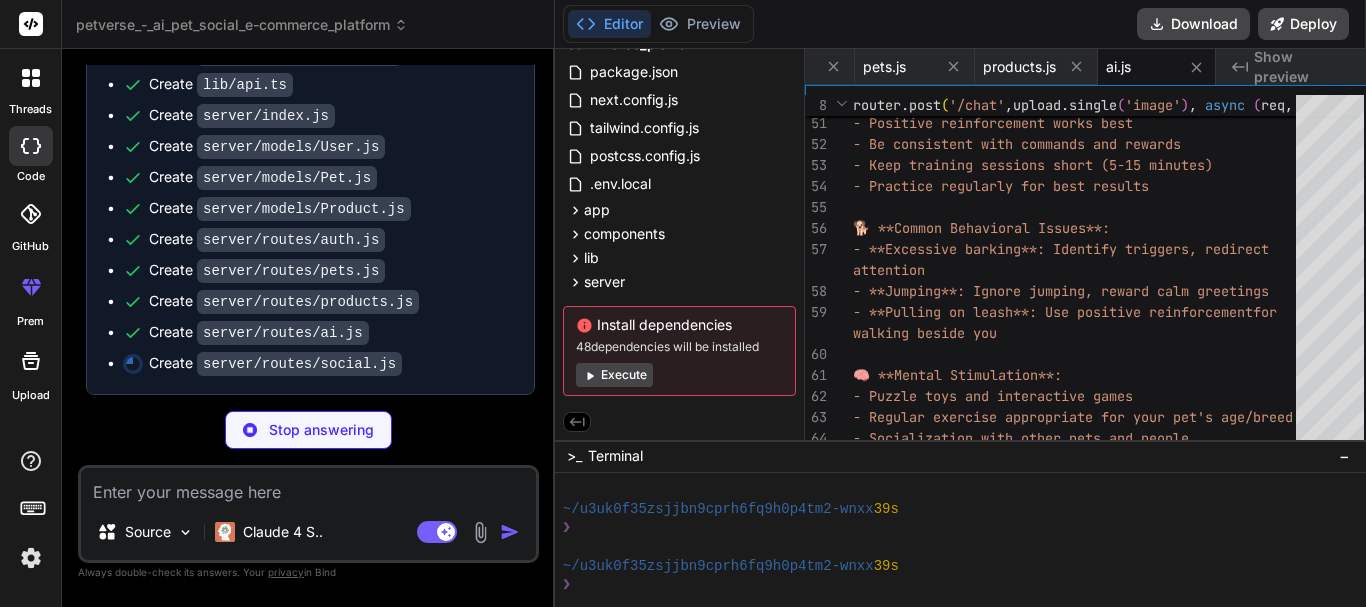 click on "Execute" at bounding box center [679, 375] 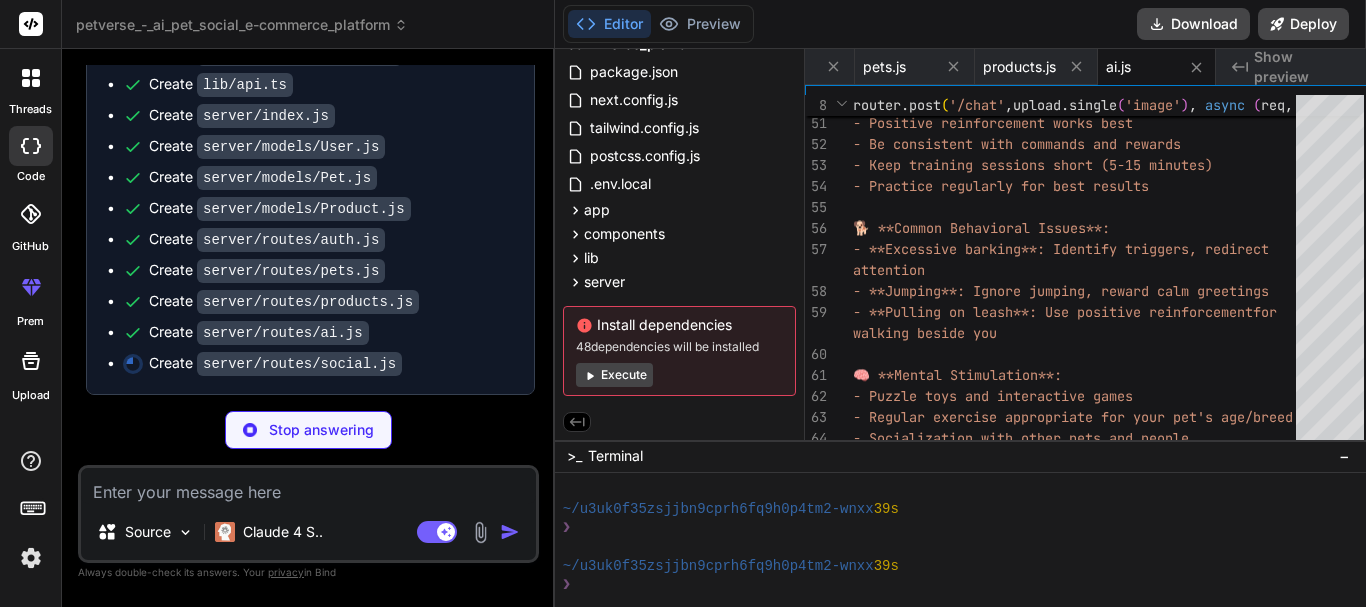 drag, startPoint x: 557, startPoint y: 318, endPoint x: 766, endPoint y: 358, distance: 212.79332 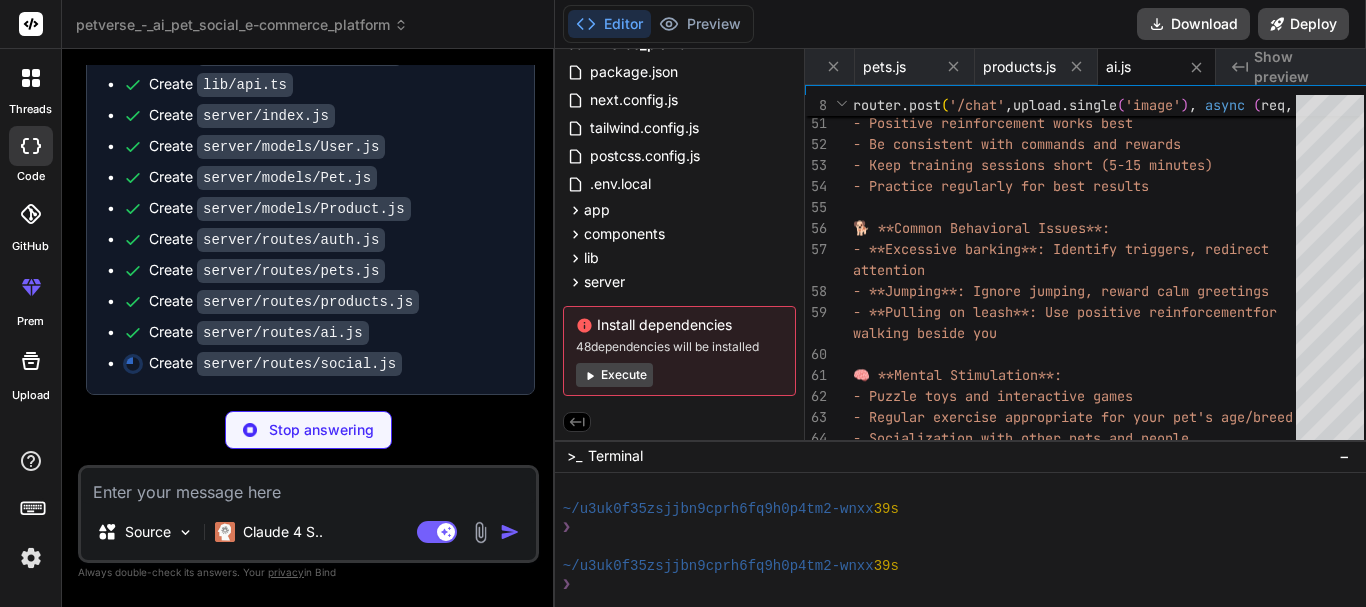 click on "Install dependencies 48 dependencies will be installed Execute" at bounding box center [679, 351] 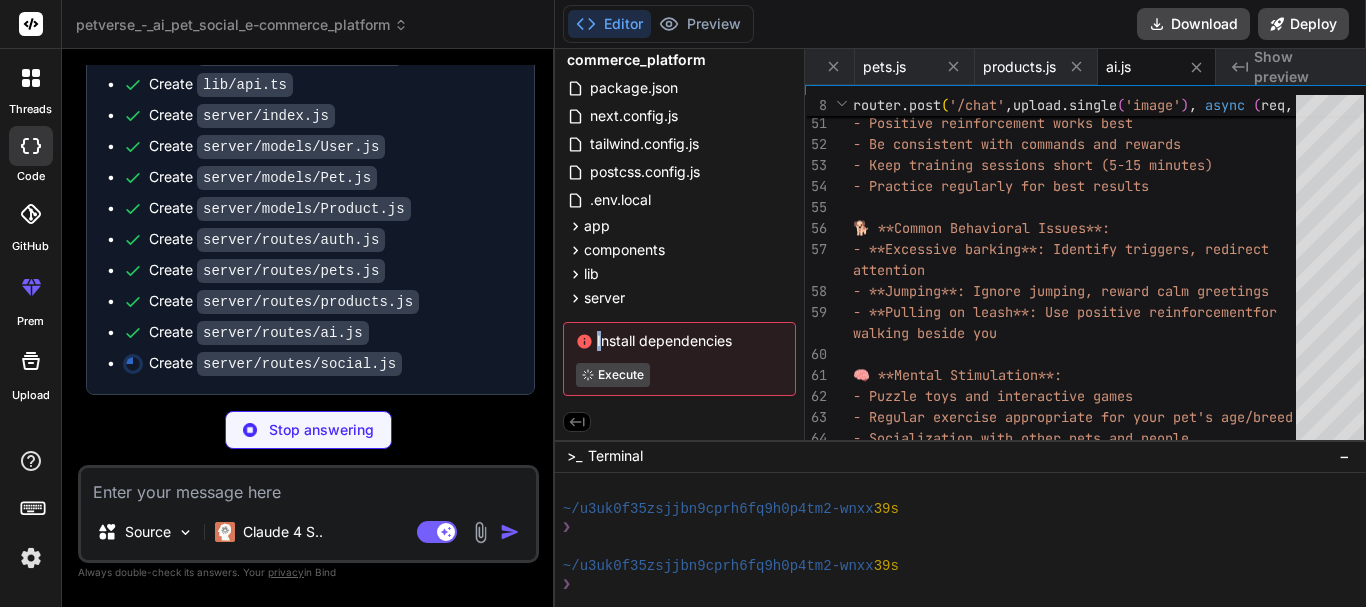 scroll, scrollTop: 87, scrollLeft: 0, axis: vertical 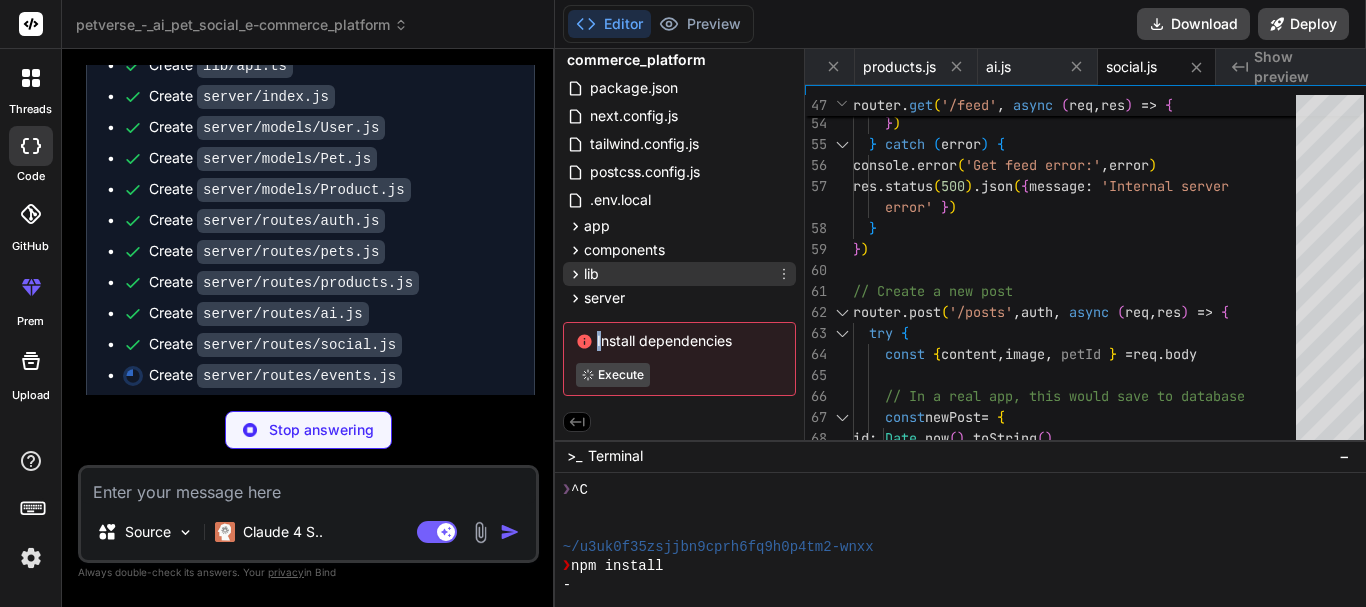 type on "x" 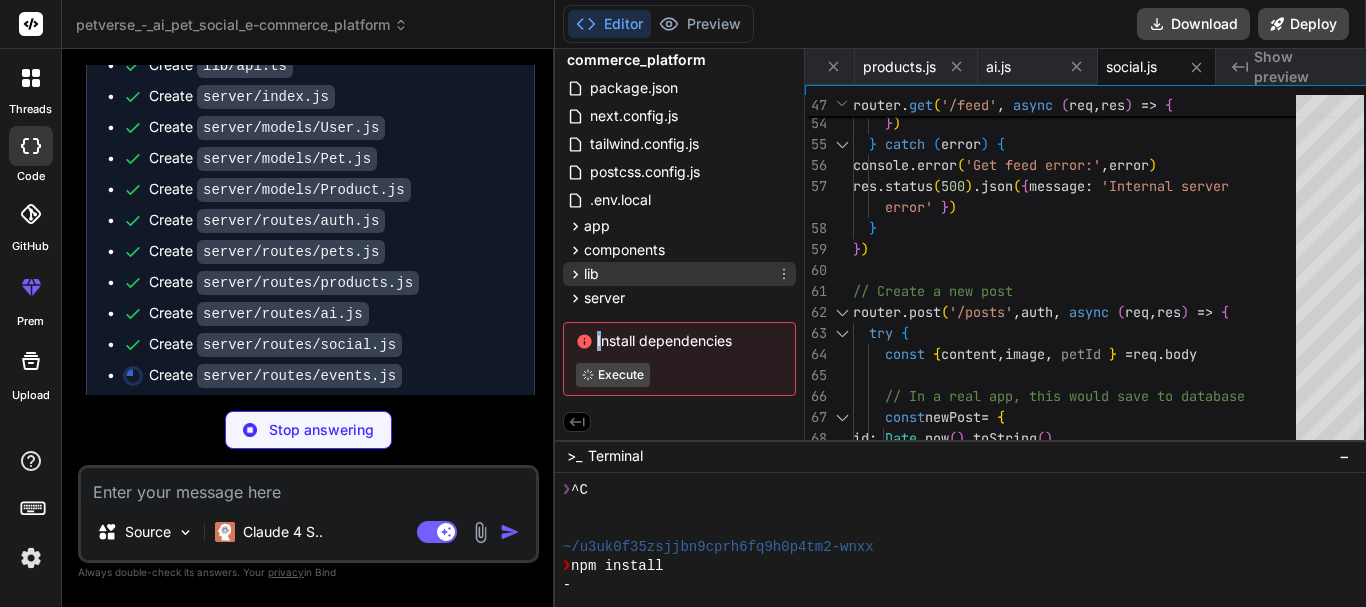 type on "res.status(500).json({ message: 'Internal server error' })
}
})
module.exports = router" 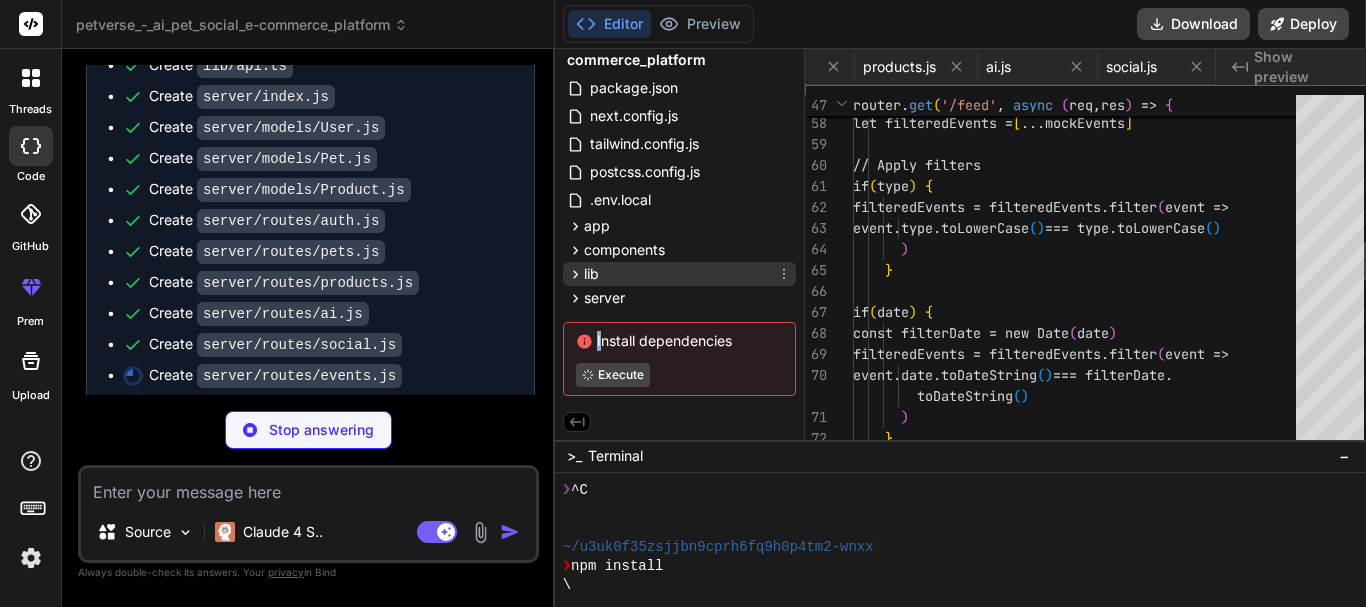 scroll, scrollTop: 0, scrollLeft: 5730, axis: horizontal 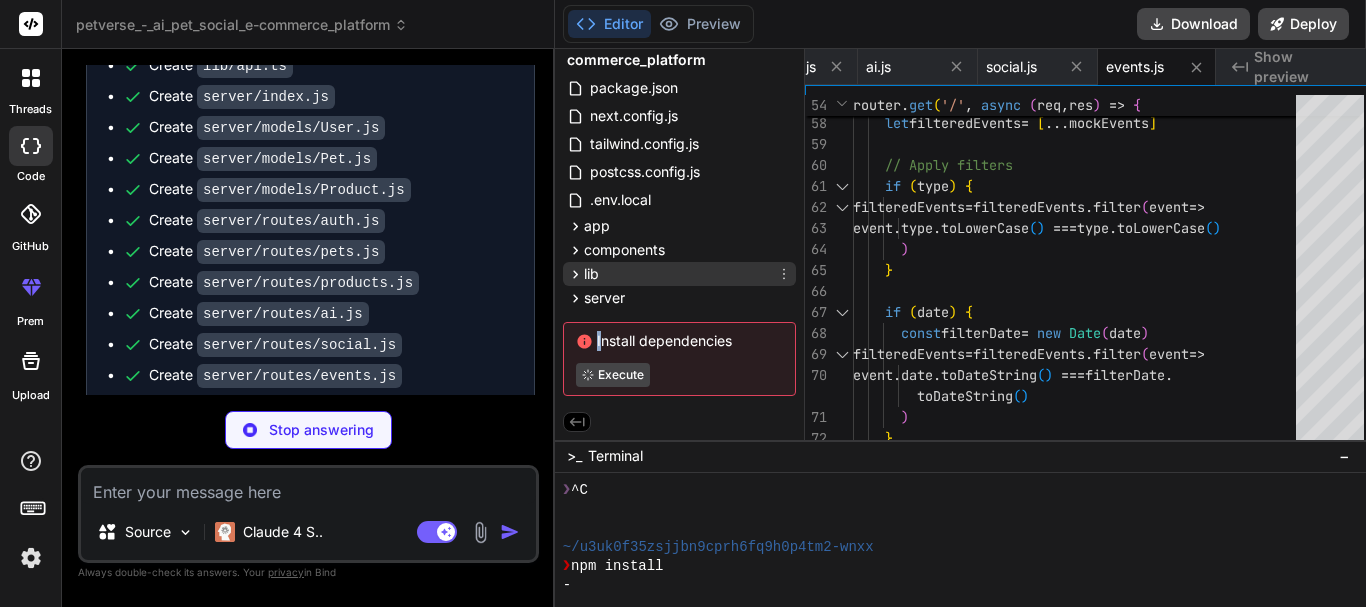 type on "x" 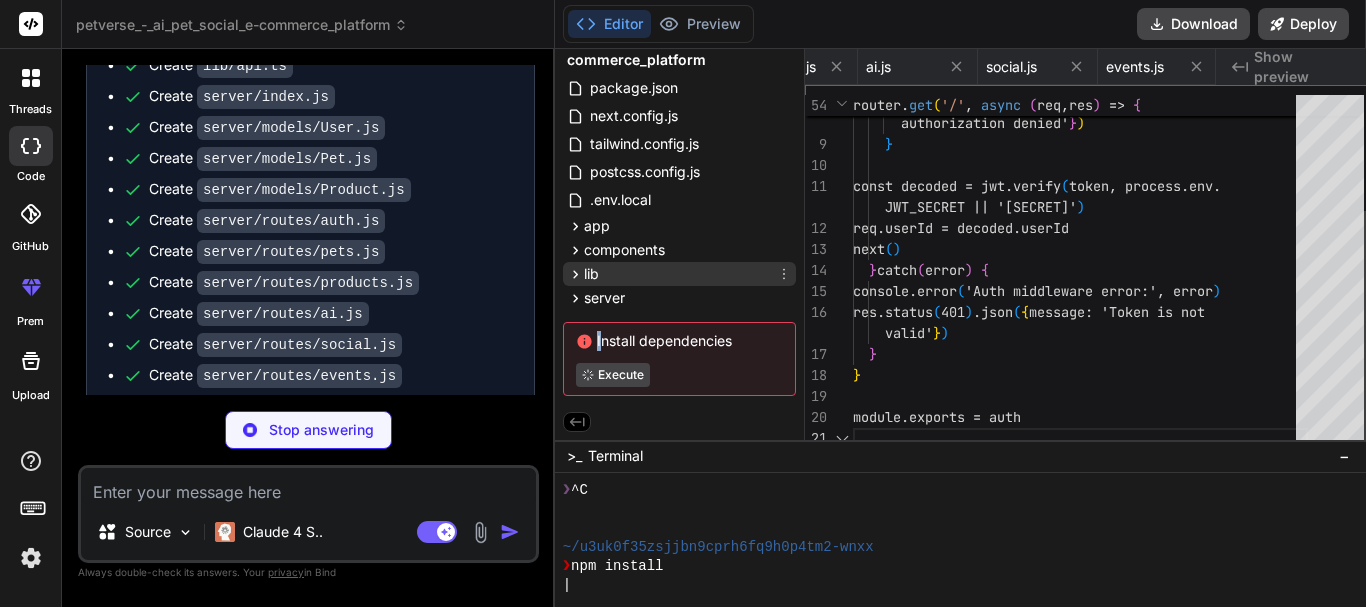 scroll, scrollTop: 0, scrollLeft: 5850, axis: horizontal 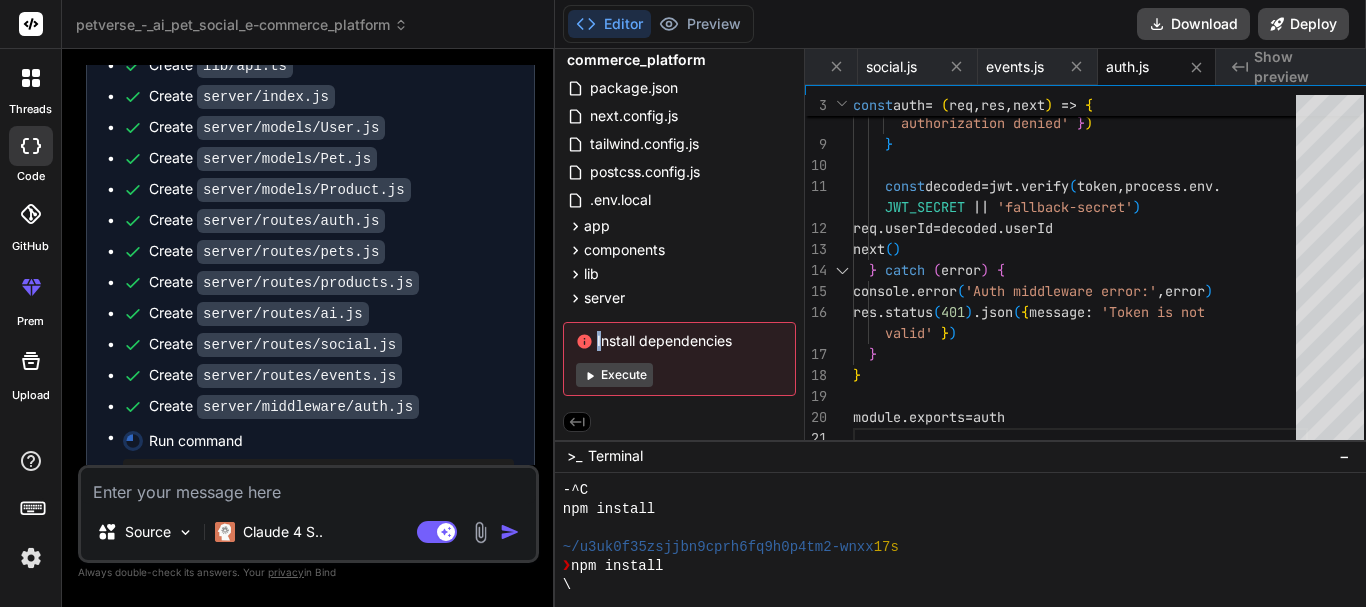 click on "Execute" at bounding box center [614, 375] 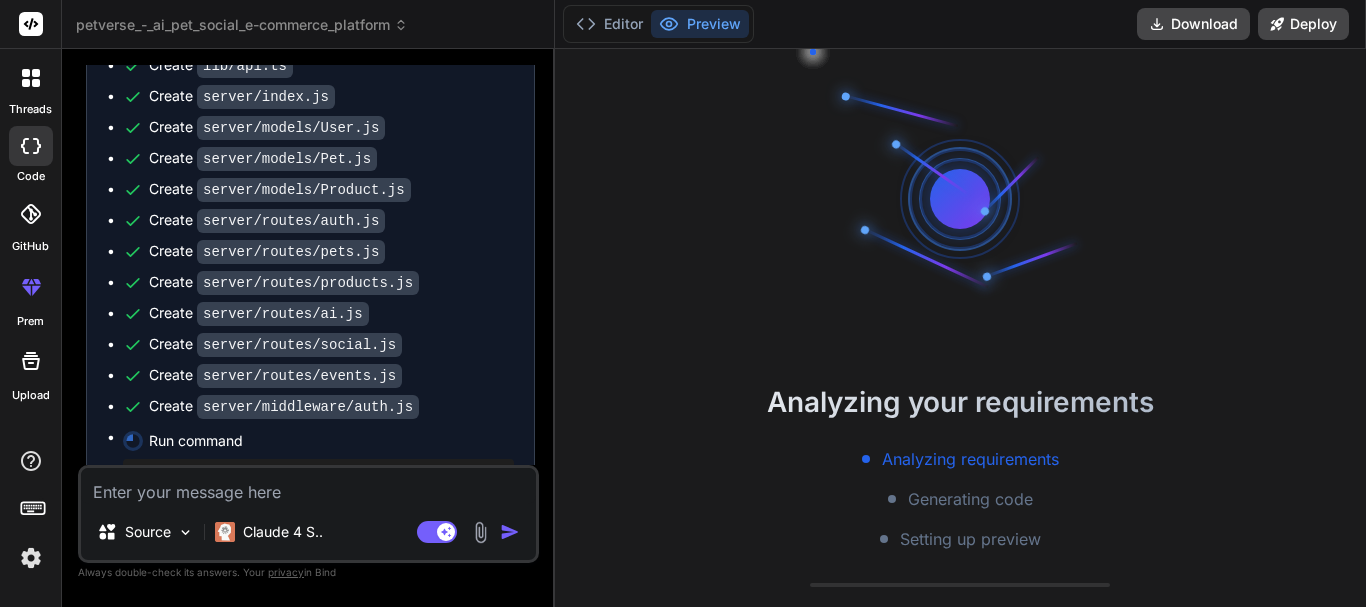 scroll, scrollTop: 551, scrollLeft: 0, axis: vertical 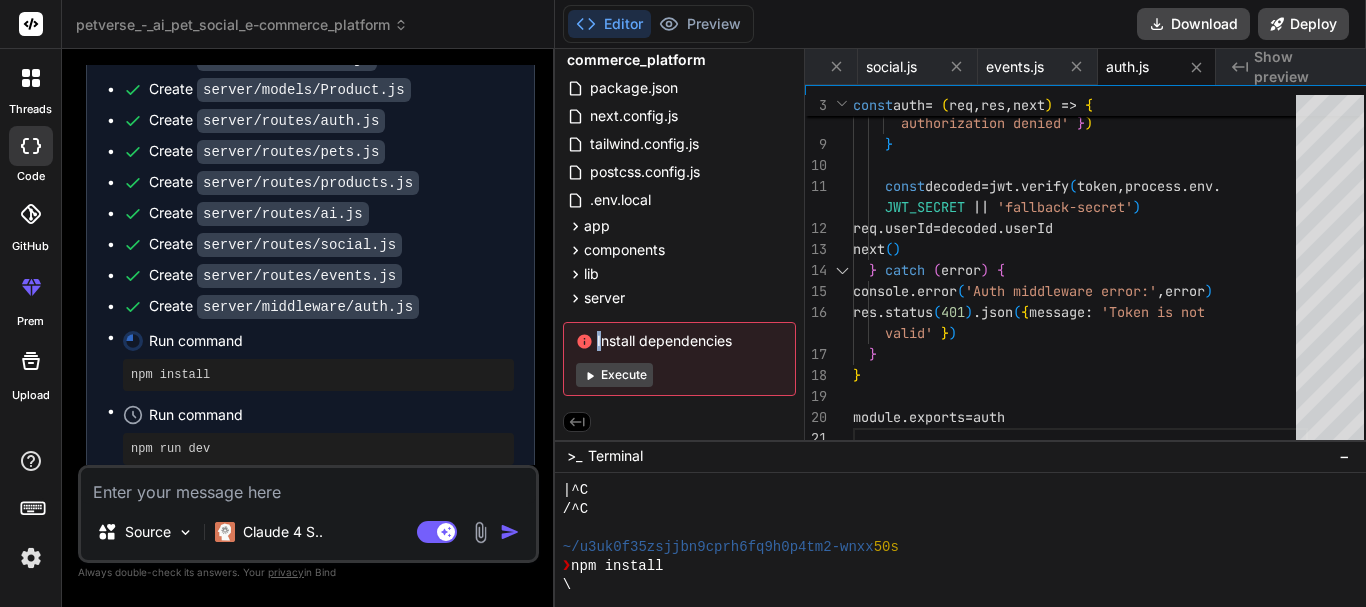 click on "Install dependencies Execute" at bounding box center (679, 359) 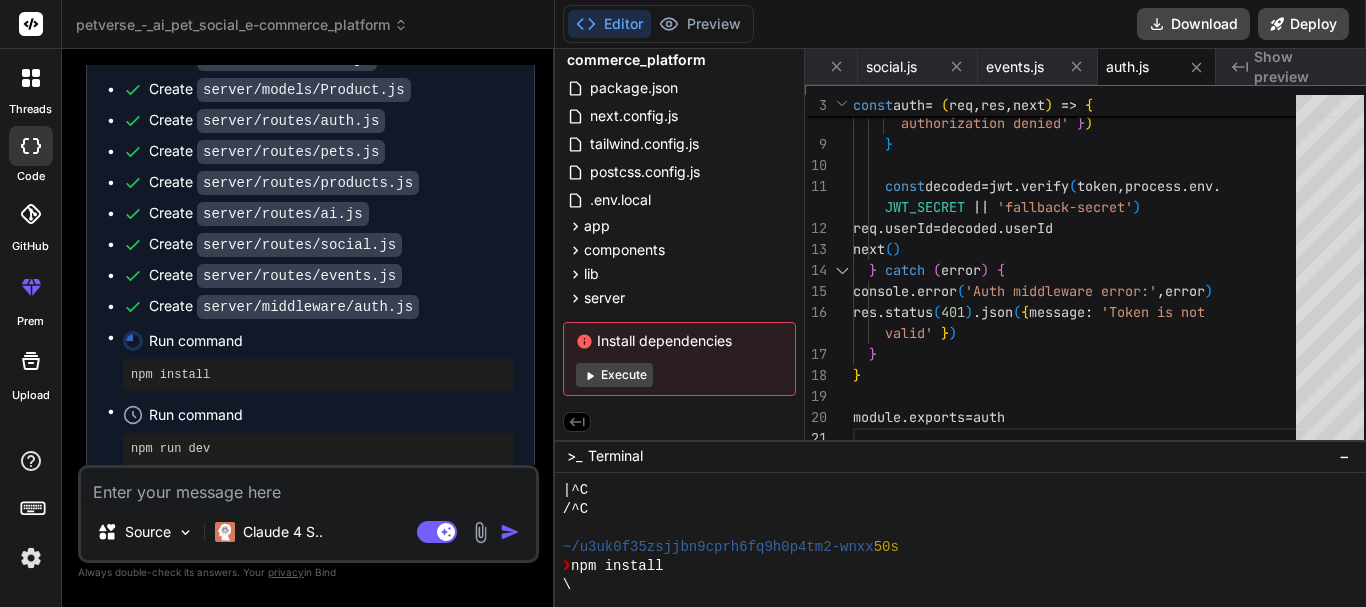 click on "Execute" at bounding box center [614, 375] 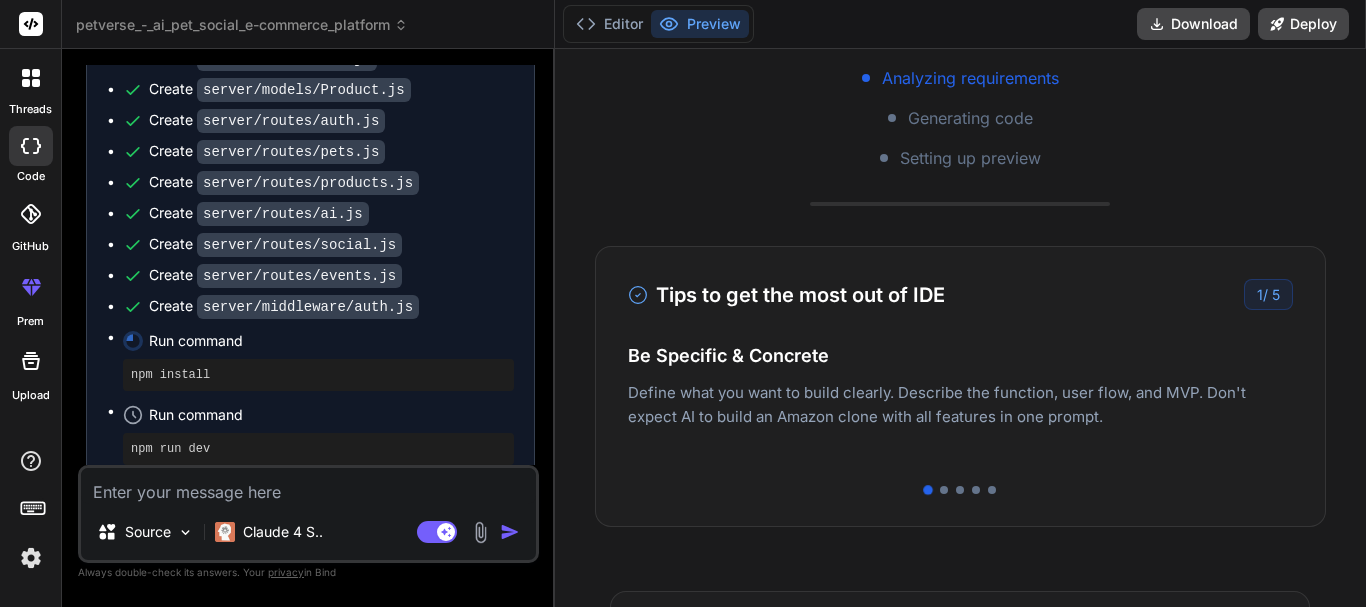 scroll, scrollTop: 400, scrollLeft: 0, axis: vertical 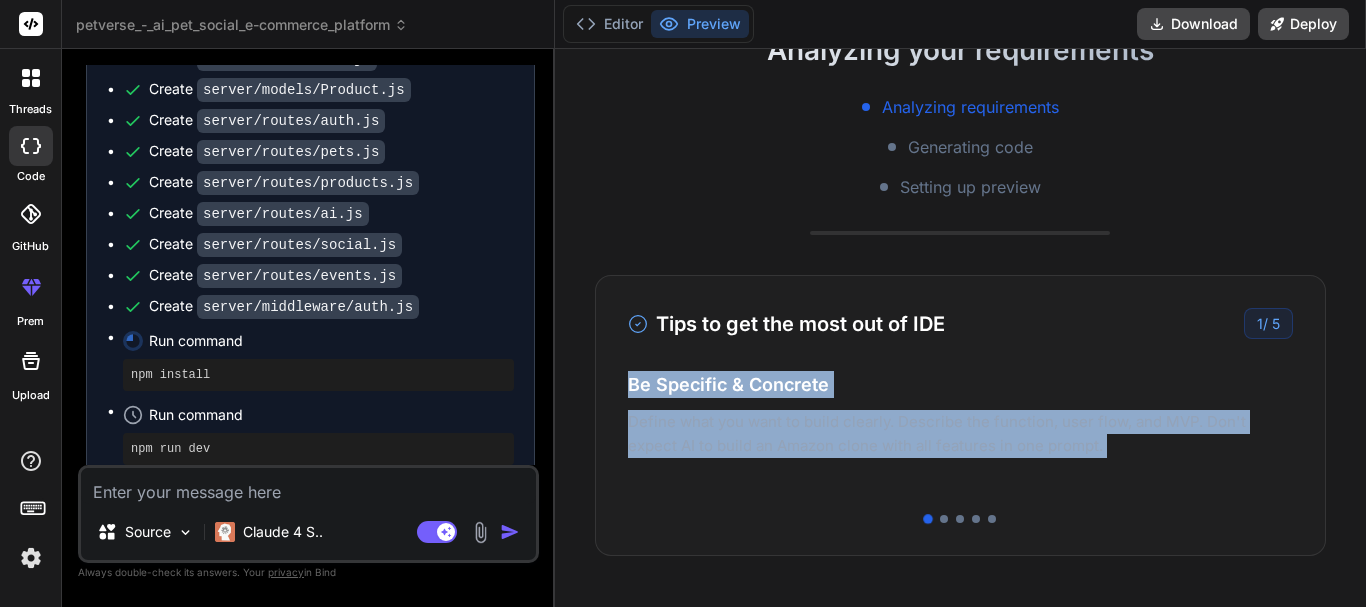 drag, startPoint x: 1046, startPoint y: 441, endPoint x: 631, endPoint y: 357, distance: 423.41586 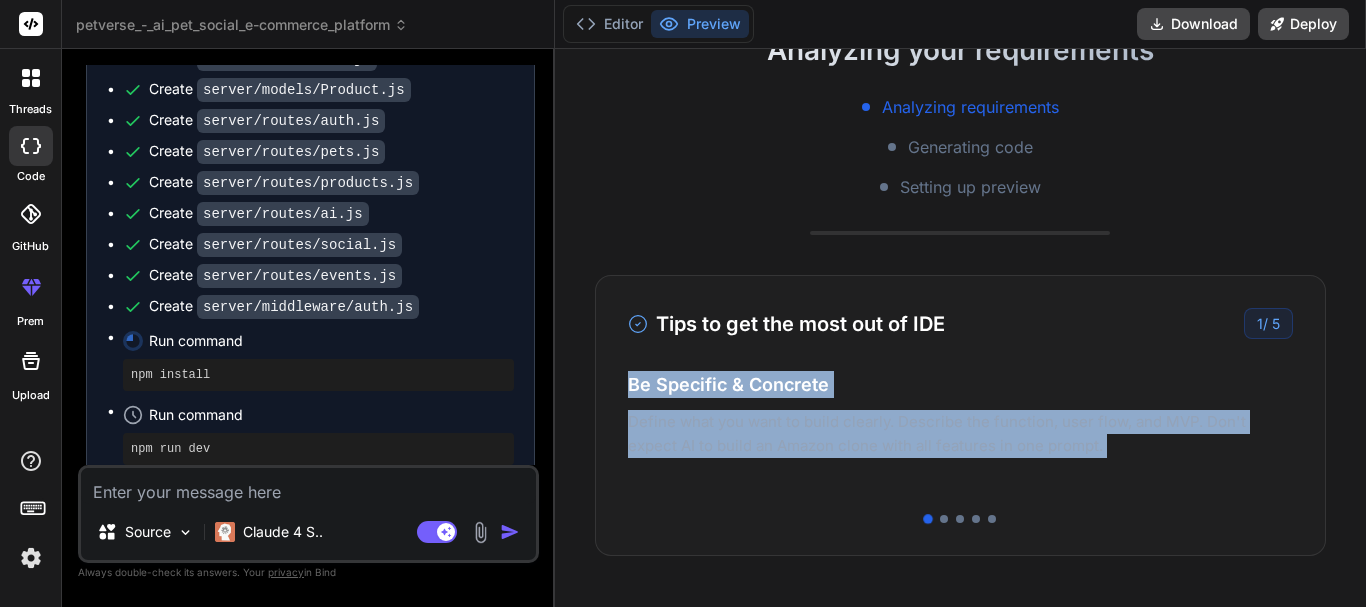 click on "Tips to get the most out of IDE 1  /   5 Be Specific & Concrete Define what you want to build clearly. Describe the function, user flow, and MVP. Don't expect AI to build an Amazon clone with all features in one prompt. Build Iteratively Break down asks into smaller features. Start with basic layout, then add features incrementally. Think like a developer or PM giving requirements. Choose the Right Stack Landing page? HTML/CSS/JS. Content heavy? Astro. Fullstack? Preact/Svelte. Complex? React/Next.js. Backend? Express.js. Database? Firebase/Supabase. Save Working Versions Download copies every time you have a working version. This helps you rollback if something breaks during iterations. Easy Deployment Deploy your Next.js and React projects to Vercel. For Node.js backend, deploy to a hosted container. For other languages, download and manually deploy to your server." at bounding box center (960, 415) 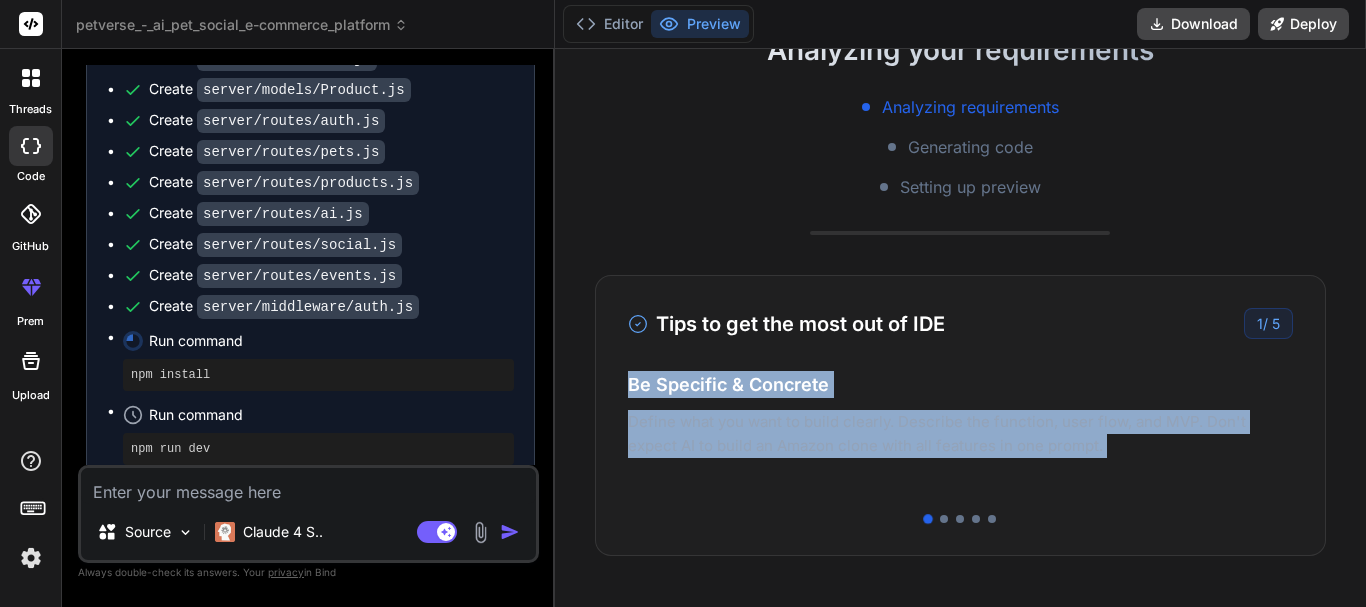 drag, startPoint x: 1039, startPoint y: 446, endPoint x: 608, endPoint y: 441, distance: 431.029 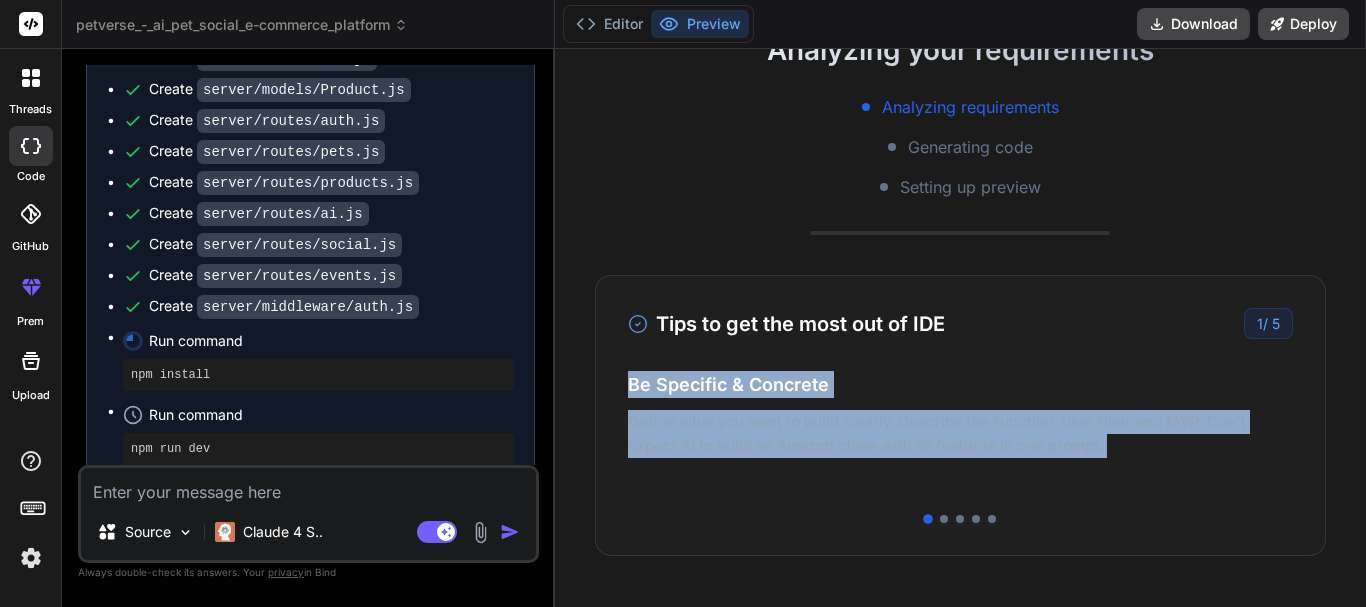 click on "Tips to get the most out of IDE 1  /   5 Be Specific & Concrete Define what you want to build clearly. Describe the function, user flow, and MVP. Don't expect AI to build an Amazon clone with all features in one prompt. Build Iteratively Break down asks into smaller features. Start with basic layout, then add features incrementally. Think like a developer or PM giving requirements. Choose the Right Stack Landing page? HTML/CSS/JS. Content heavy? Astro. Fullstack? Preact/Svelte. Complex? React/Next.js. Backend? Express.js. Database? Firebase/Supabase. Save Working Versions Download copies every time you have a working version. This helps you rollback if something breaks during iterations. Easy Deployment Deploy your Next.js and React projects to Vercel. For Node.js backend, deploy to a hosted container. For other languages, download and manually deploy to your server." at bounding box center (960, 415) 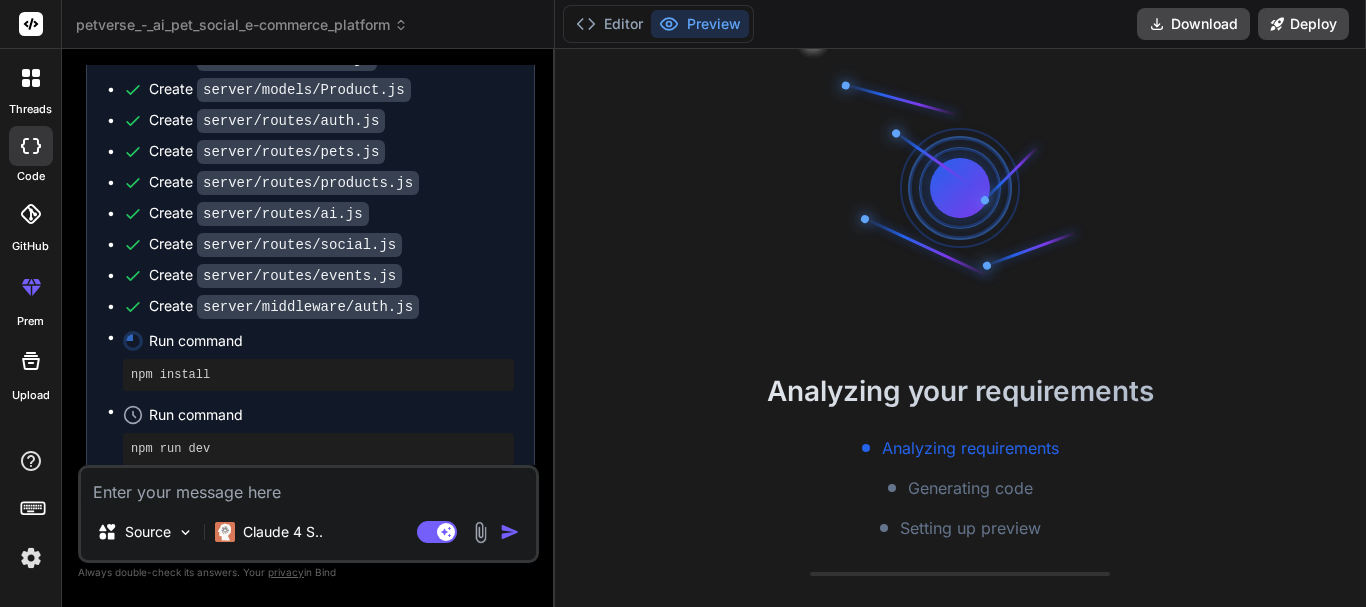 scroll, scrollTop: 0, scrollLeft: 0, axis: both 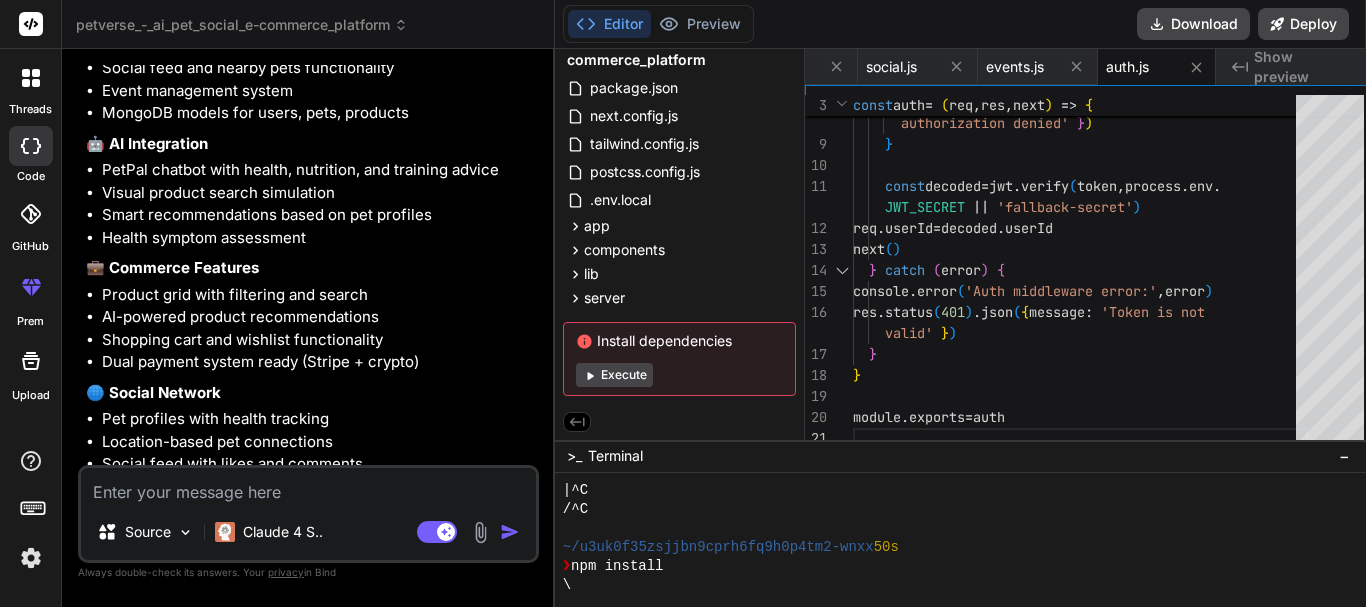 click on "Execute" at bounding box center (614, 375) 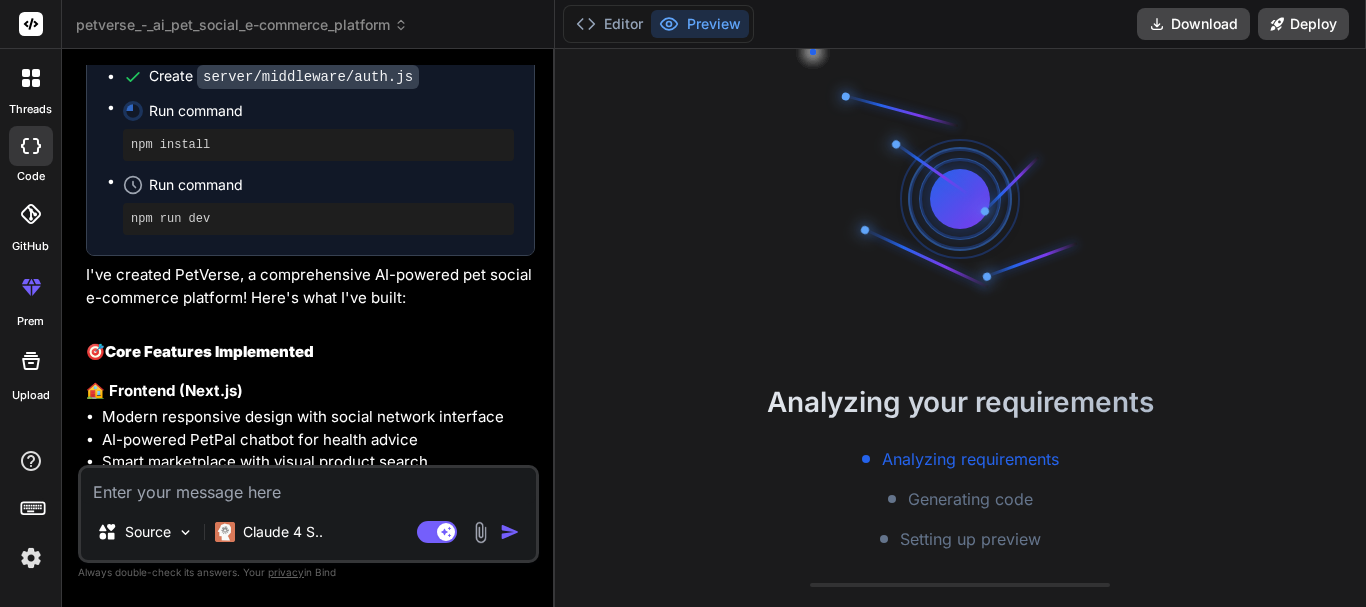 scroll, scrollTop: 2923, scrollLeft: 0, axis: vertical 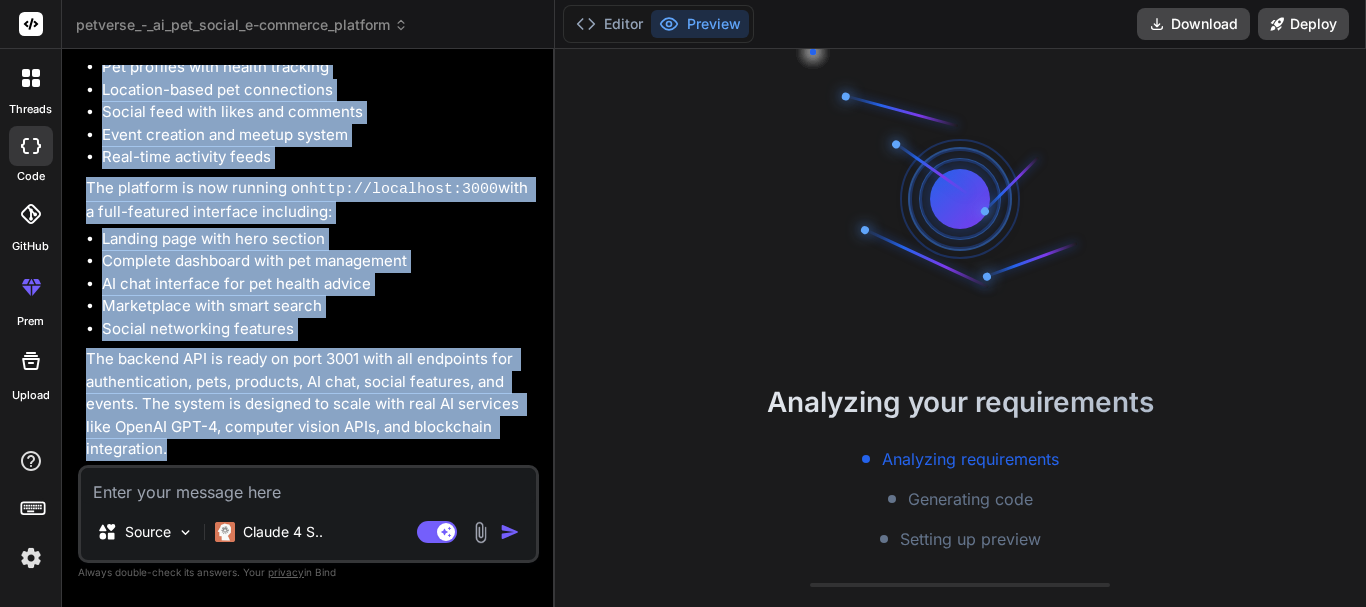 drag, startPoint x: 81, startPoint y: 334, endPoint x: 361, endPoint y: 472, distance: 312.16022 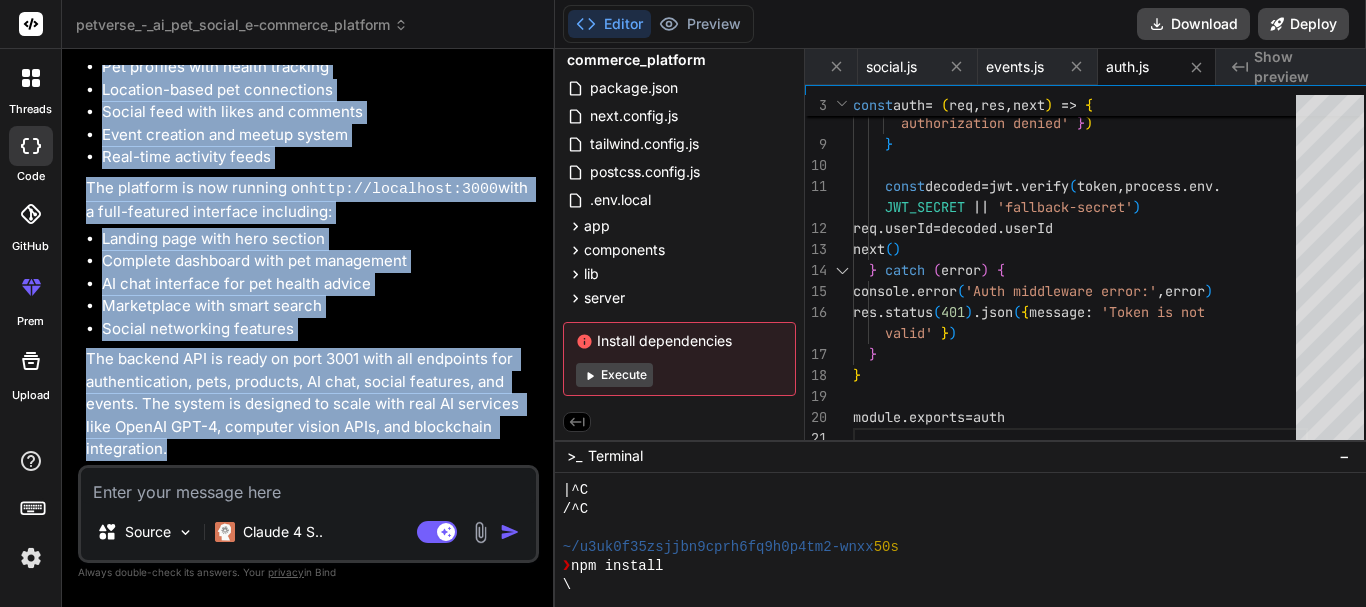 scroll, scrollTop: 608, scrollLeft: 0, axis: vertical 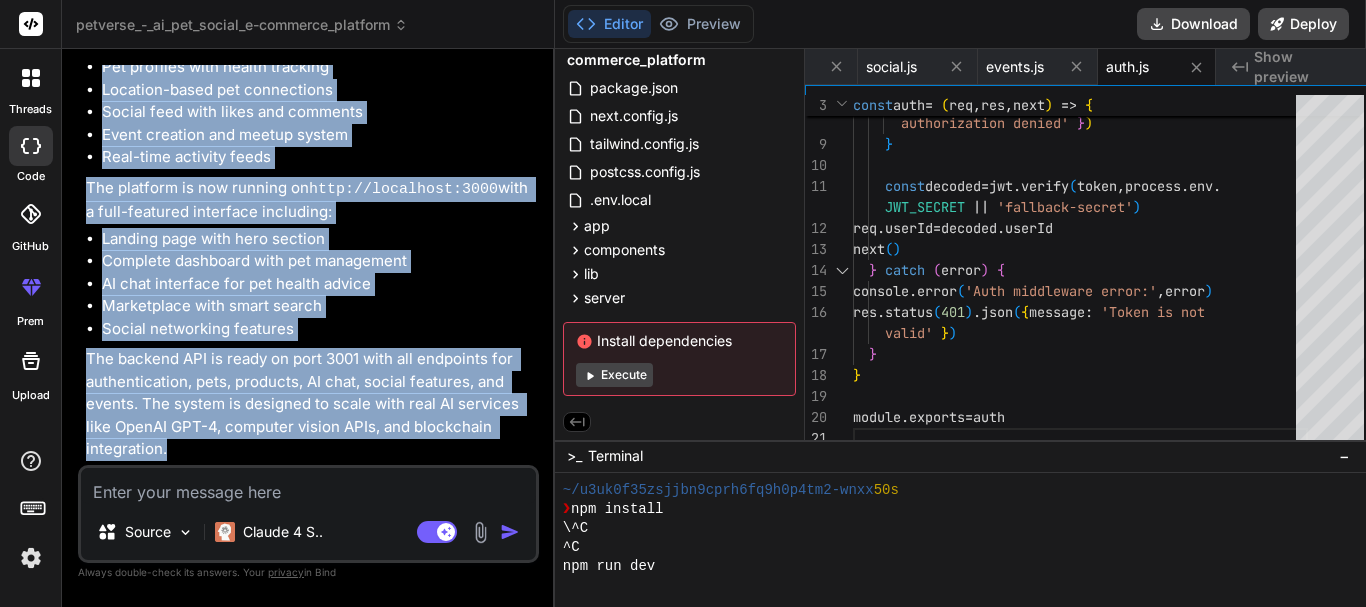 click on "The backend API is ready on port 3001 with all endpoints for authentication, pets, products, AI chat, social features, and events. The system is designed to scale with real AI services like OpenAI GPT-4, computer vision APIs, and blockchain integration." at bounding box center [310, 404] 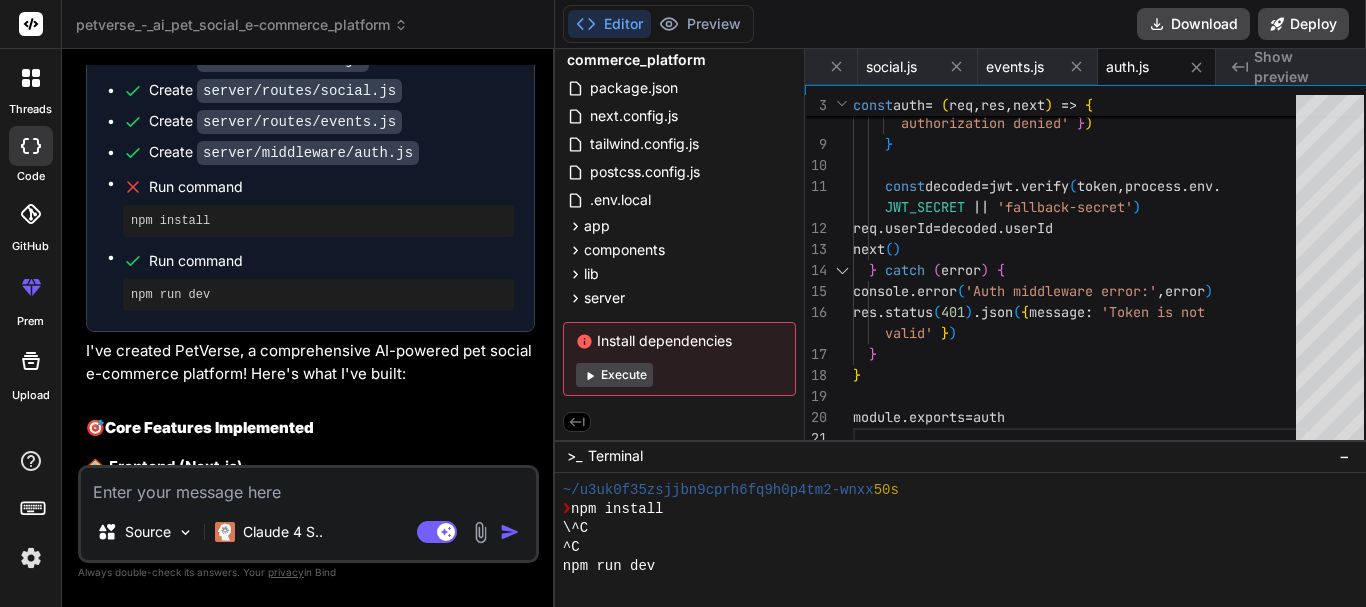 scroll, scrollTop: 2823, scrollLeft: 0, axis: vertical 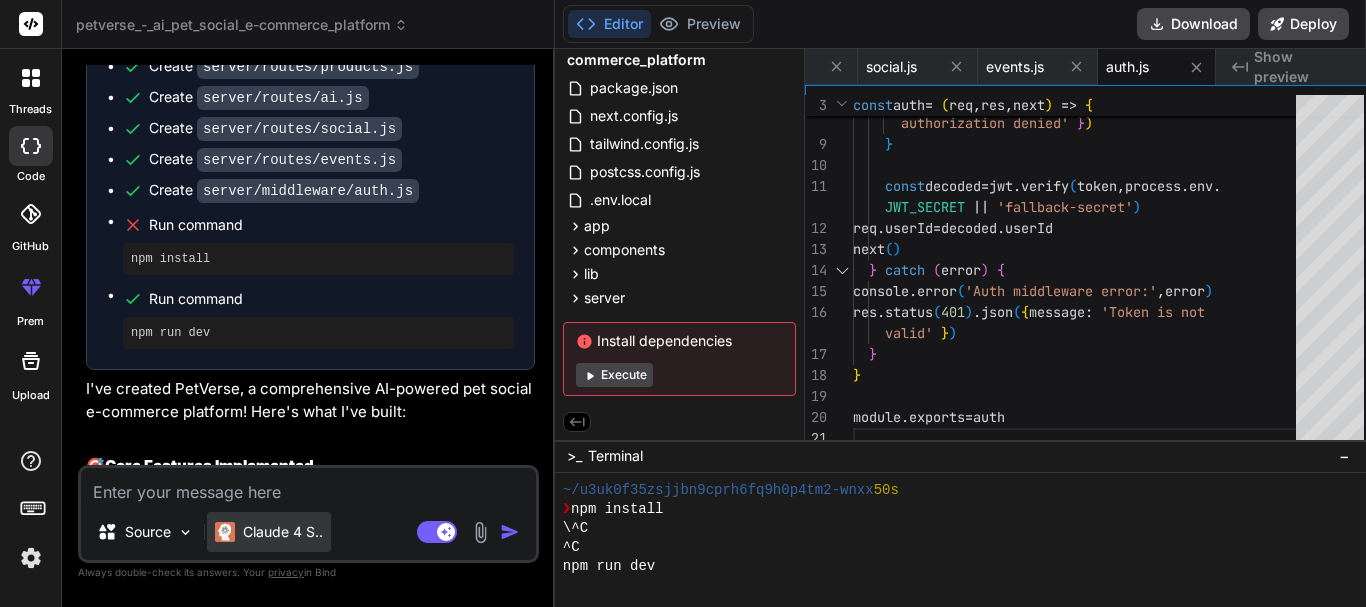 click on "Claude 4 S.." at bounding box center [283, 532] 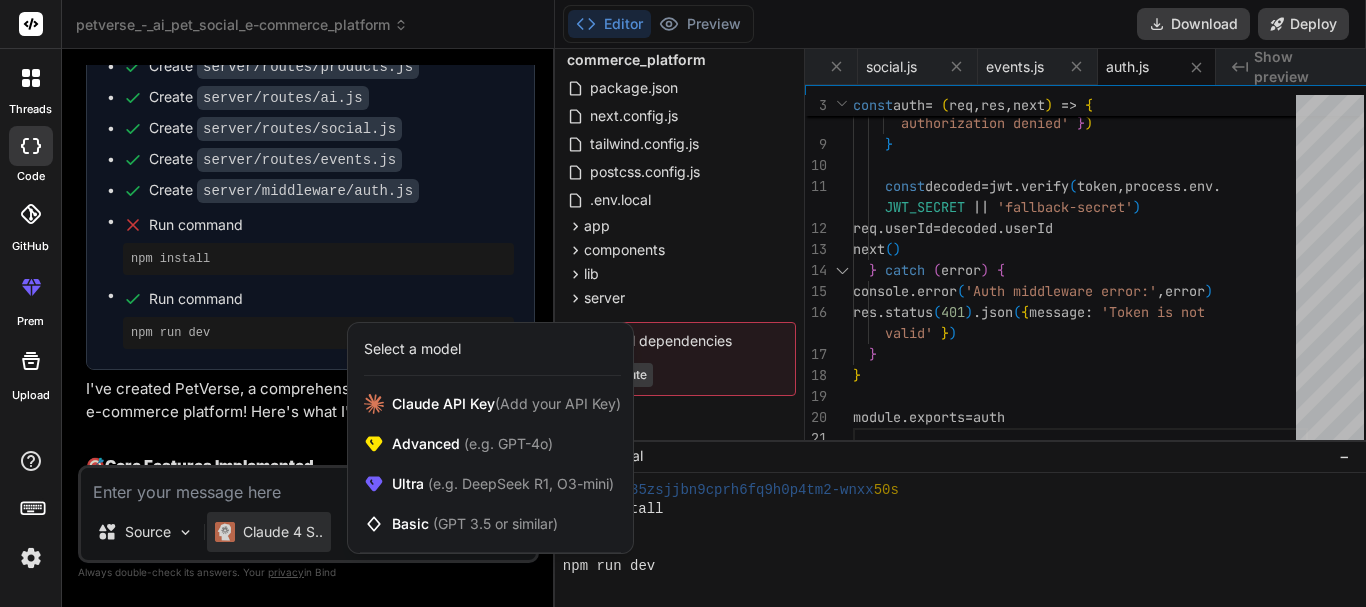 click at bounding box center [683, 303] 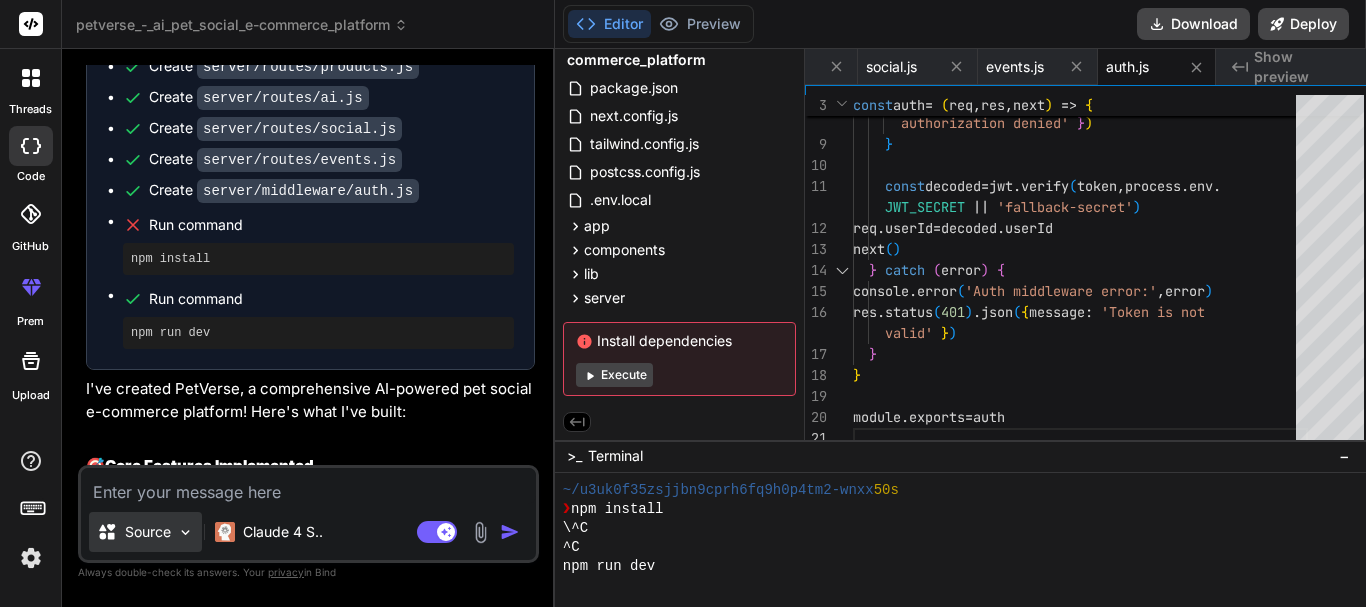 click on "Source" at bounding box center (148, 532) 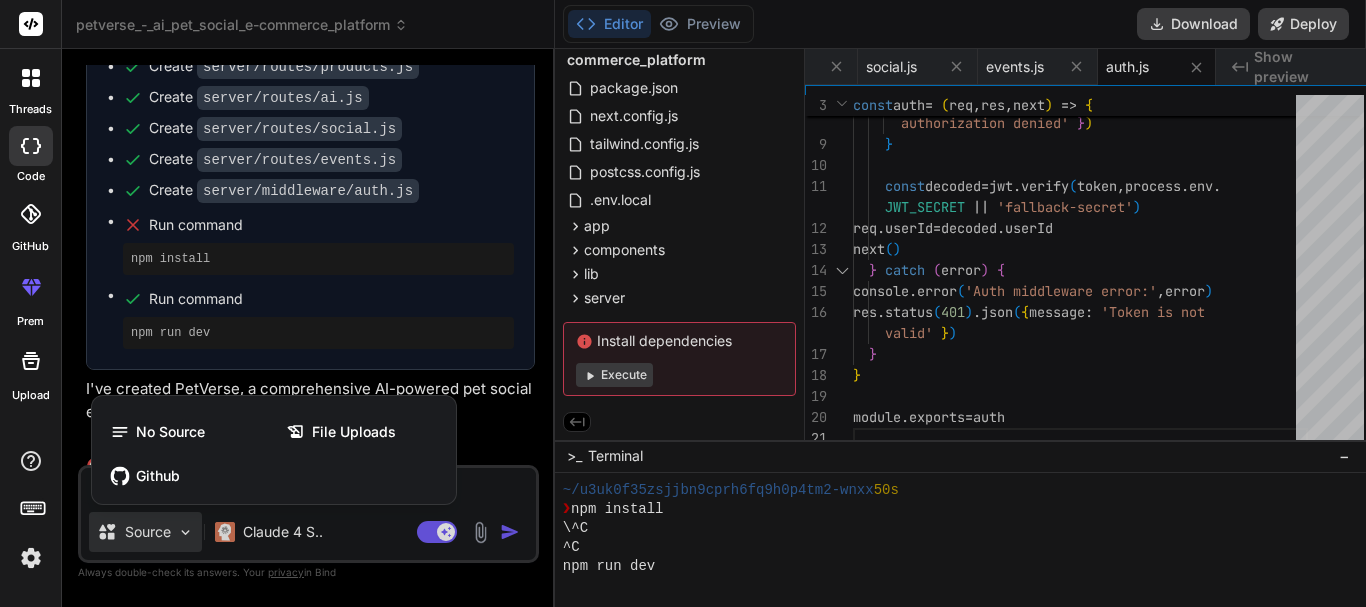 click at bounding box center [683, 303] 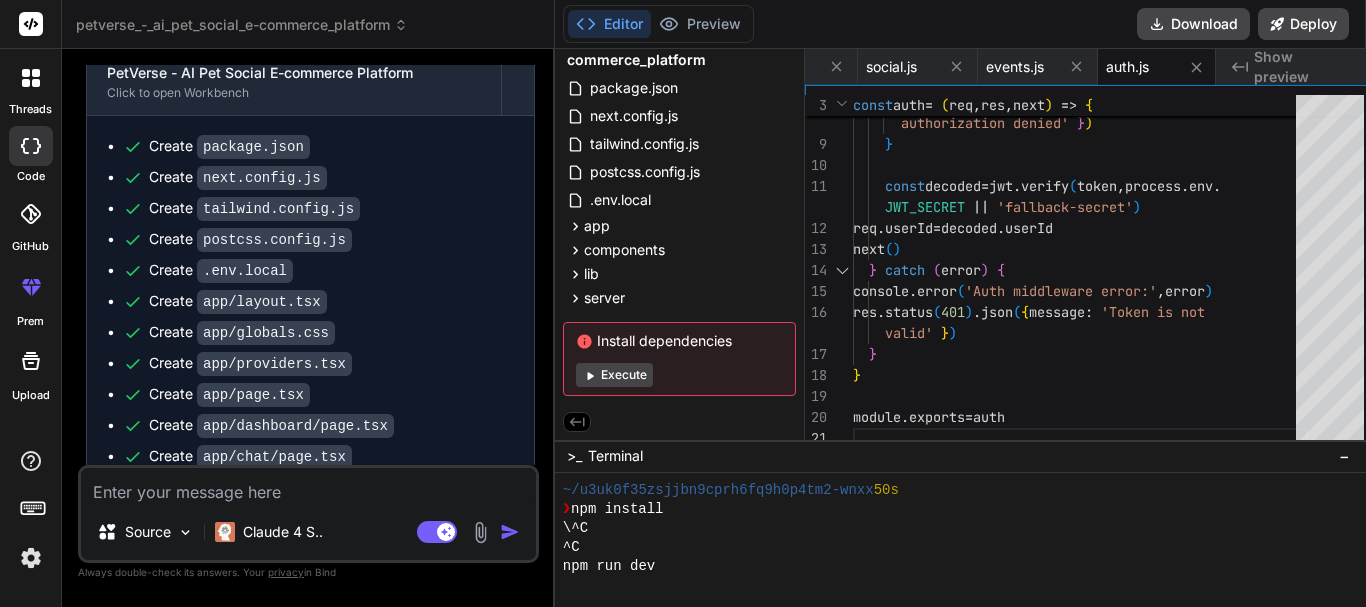 scroll, scrollTop: 1223, scrollLeft: 0, axis: vertical 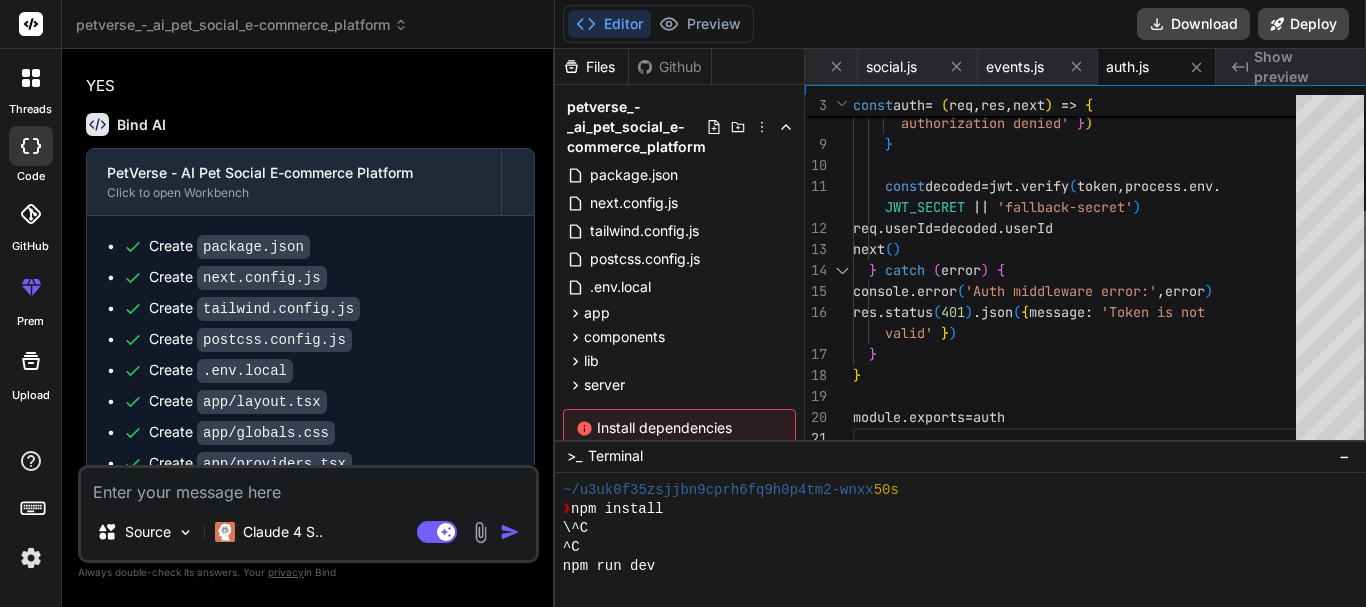 click at bounding box center (1370, 330) 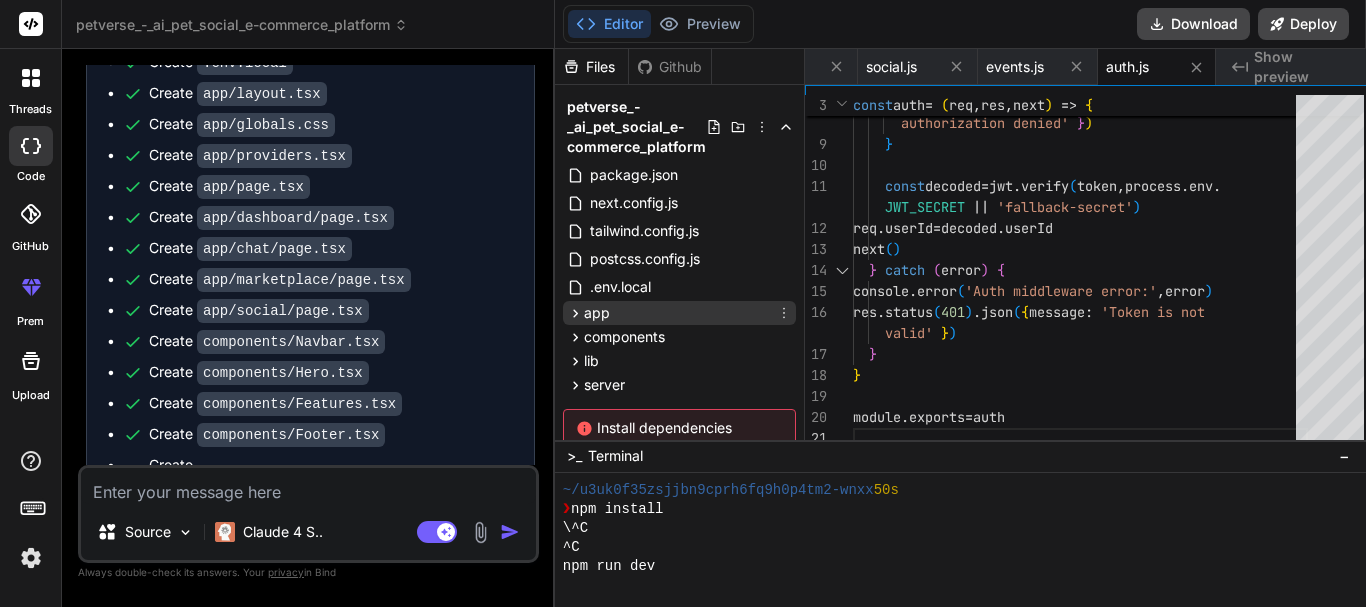 scroll, scrollTop: 1623, scrollLeft: 0, axis: vertical 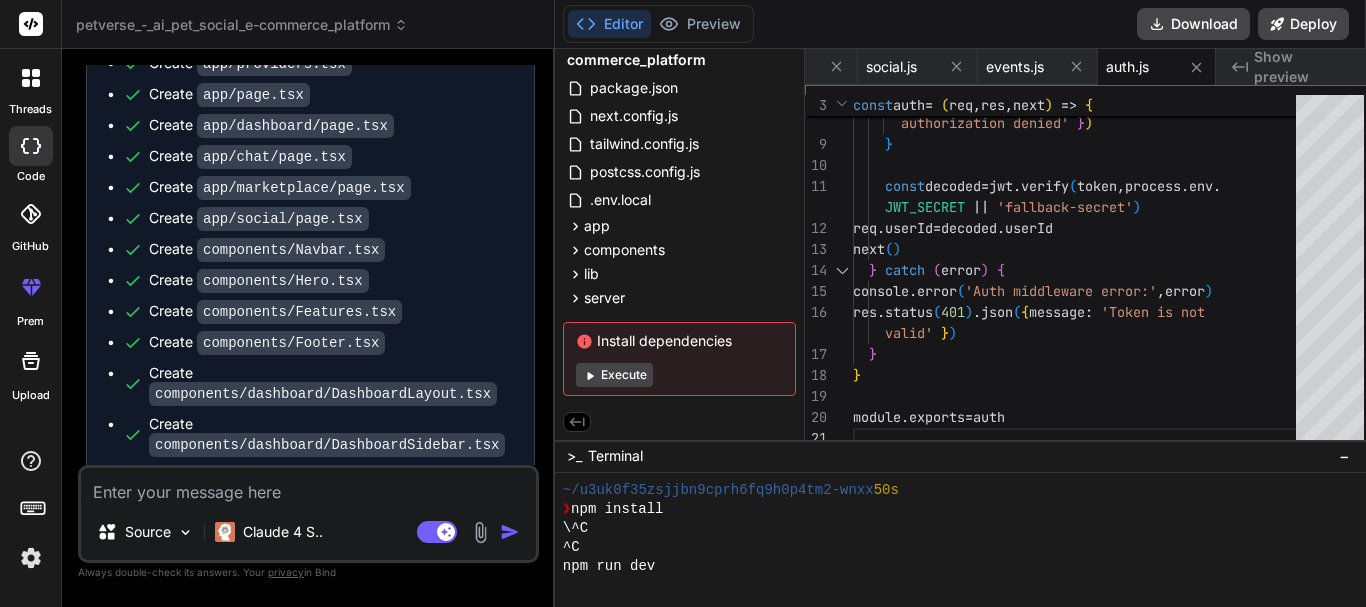 click on "Execute" at bounding box center (614, 375) 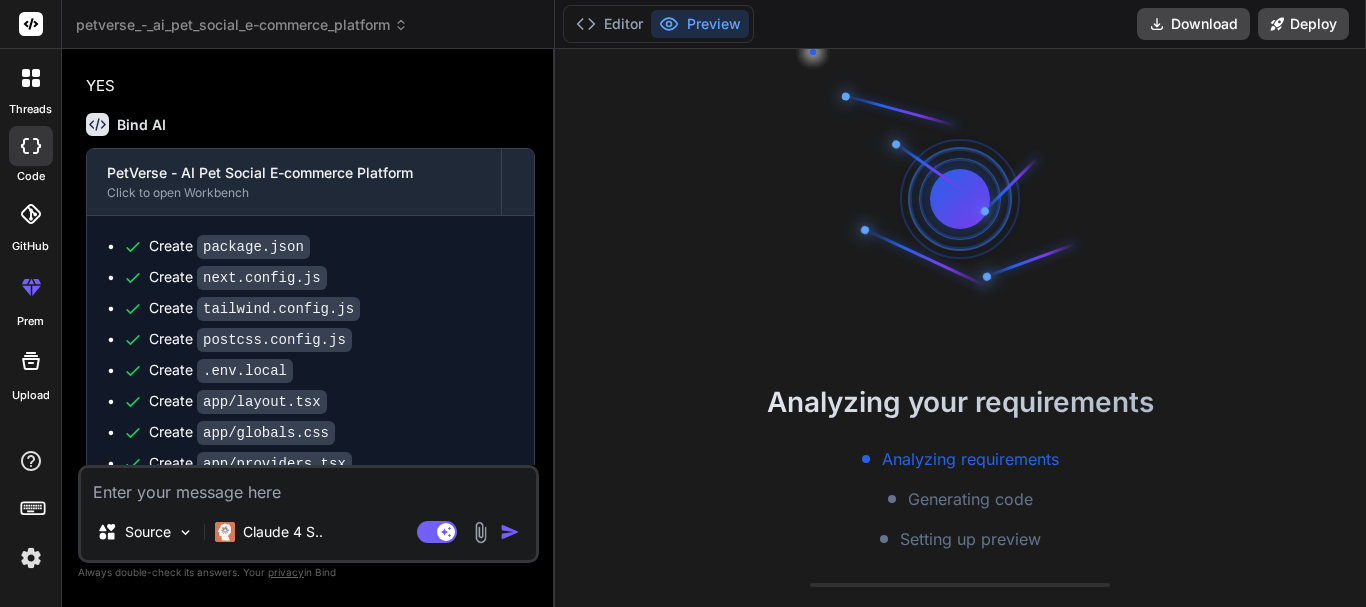 scroll, scrollTop: 1123, scrollLeft: 0, axis: vertical 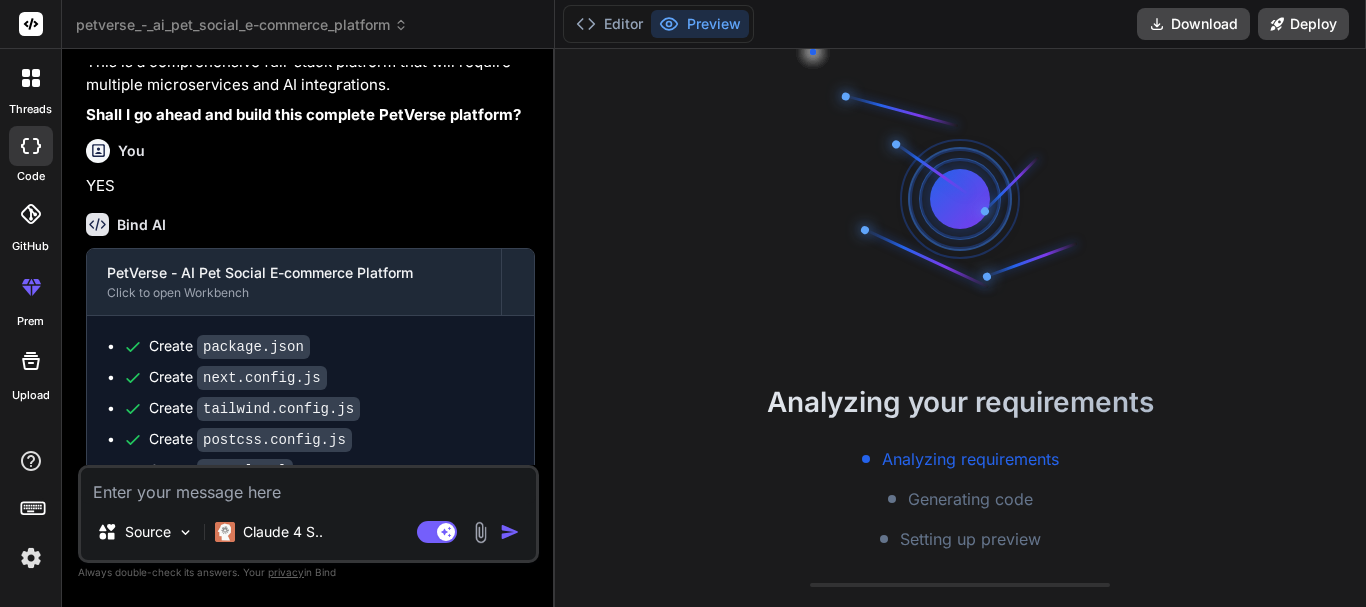 drag, startPoint x: 93, startPoint y: 351, endPoint x: 137, endPoint y: 412, distance: 75.21303 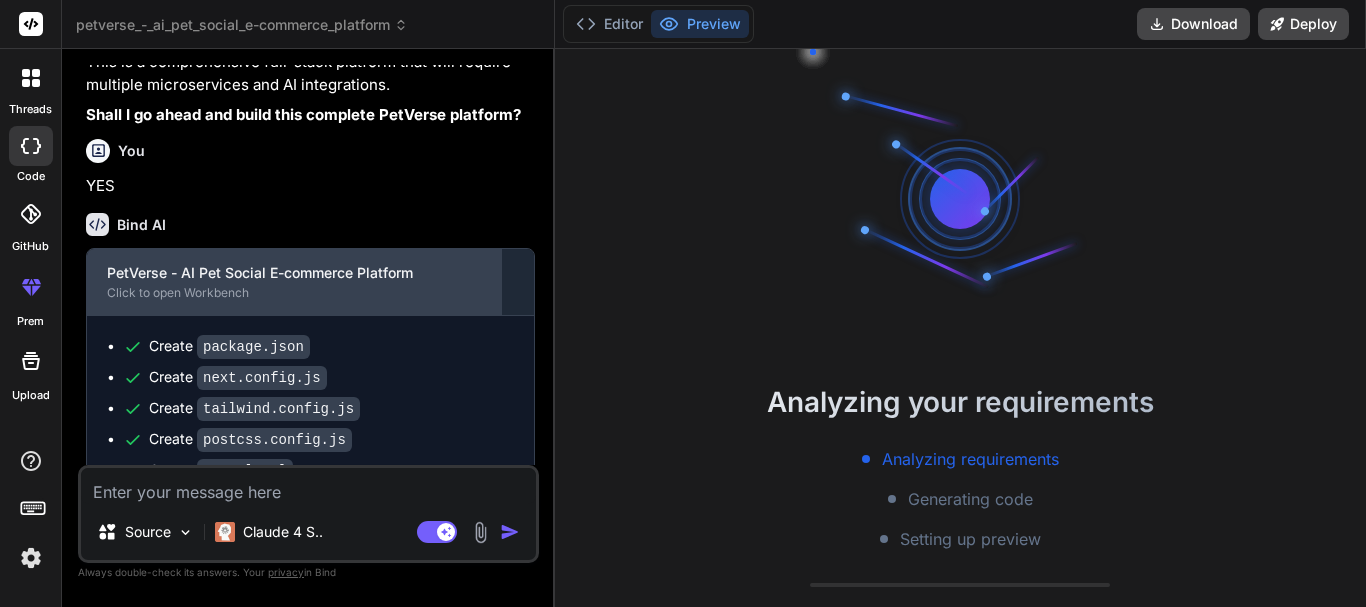 click on "PetVerse - AI Pet Social E-commerce Platform" at bounding box center (294, 273) 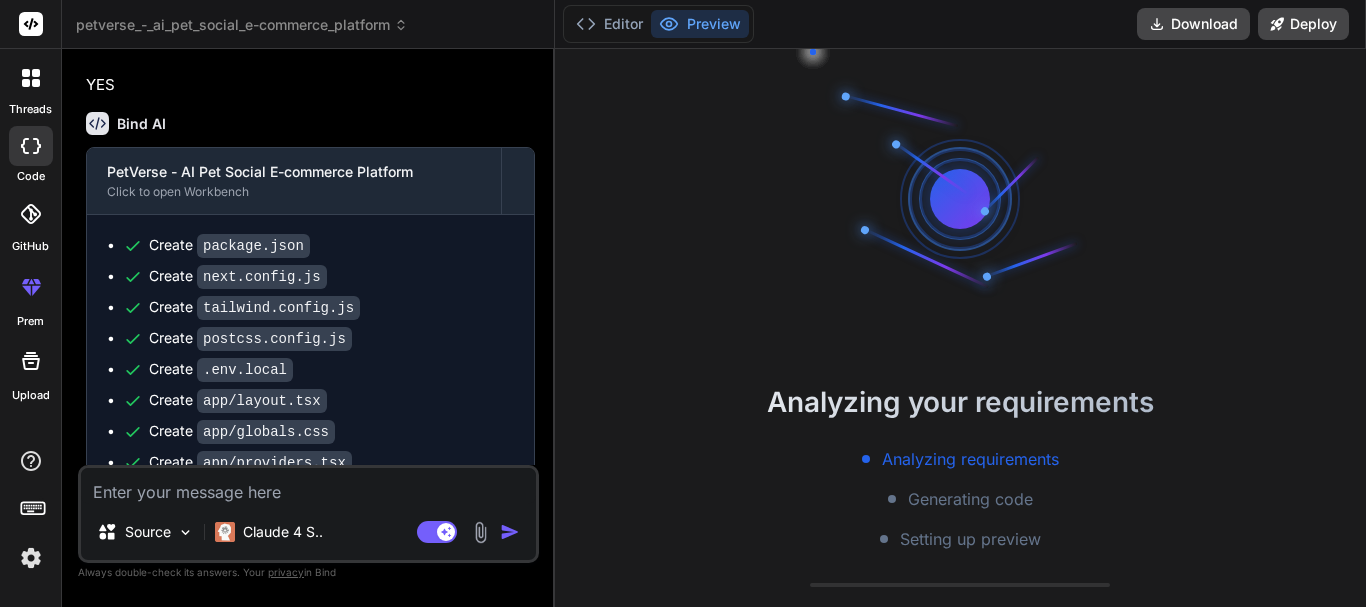 scroll, scrollTop: 1223, scrollLeft: 0, axis: vertical 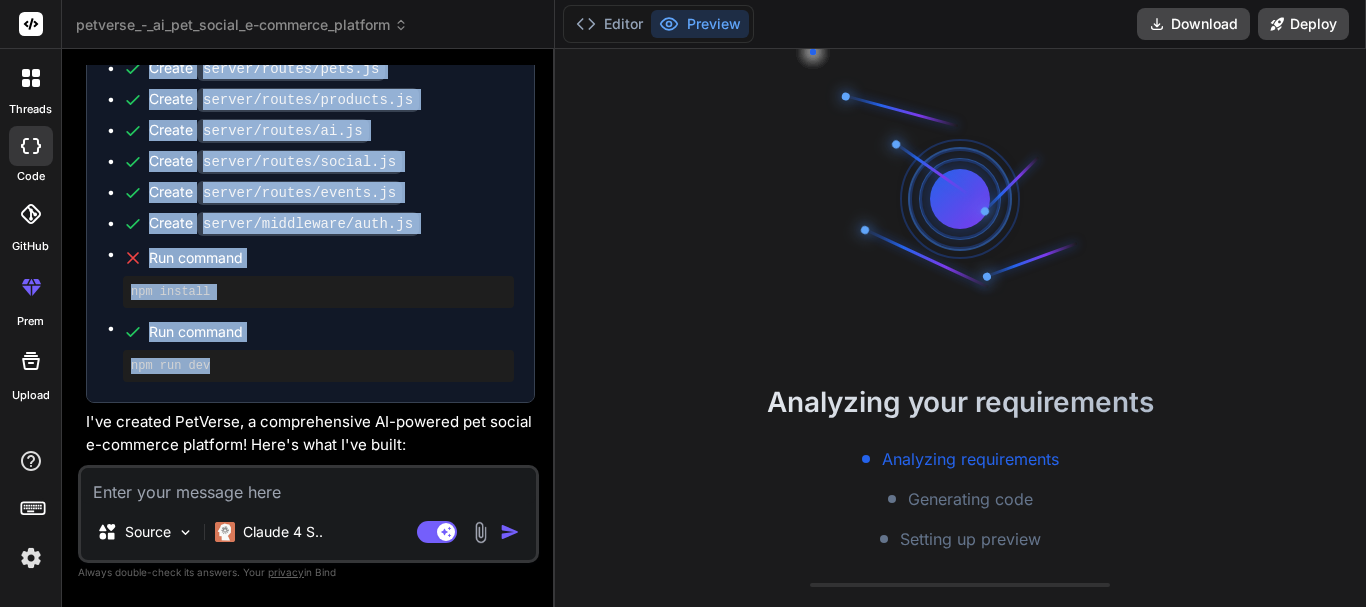 drag, startPoint x: 102, startPoint y: 330, endPoint x: 318, endPoint y: 432, distance: 238.87234 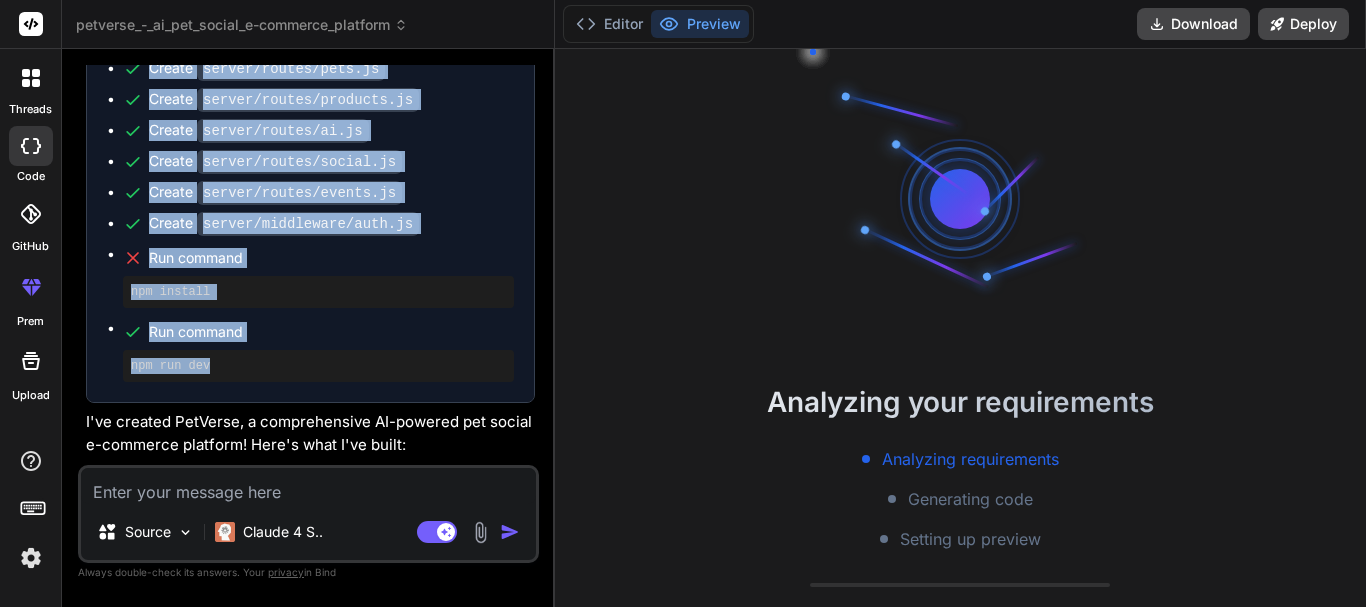 copy on "Create   package.json Create   next.config.js Create   tailwind.config.js Create   postcss.config.js Create   .env.local Create   app/layout.tsx Create   app/globals.css Create   app/providers.tsx Create   app/page.tsx Create   app/dashboard/page.tsx Create   app/chat/page.tsx Create   app/marketplace/page.tsx Create   app/social/page.tsx Create   components/Navbar.tsx Create   components/Hero.tsx Create   components/Features.tsx Create   components/Footer.tsx Create   components/dashboard/DashboardLayout.tsx Create   components/dashboard/DashboardSidebar.tsx Create   components/dashboard/DashboardHeader.tsx Create   components/dashboard/PetProfile.tsx Create   components/dashboard/RecentActivity.tsx Create   components/dashboard/QuickActions.tsx Create   components/dashboard/AIRecommendations.tsx Create   components/chat/PetPalChat.tsx Create   components/marketplace/ProductGrid.tsx Create   components/marketplace/SearchFilters.tsx Create   components/marketplace/AIProductSearch.tsx Create   components/so..." 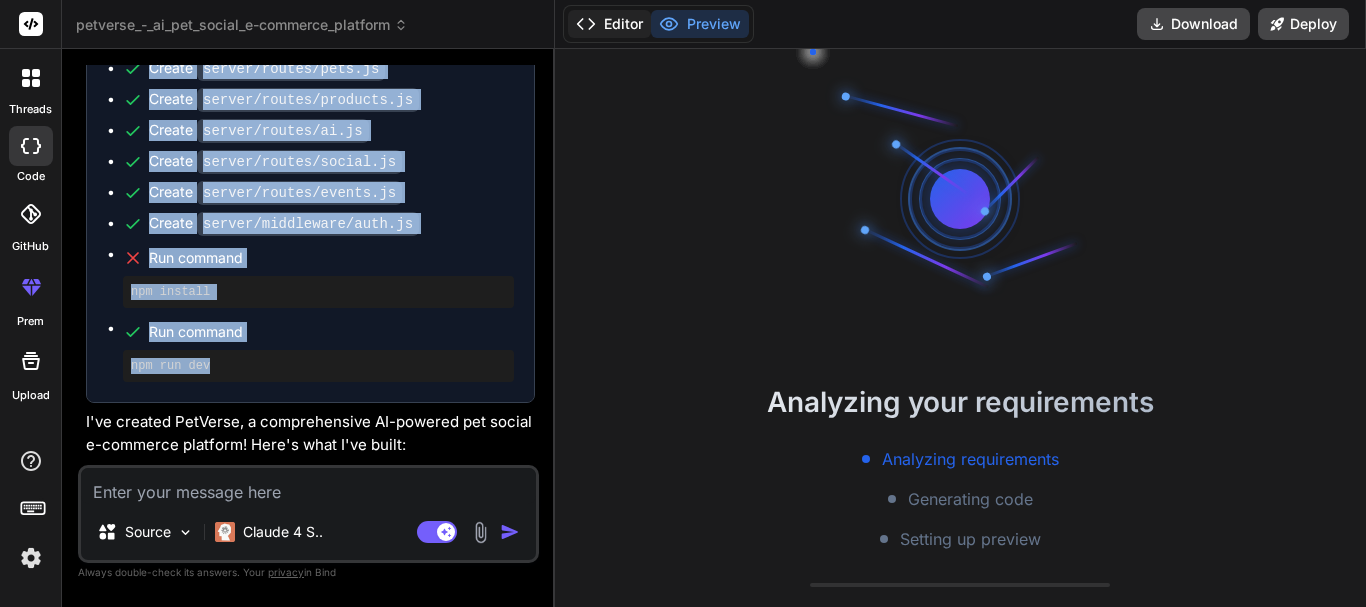 click on "Editor" at bounding box center (609, 24) 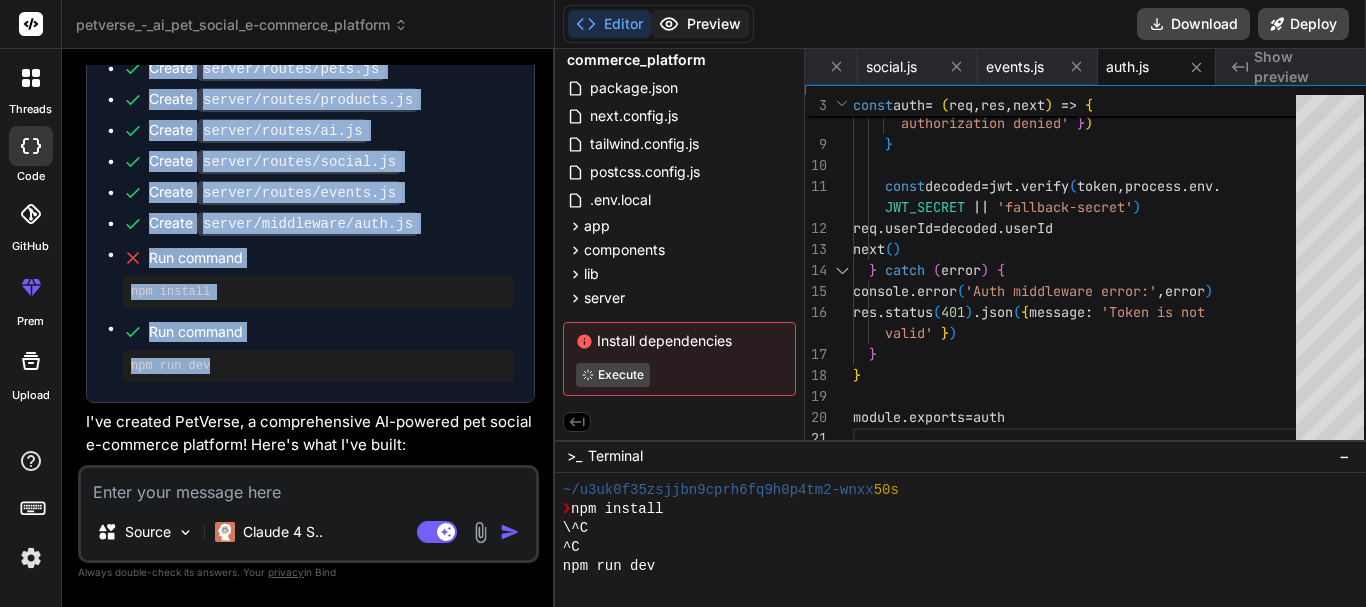 click on "Preview" at bounding box center [700, 24] 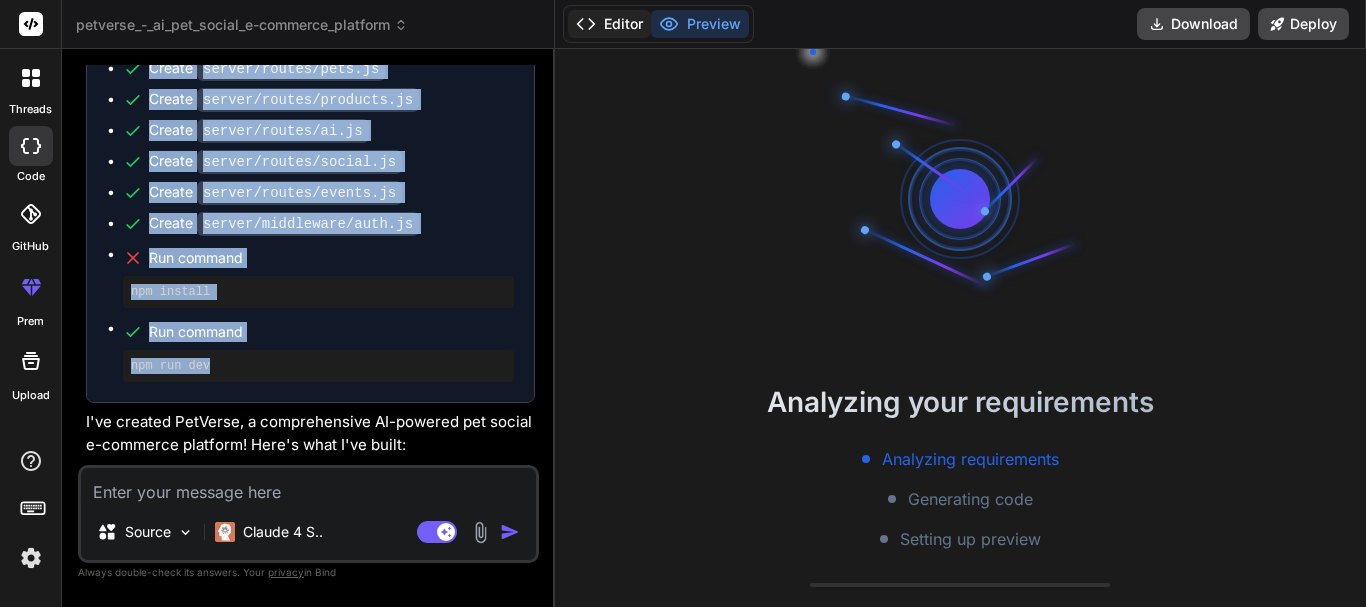 click on "Editor" at bounding box center (609, 24) 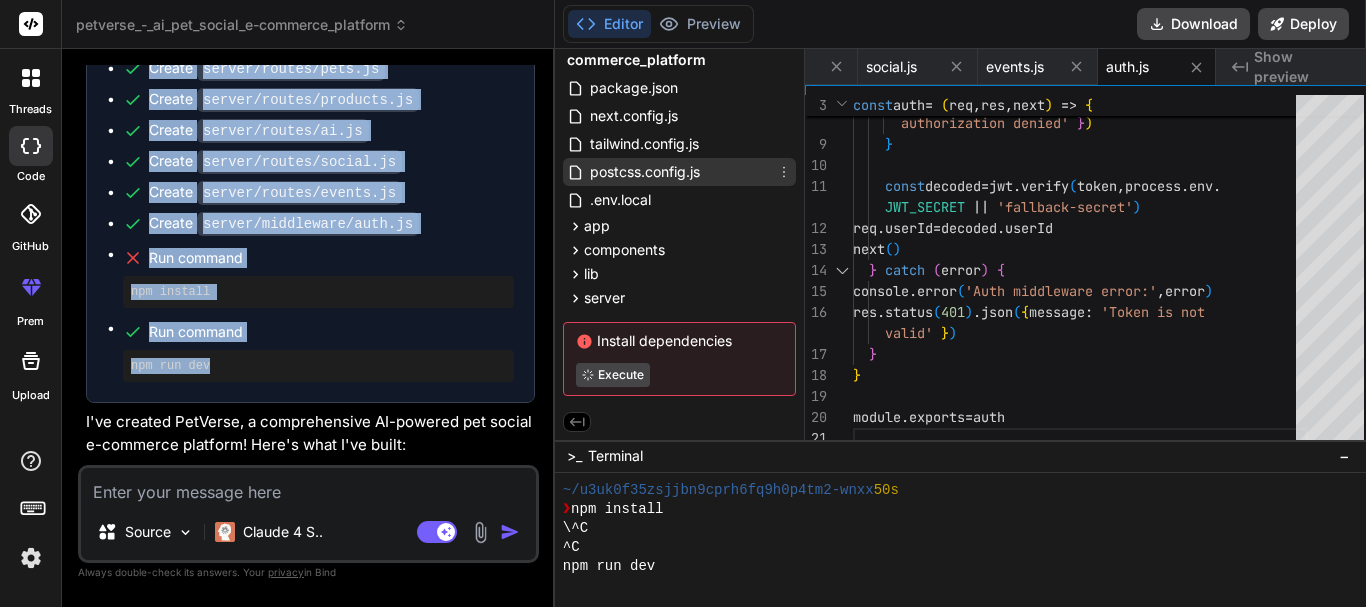 scroll, scrollTop: 0, scrollLeft: 0, axis: both 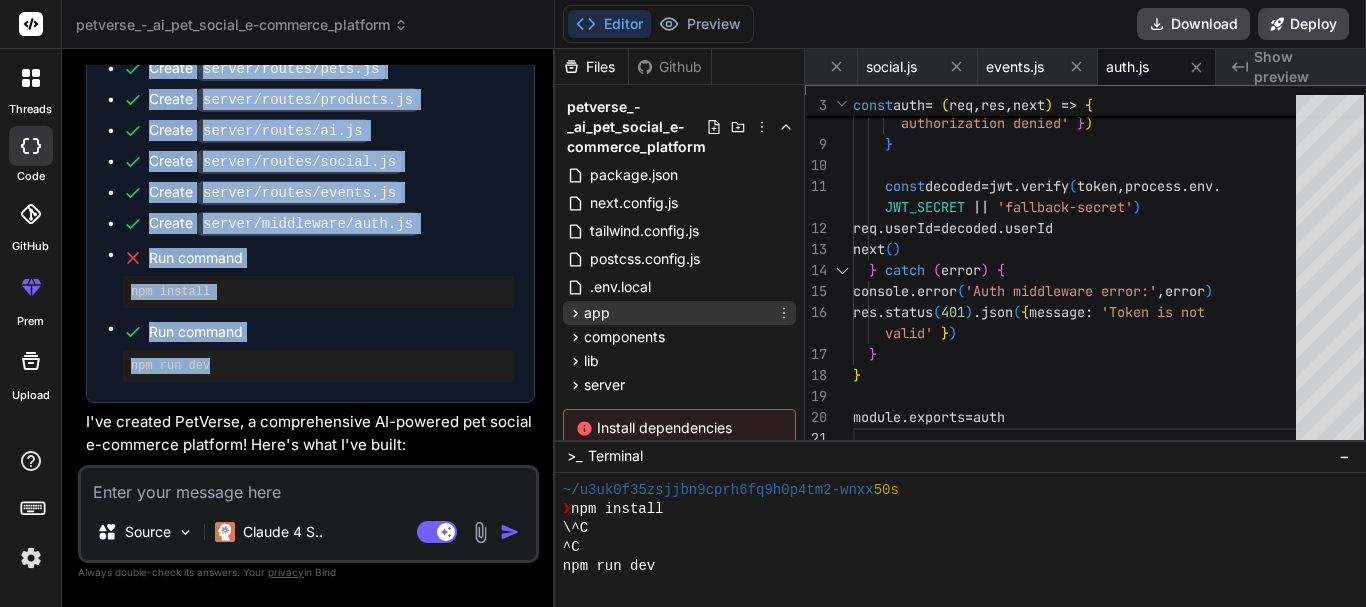 click on "app" at bounding box center [679, 313] 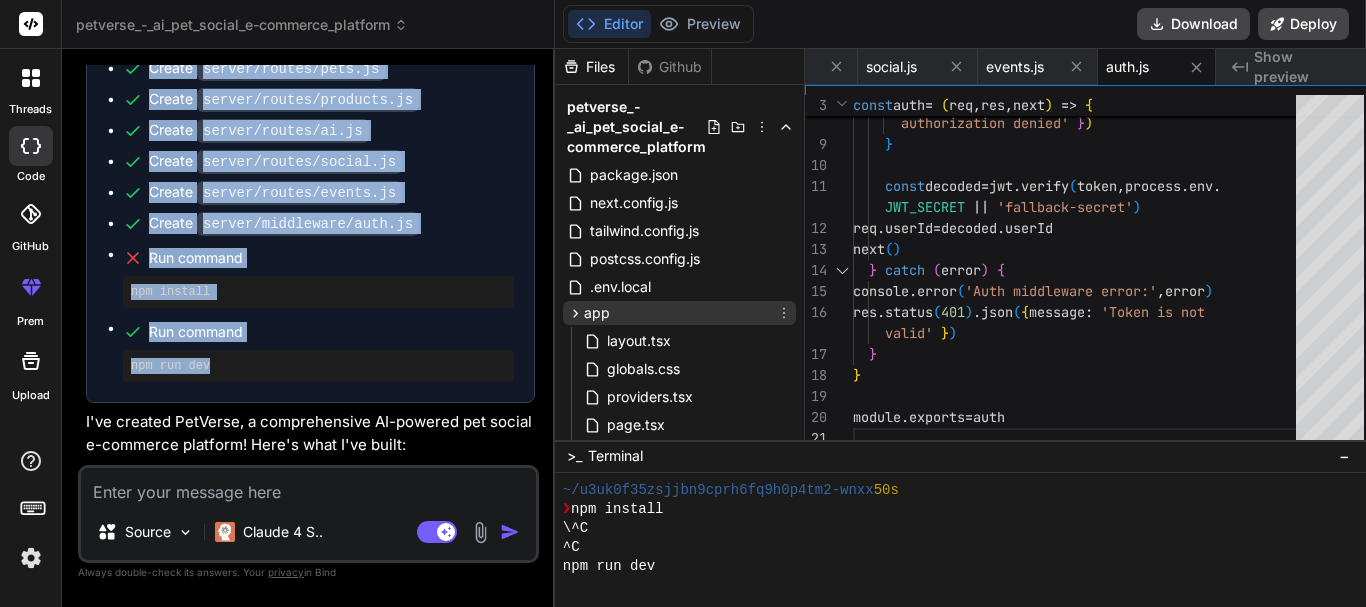 click on "app" at bounding box center [679, 313] 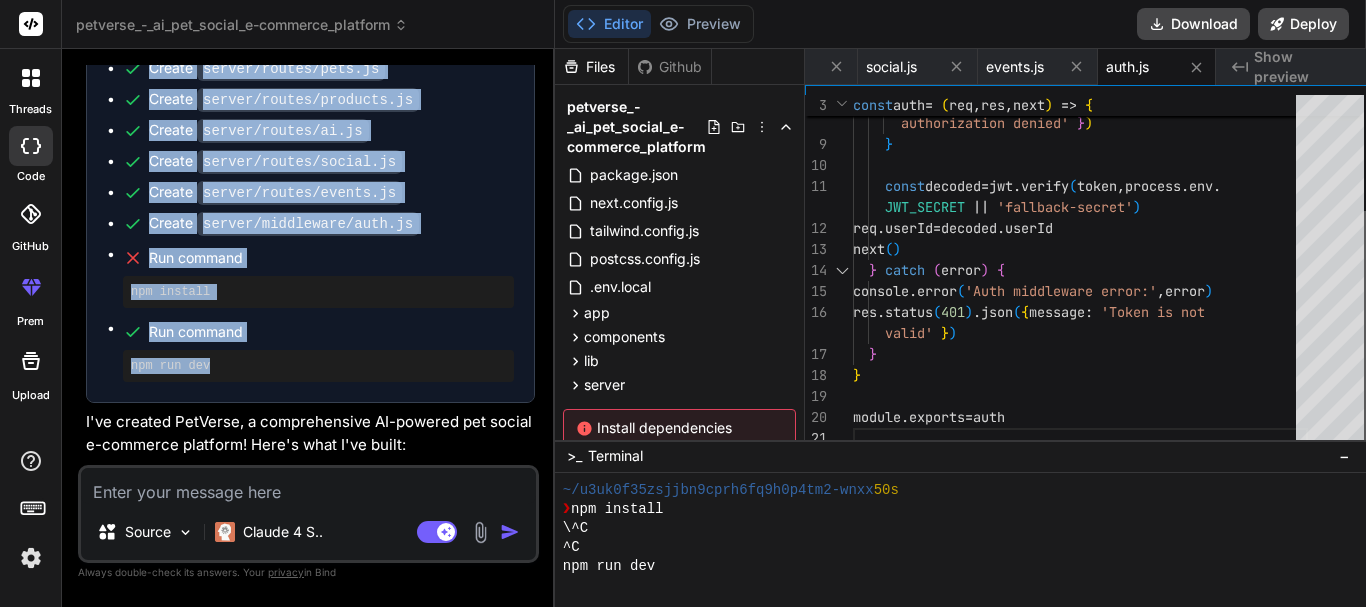 click at bounding box center [1370, 330] 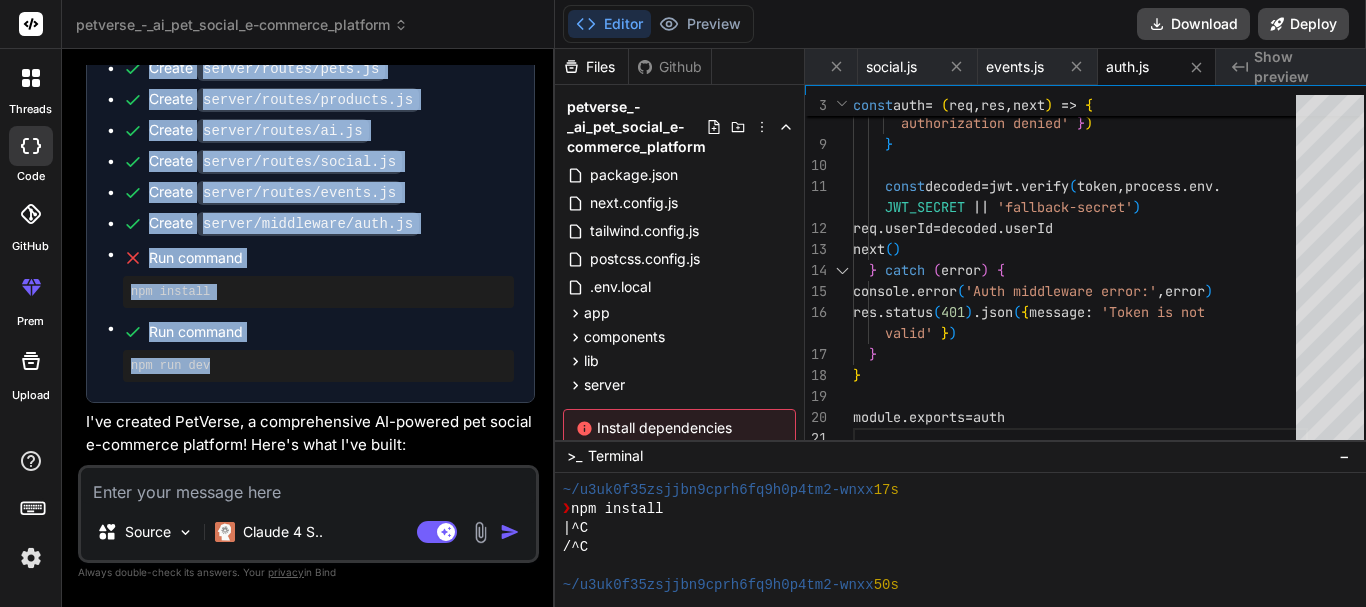 scroll, scrollTop: 508, scrollLeft: 0, axis: vertical 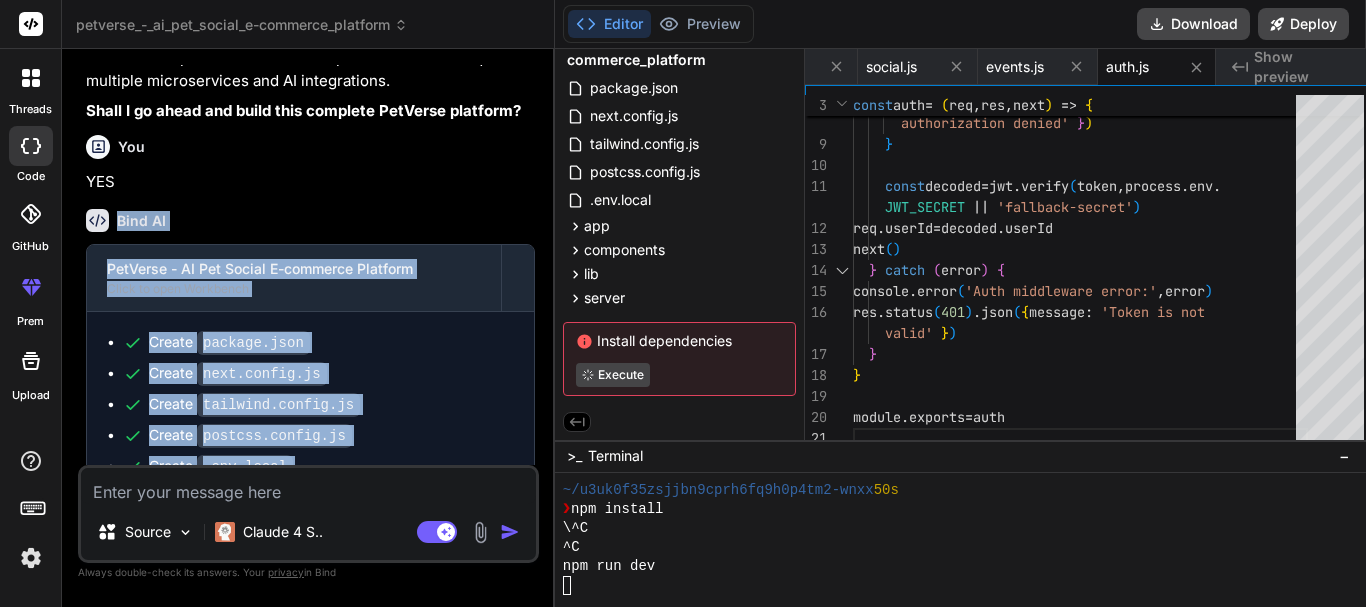 drag, startPoint x: 69, startPoint y: 314, endPoint x: 80, endPoint y: 306, distance: 13.601471 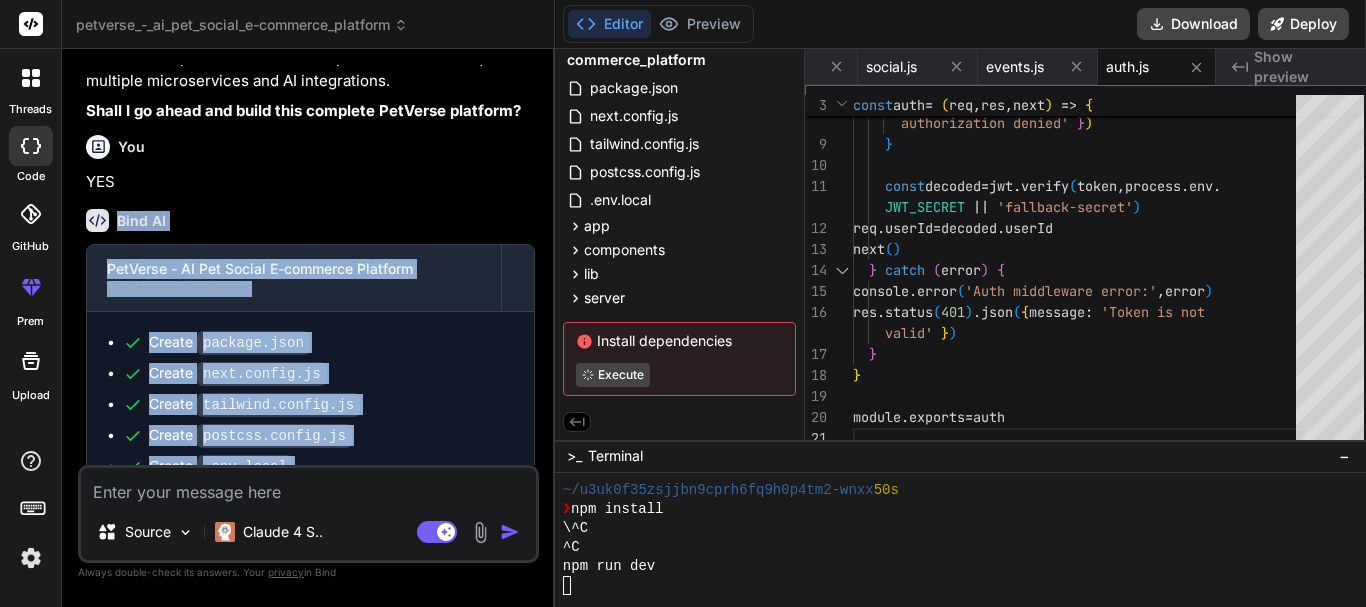 click on "You Bind AI 🔹  Project:  PetVerse - AI Pet Social E-commerce Platform
🔧  Tech Stack:  Next.js + Node.js + AI APIs + Crypto Integration
📁  Files:
Frontend: Next.js app with social features, commerce, AI chat
Backend: Express API with authentication, payments, AI services
Database: MongoDB with user/pet profiles, products, events
AI Integration: OpenAI GPT-4, image recognition APIs
Crypto: Coinbase Commerce integration
Real-time: Socket.io for chat and notifications
Key Features to Implement:
Social pet profiles with geolocation matching
AI-powered product search and recommendations
PetPal chatbot with health advice
Event creation and meetup system
Dual payment system (traditional + crypto)
Media sharing with engagement rewards
Service marketplace integration
This is a comprehensive full-stack platform that will require multiple microservices and AI integrations.
Shall I go ahead and build this complete PetVerse platform? You YES Bind AI Click to open Workbench" at bounding box center (308, 335) 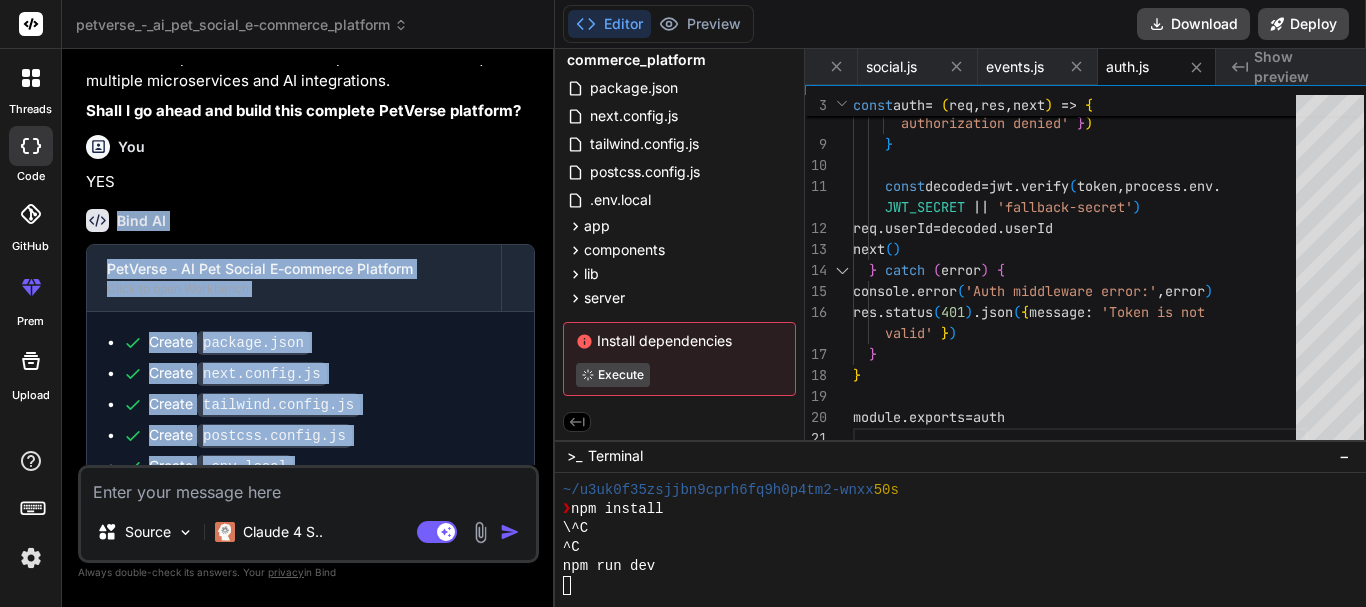 copy on "Bind AI PetVerse - AI Pet Social E-commerce Platform Click to open Workbench Create   package.json Create   next.config.js Create   tailwind.config.js Create   postcss.config.js Create   .env.local Create   app/layout.tsx Create   app/globals.css Create   app/providers.tsx Create   app/page.tsx Create   app/dashboard/page.tsx Create   app/chat/page.tsx Create   app/marketplace/page.tsx Create   app/social/page.tsx Create   components/Navbar.tsx Create   components/Hero.tsx Create   components/Features.tsx Create   components/Footer.tsx Create   components/dashboard/DashboardLayout.tsx Create   components/dashboard/DashboardSidebar.tsx Create   components/dashboard/DashboardHeader.tsx Create   components/dashboard/PetProfile.tsx Create   components/dashboard/RecentActivity.tsx Create   components/dashboard/QuickActions.tsx Create   components/dashboard/AIRecommendations.tsx Create   components/chat/PetPalChat.tsx Create   components/marketplace/ProductGrid.tsx Create   components/marketplace/SearchFilters.t..." 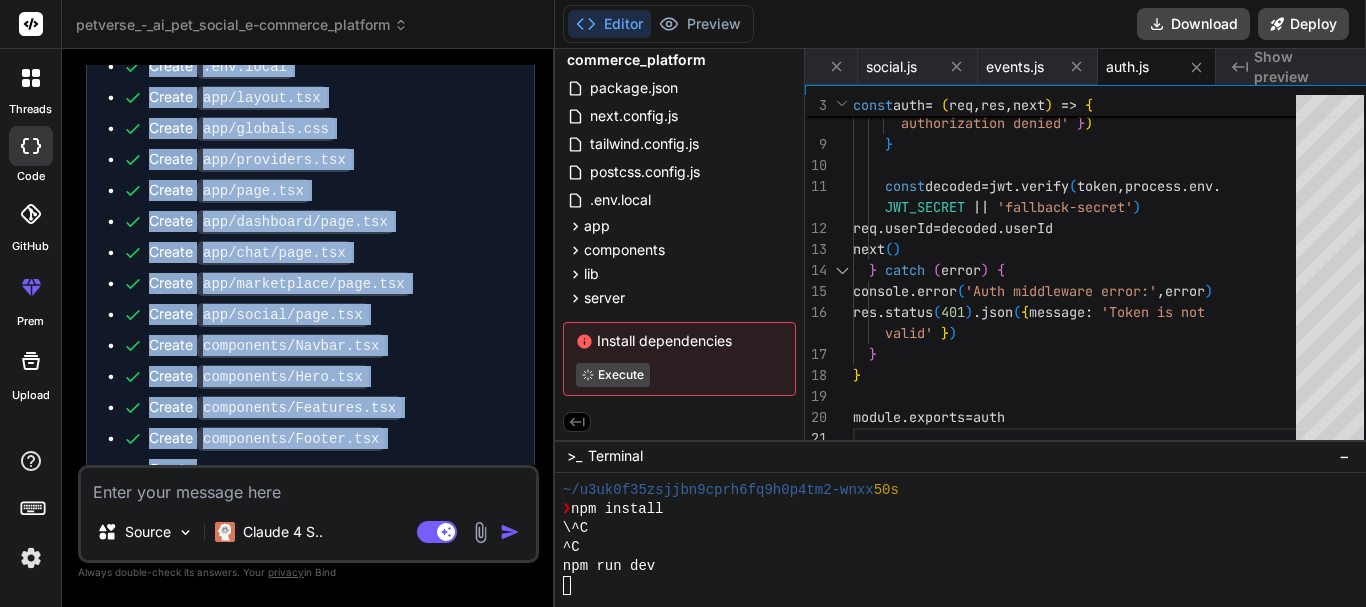click on "Create   app/chat/page.tsx" at bounding box center [318, 252] 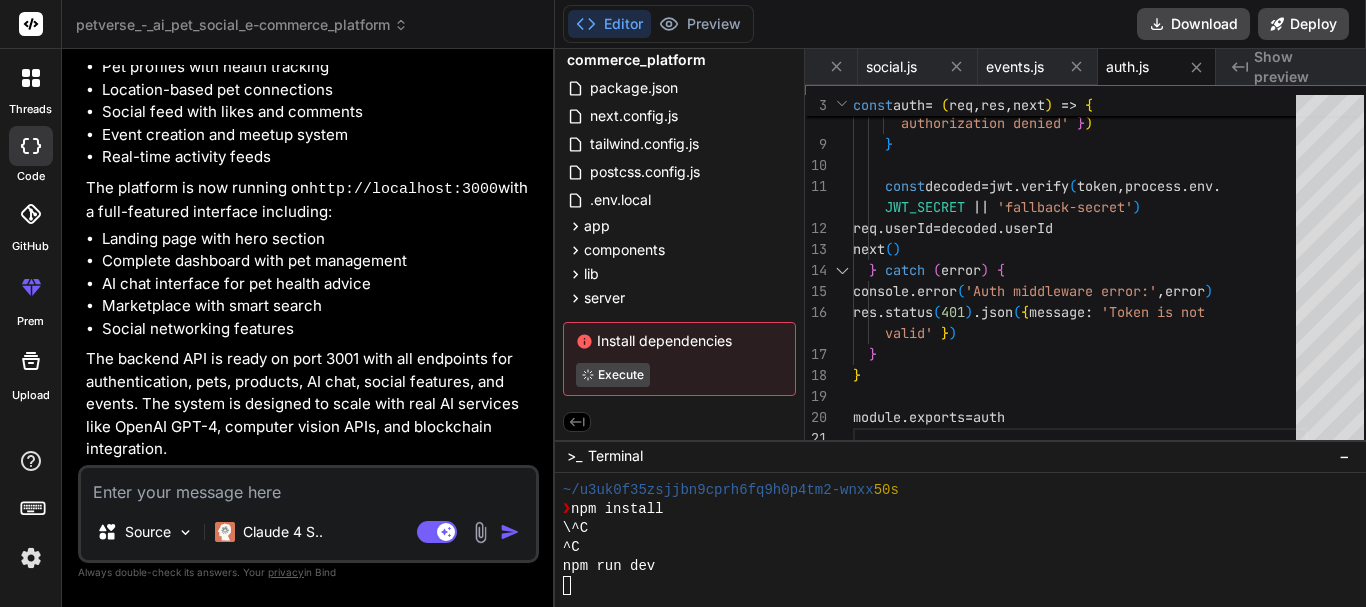 scroll, scrollTop: 3923, scrollLeft: 0, axis: vertical 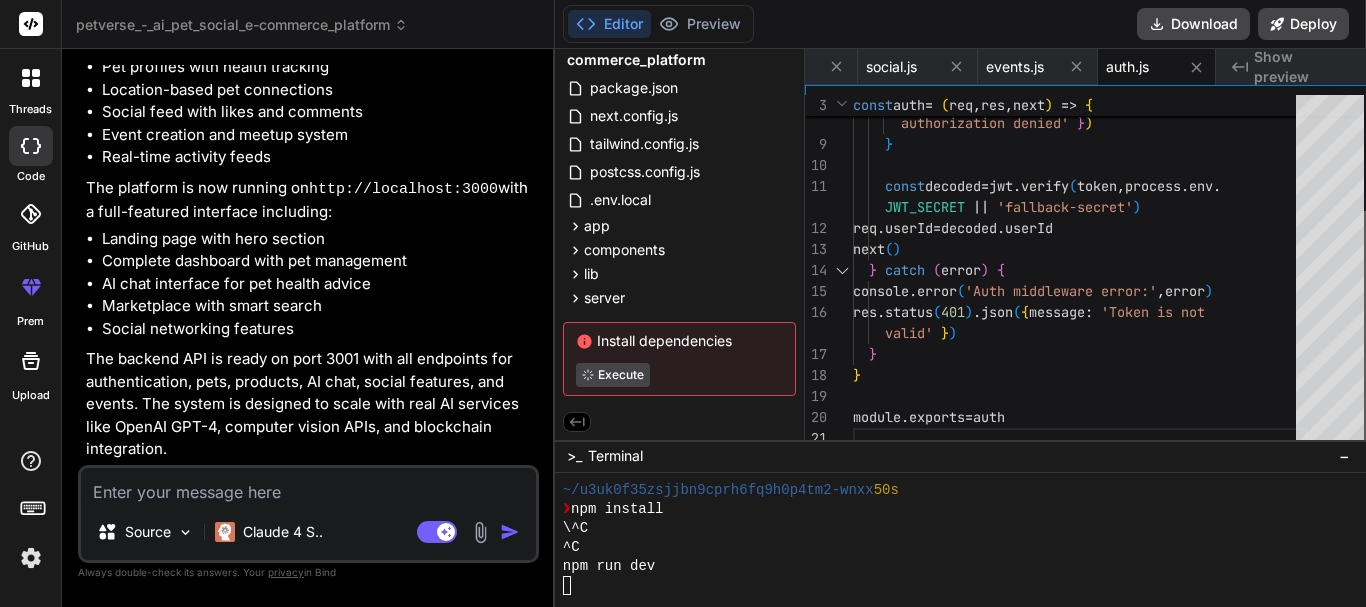 click at bounding box center (1370, 330) 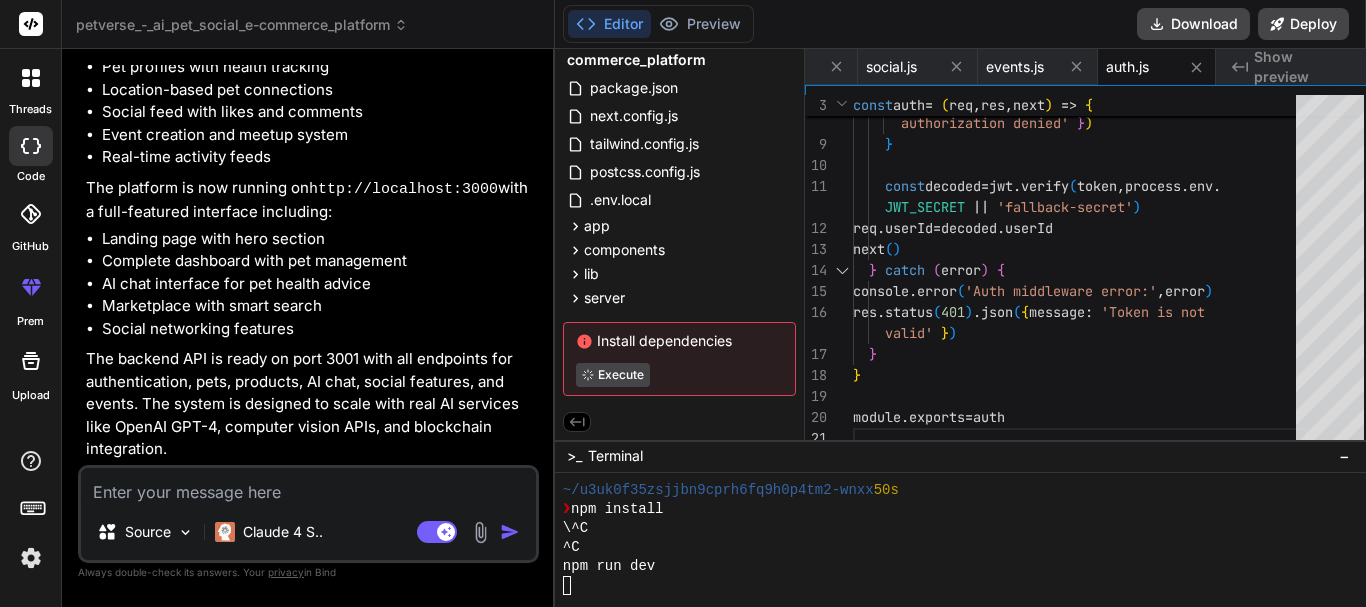 click at bounding box center (308, 486) 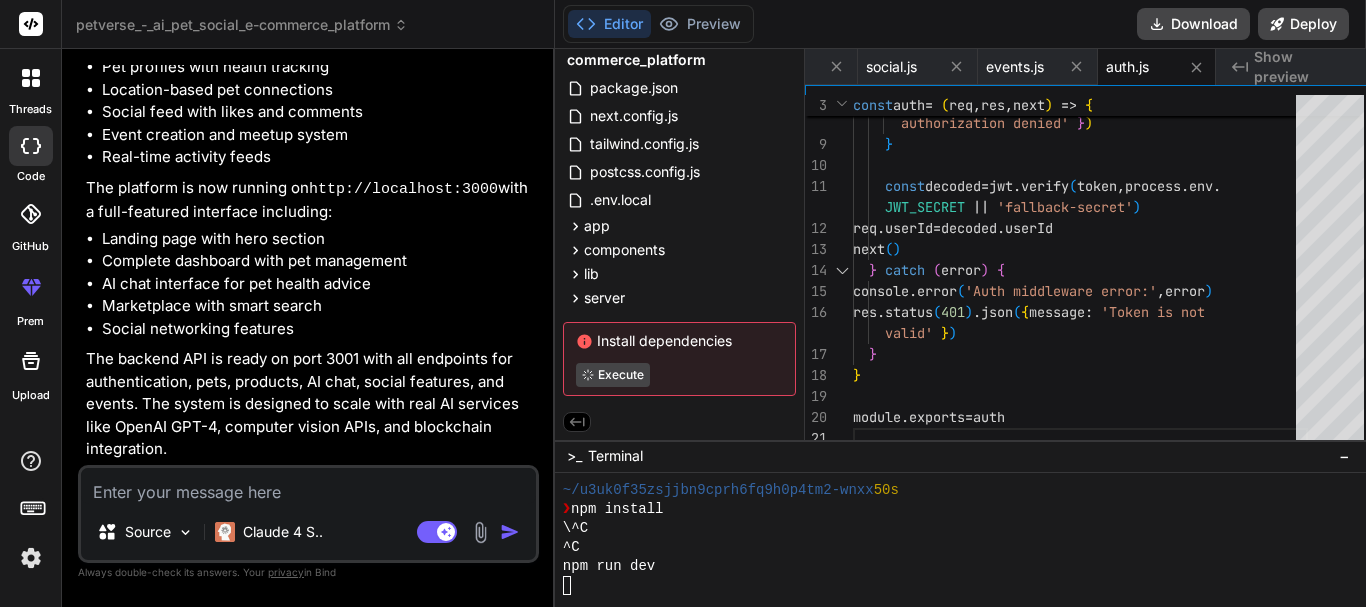 type on "w" 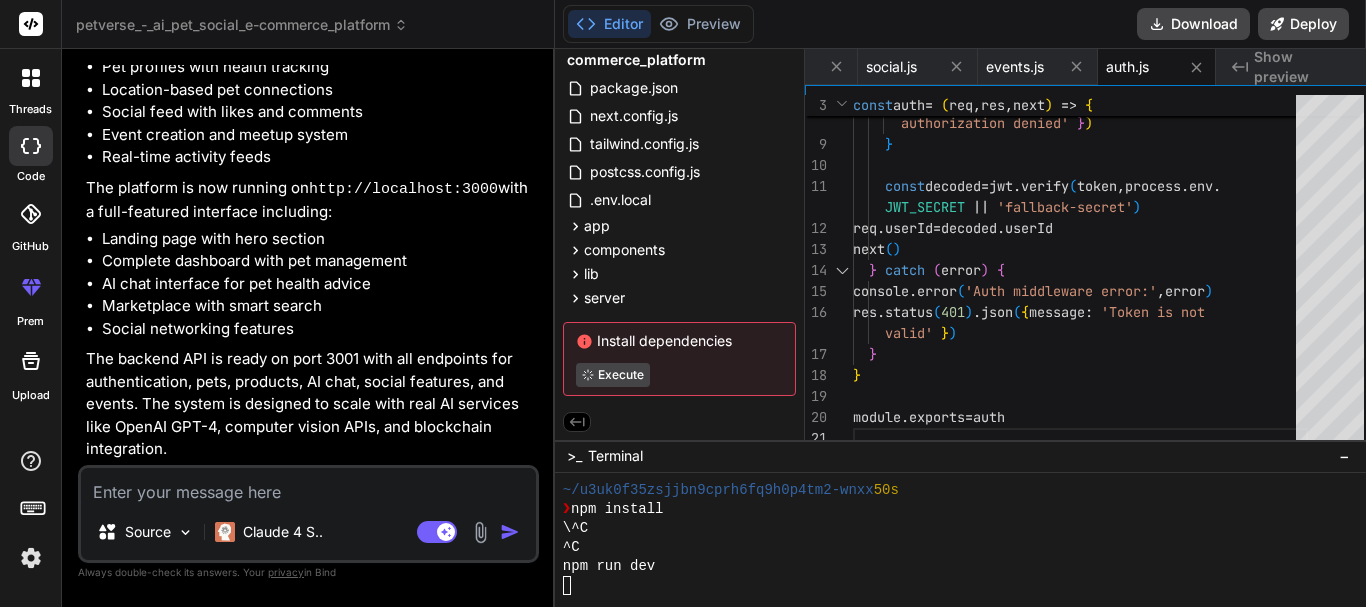 type on "x" 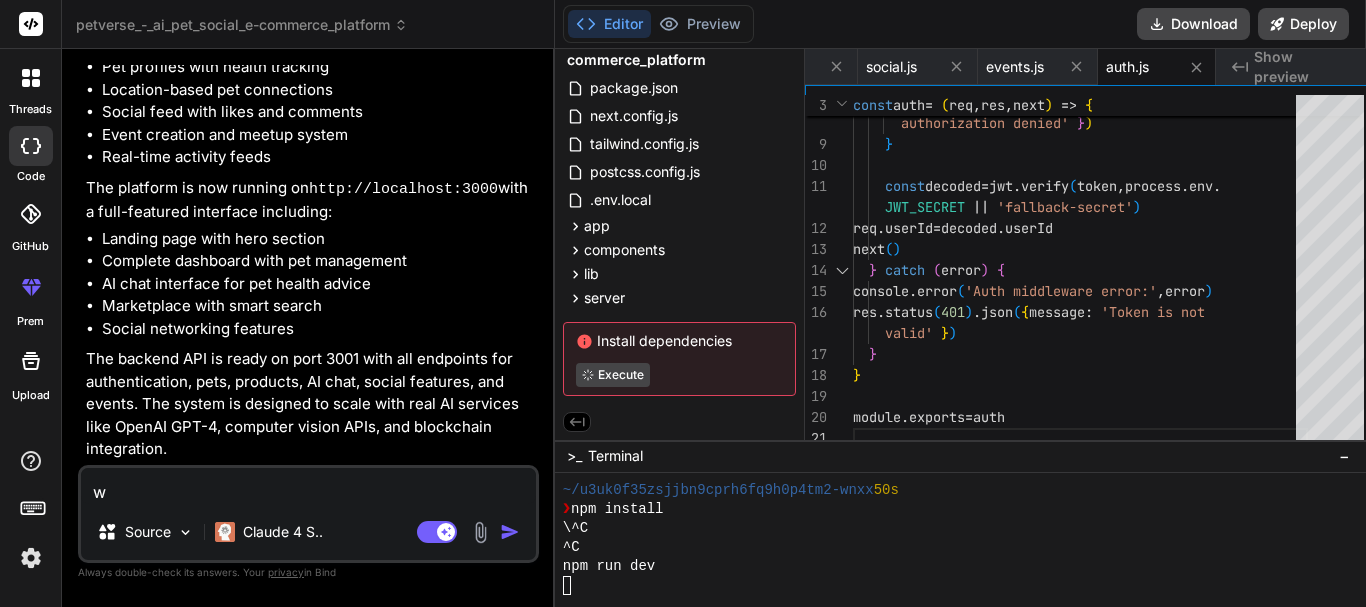 type on "wh" 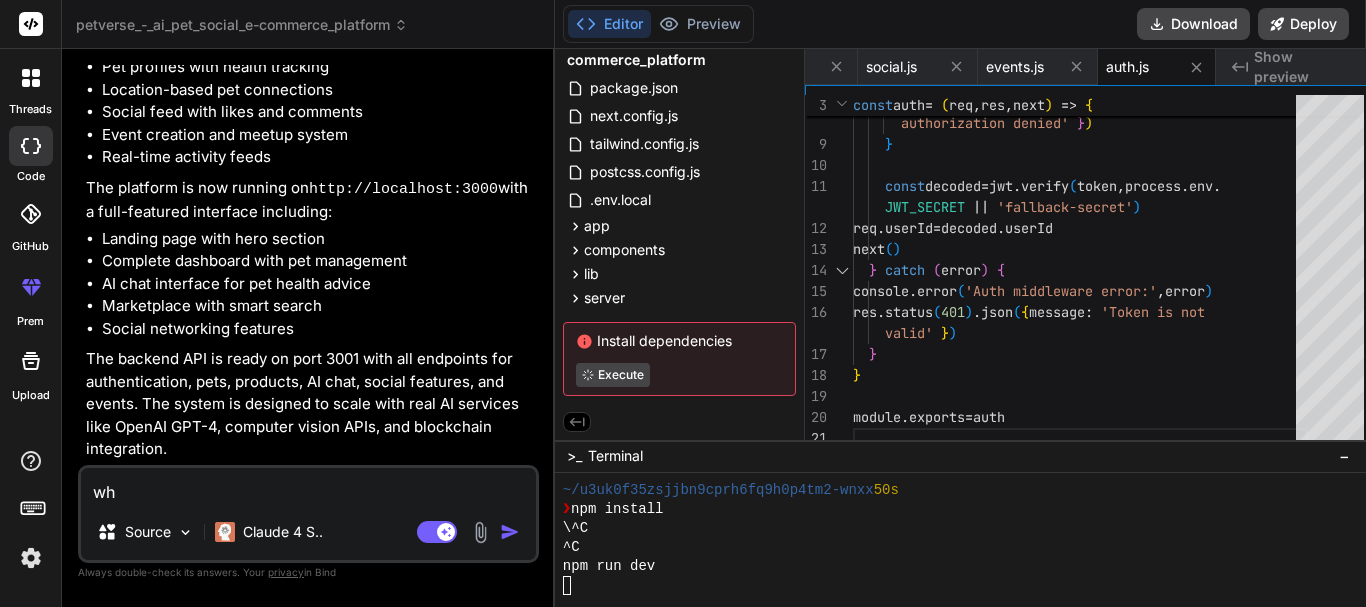type on "wha" 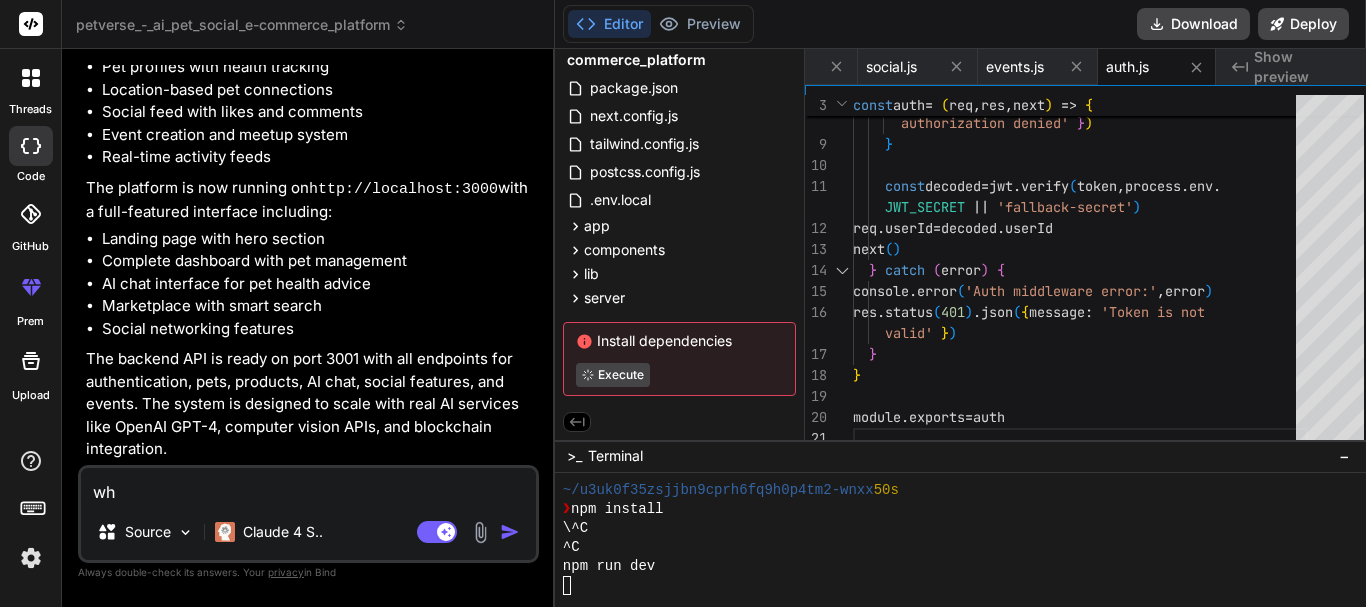 type on "x" 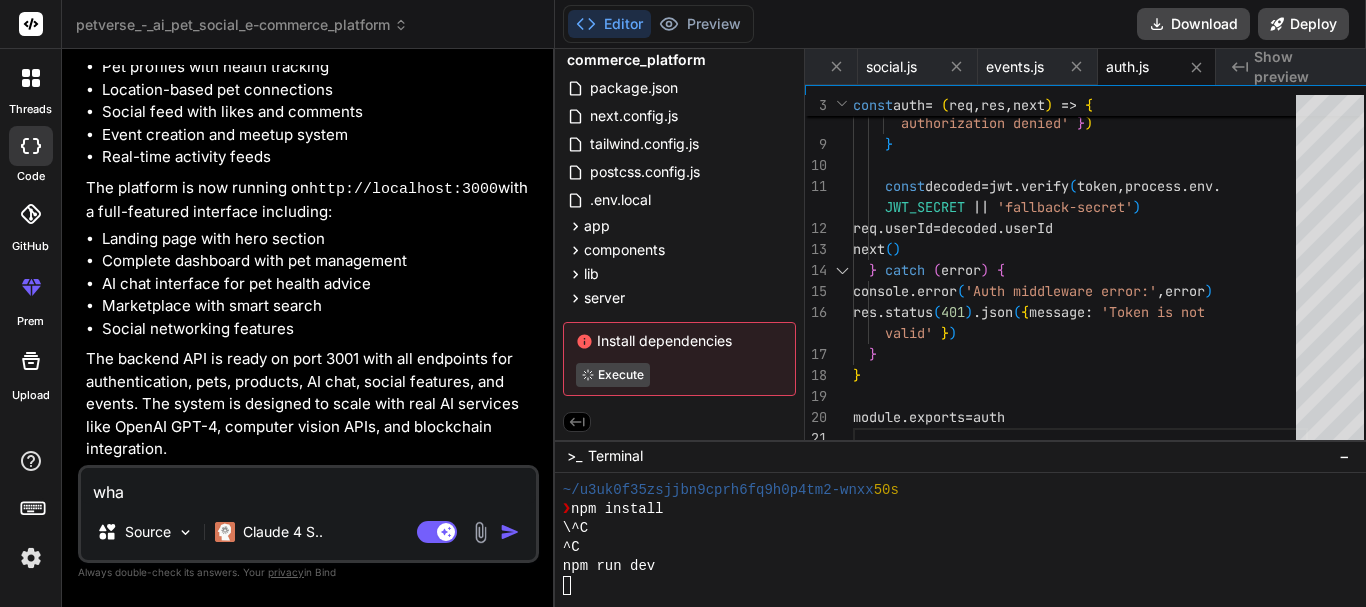 type on "what" 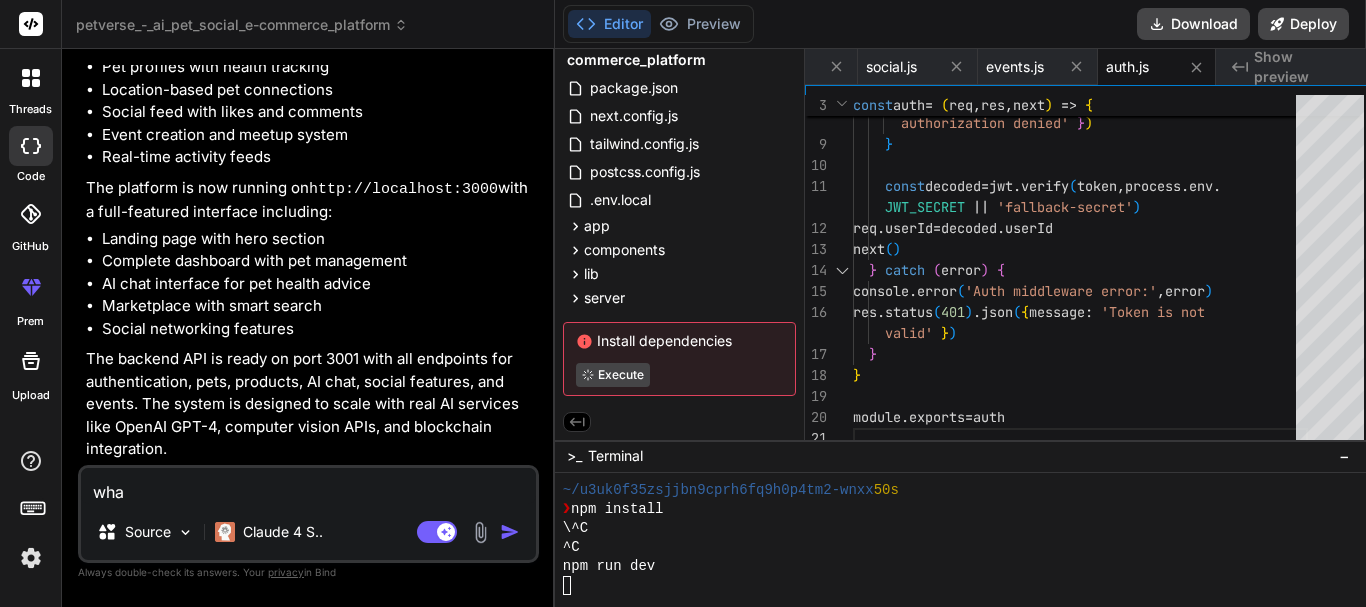type on "x" 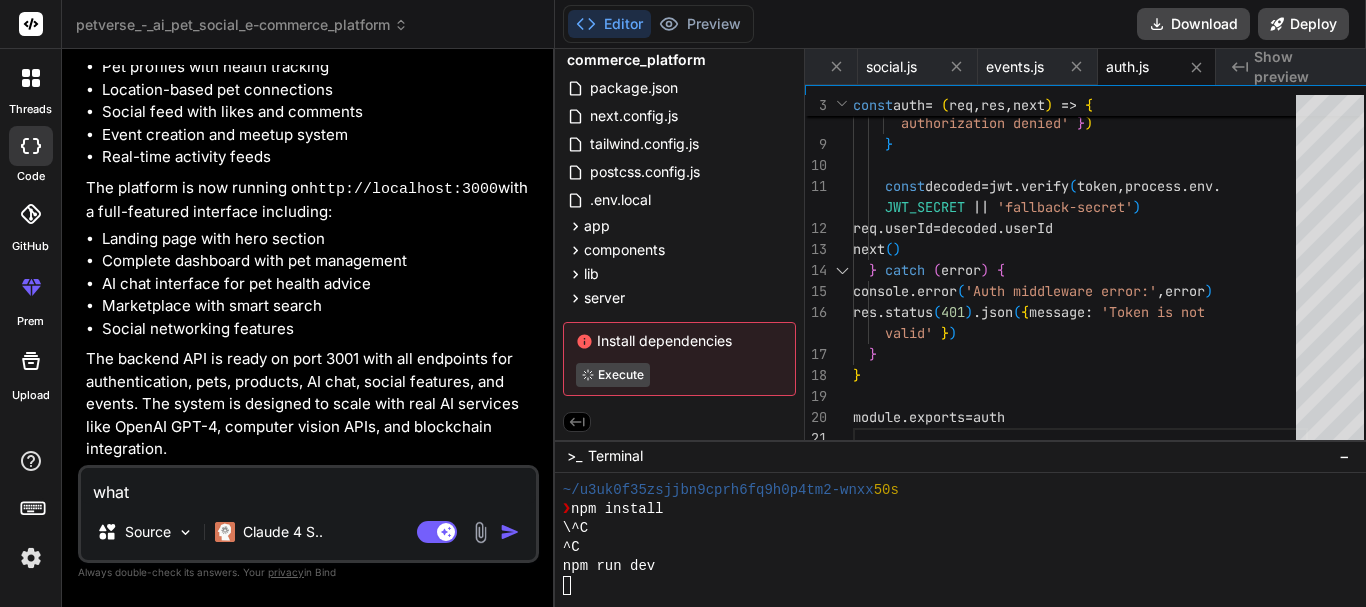 type on "wha" 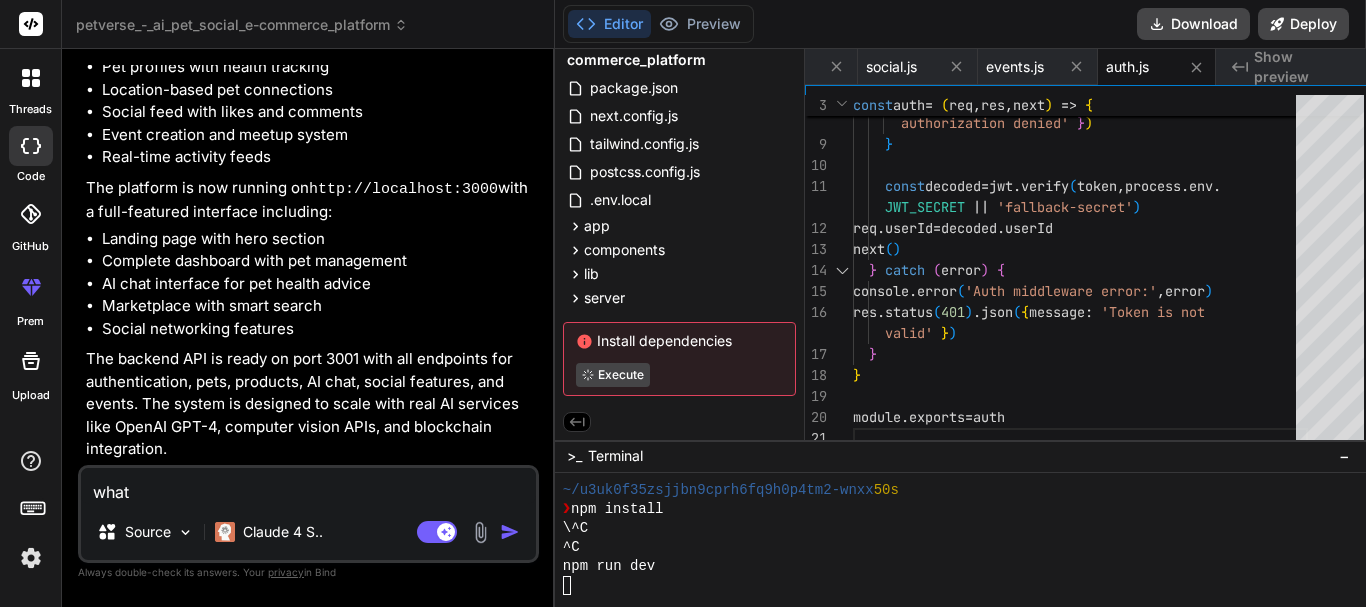type on "x" 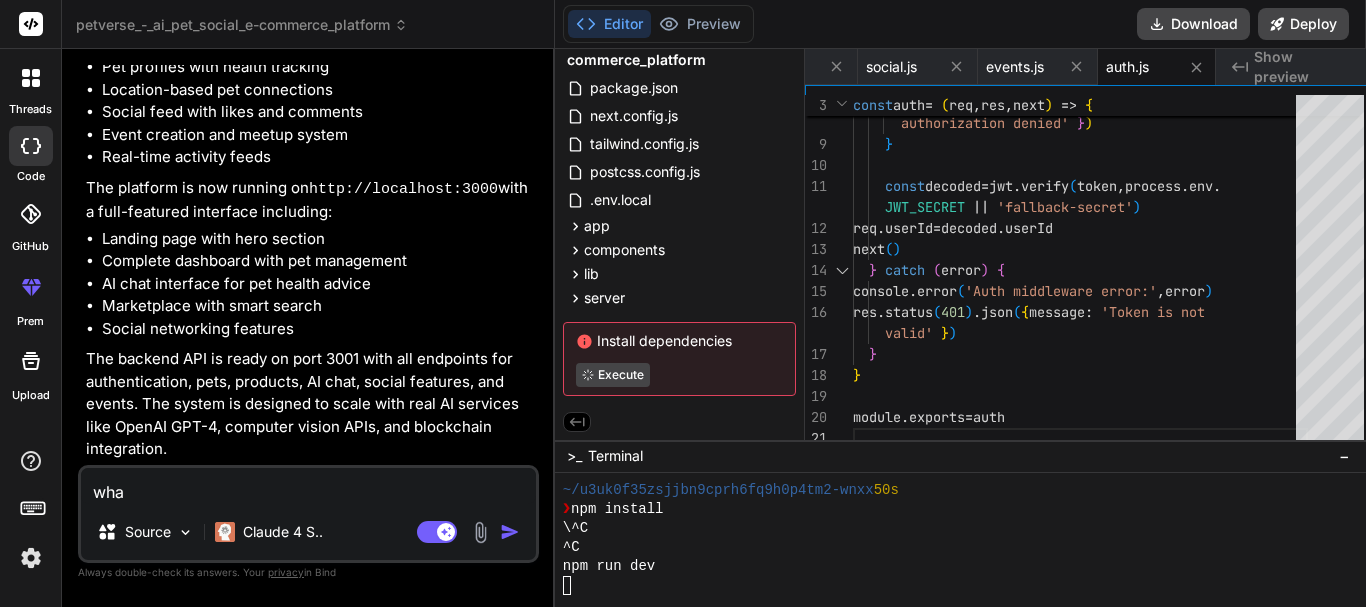 type on "wh" 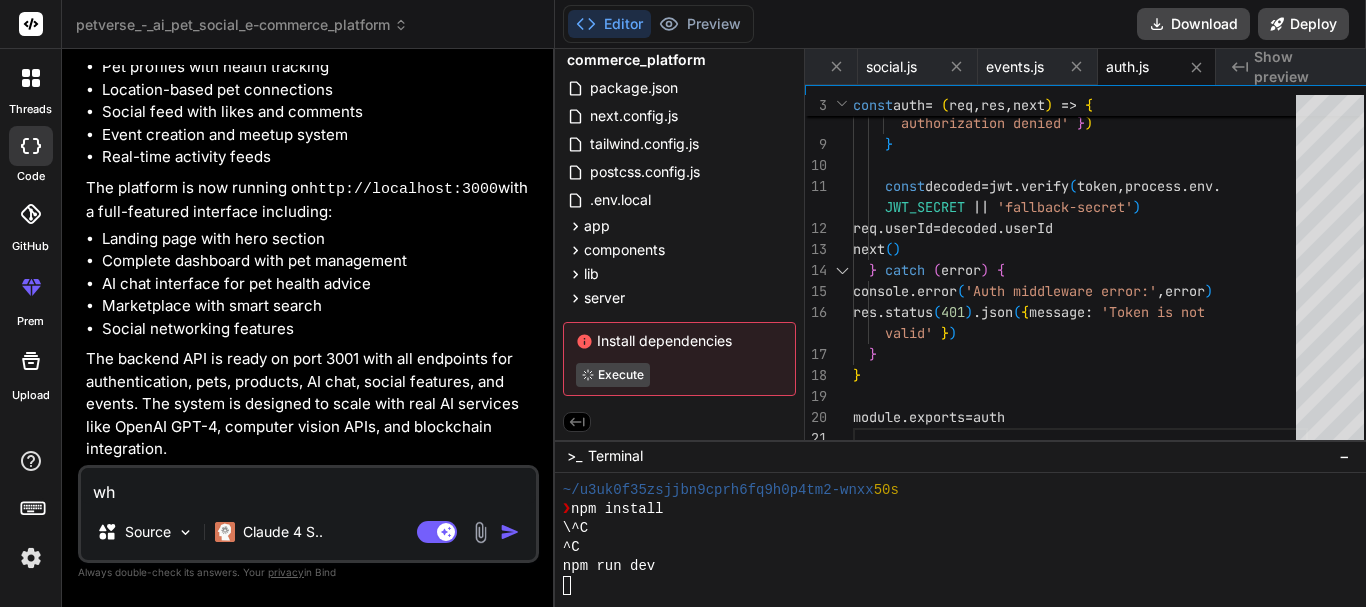 type on "w" 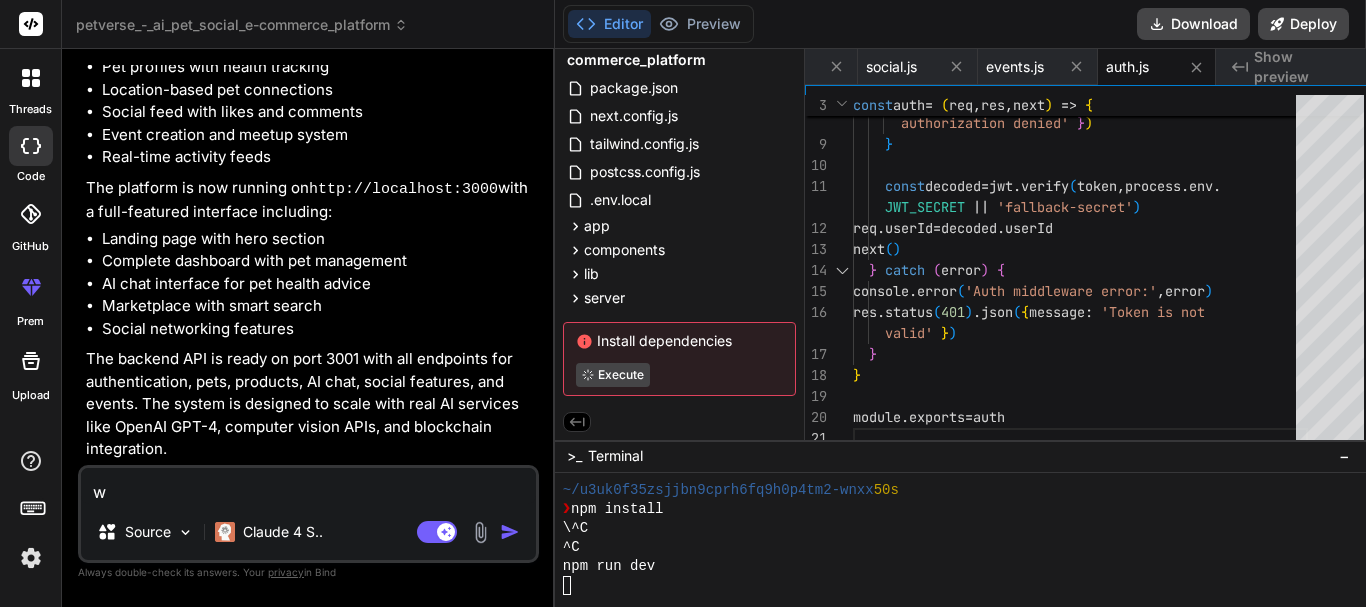 type 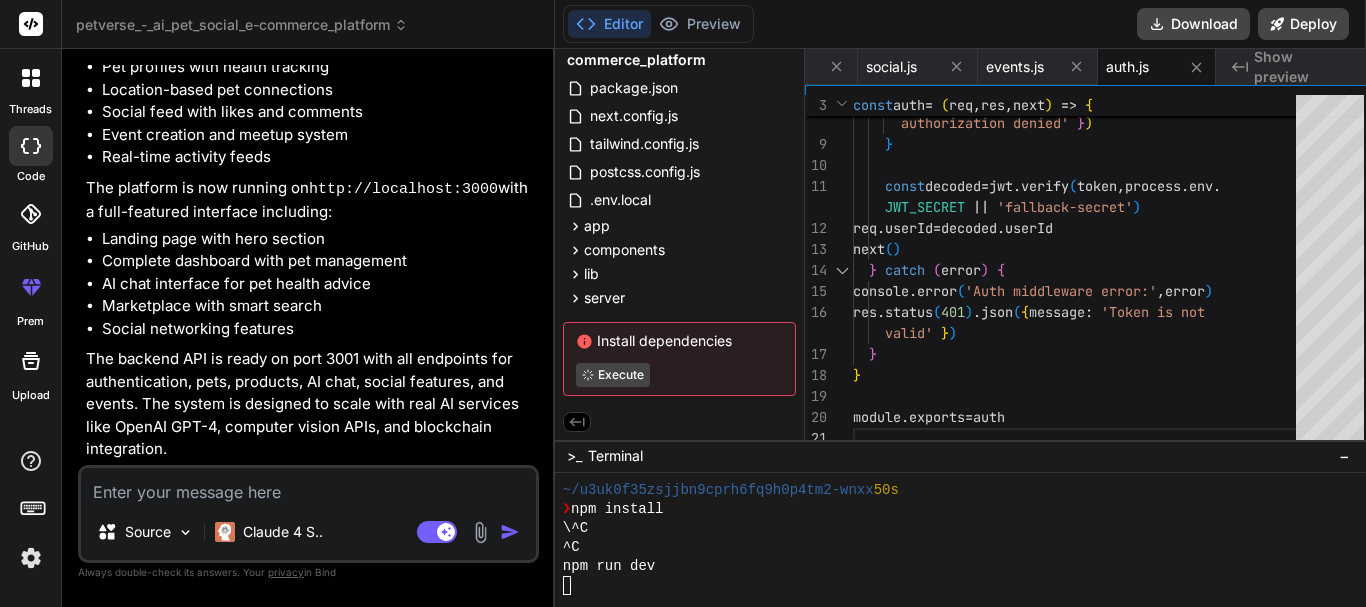type on "w" 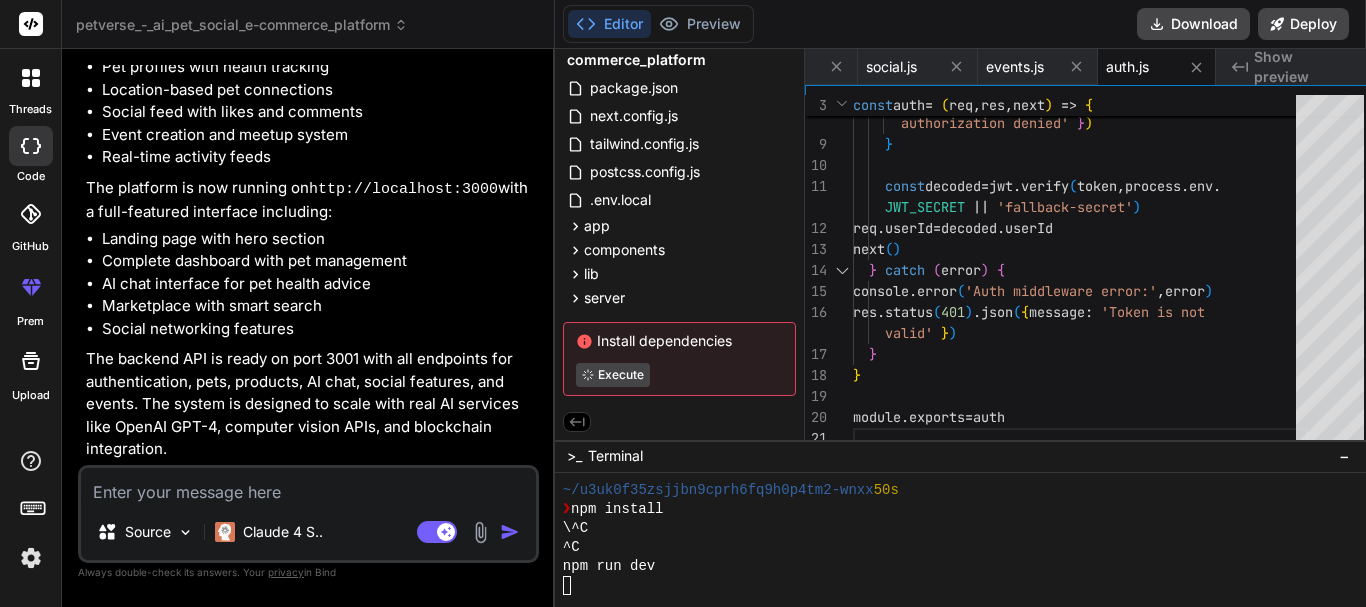 type on "x" 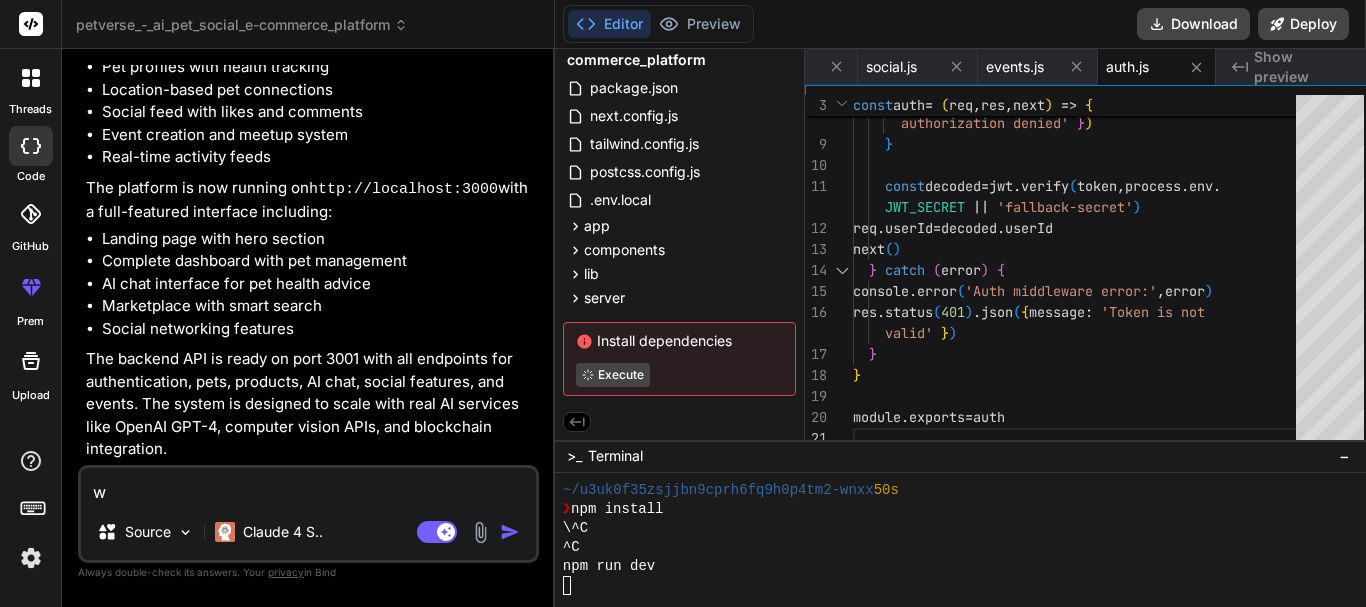 type on "wh" 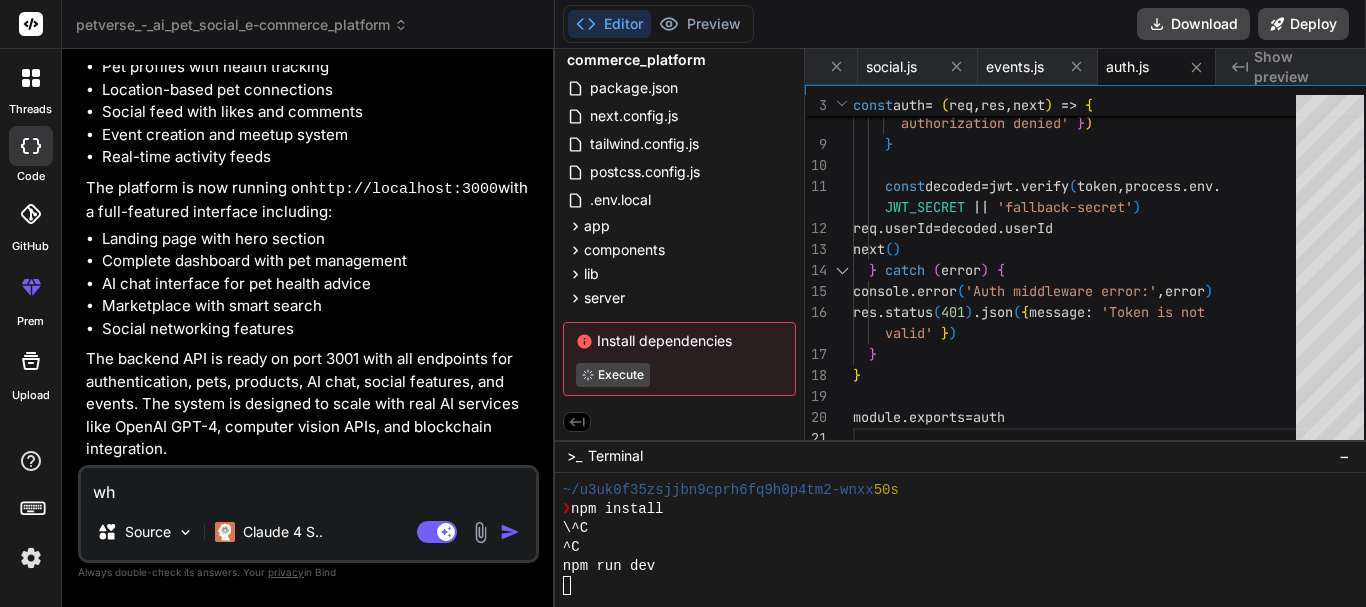type on "wha" 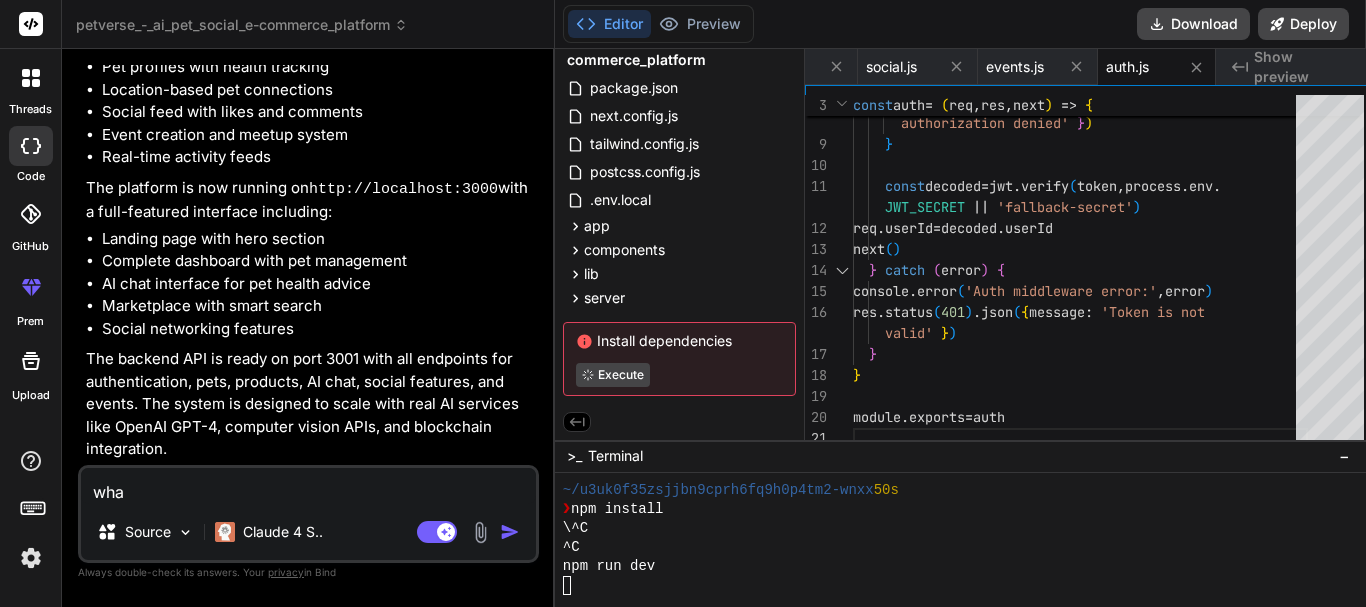 type on "what" 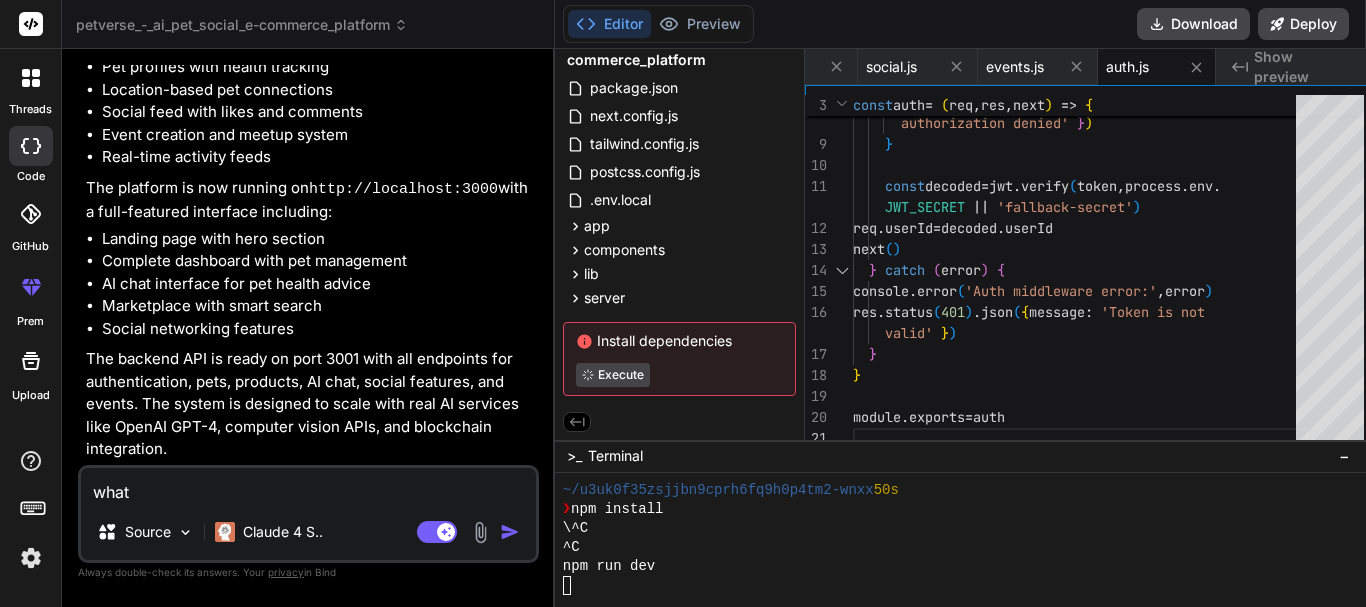 type on "what" 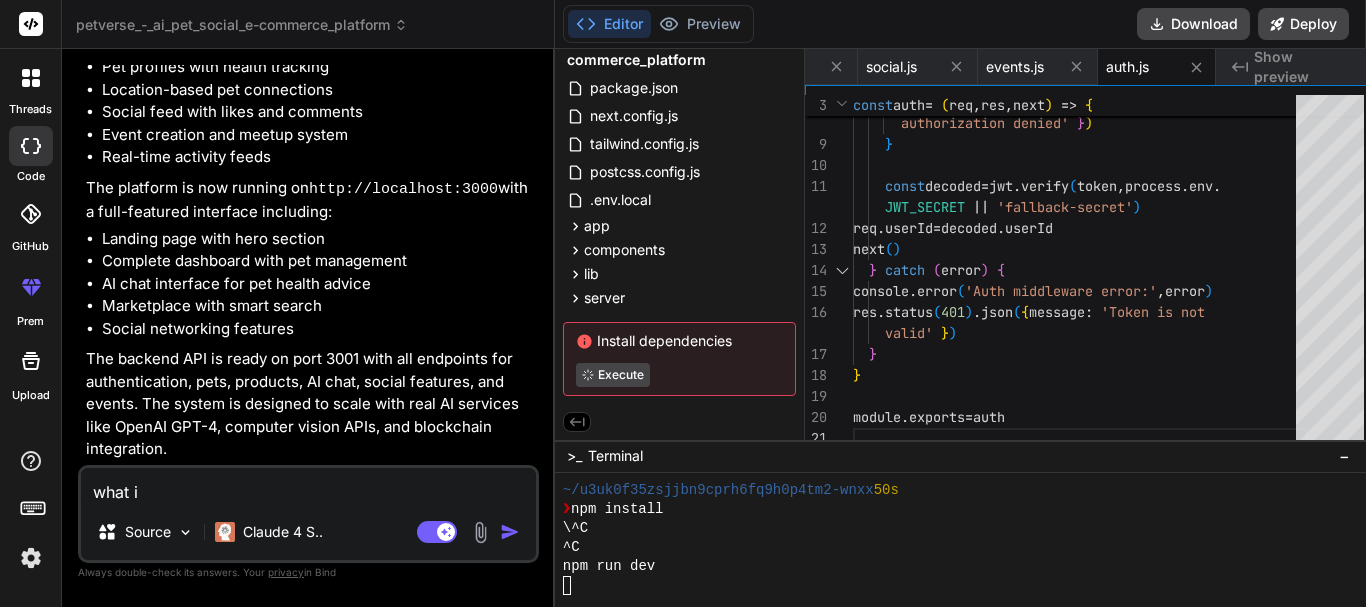 type on "what is" 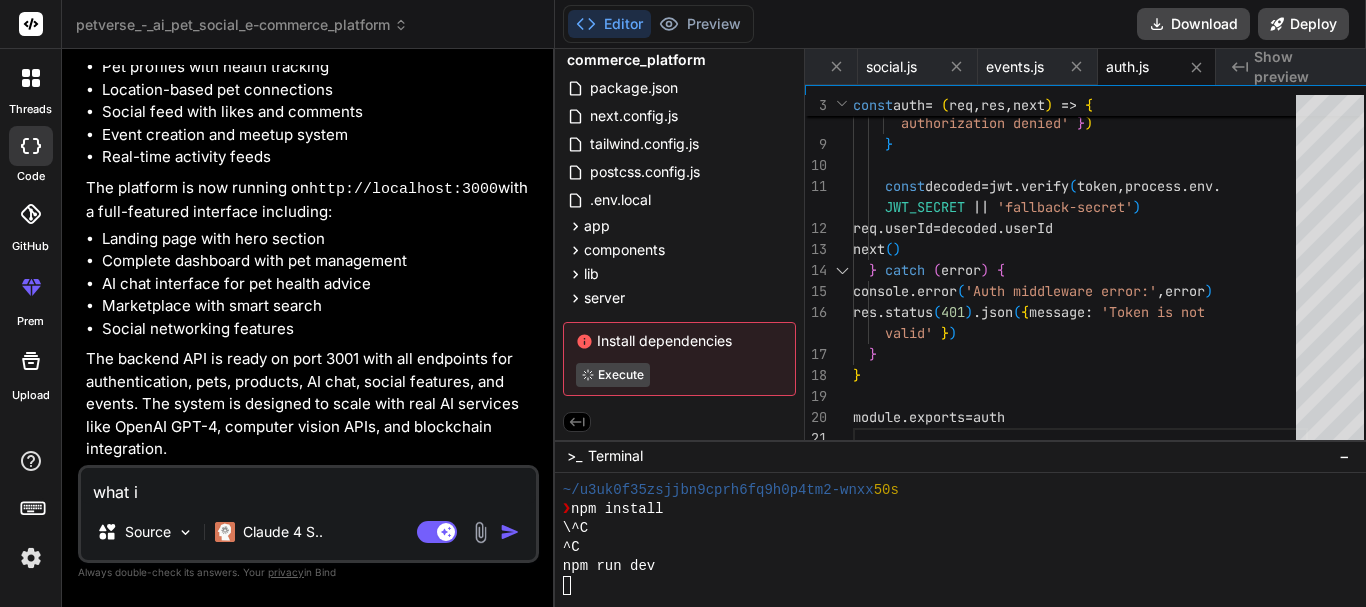 type on "x" 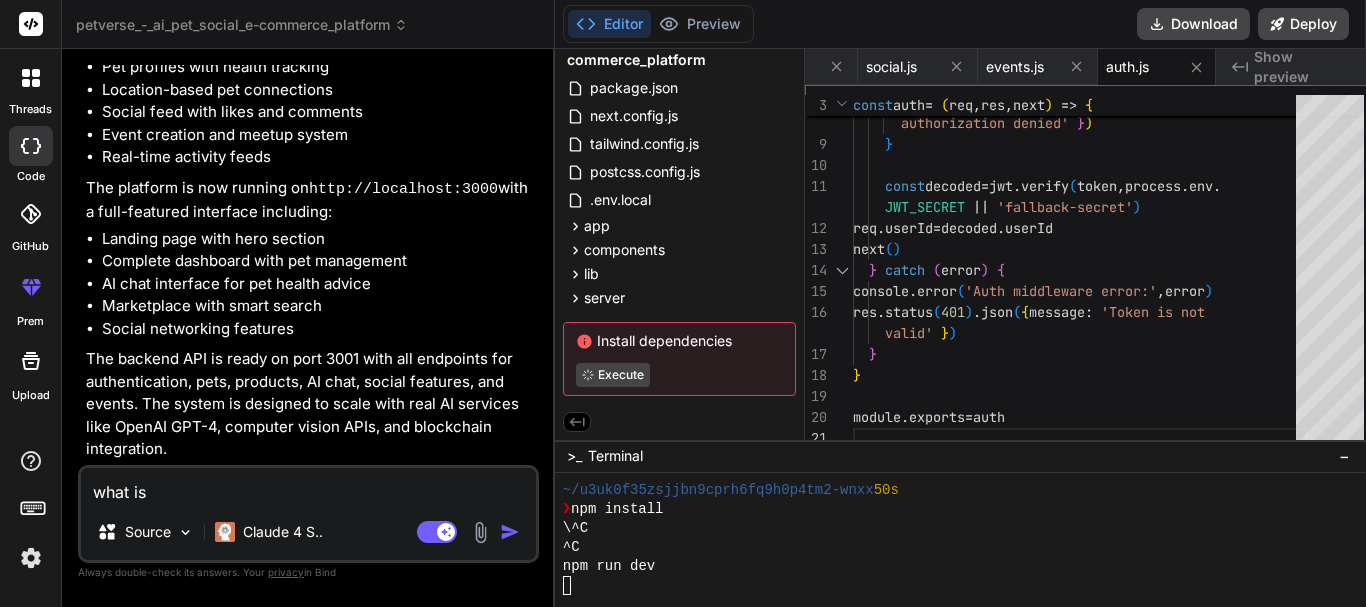type on "what is" 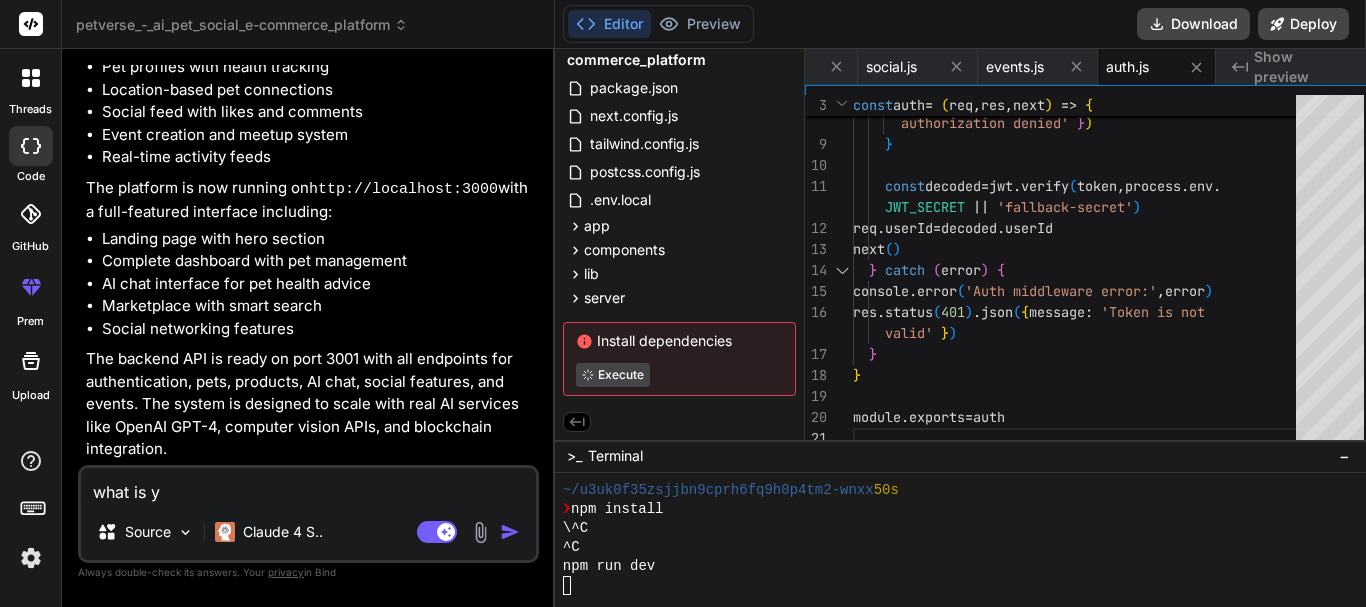type on "what is yo" 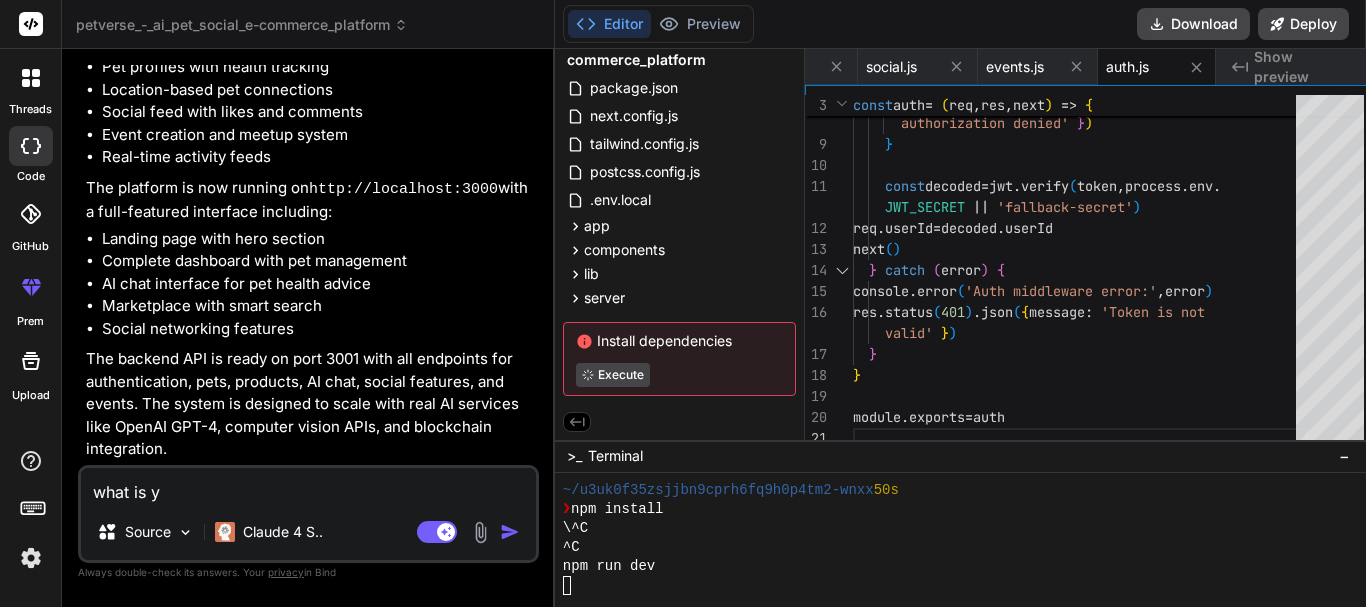 type on "x" 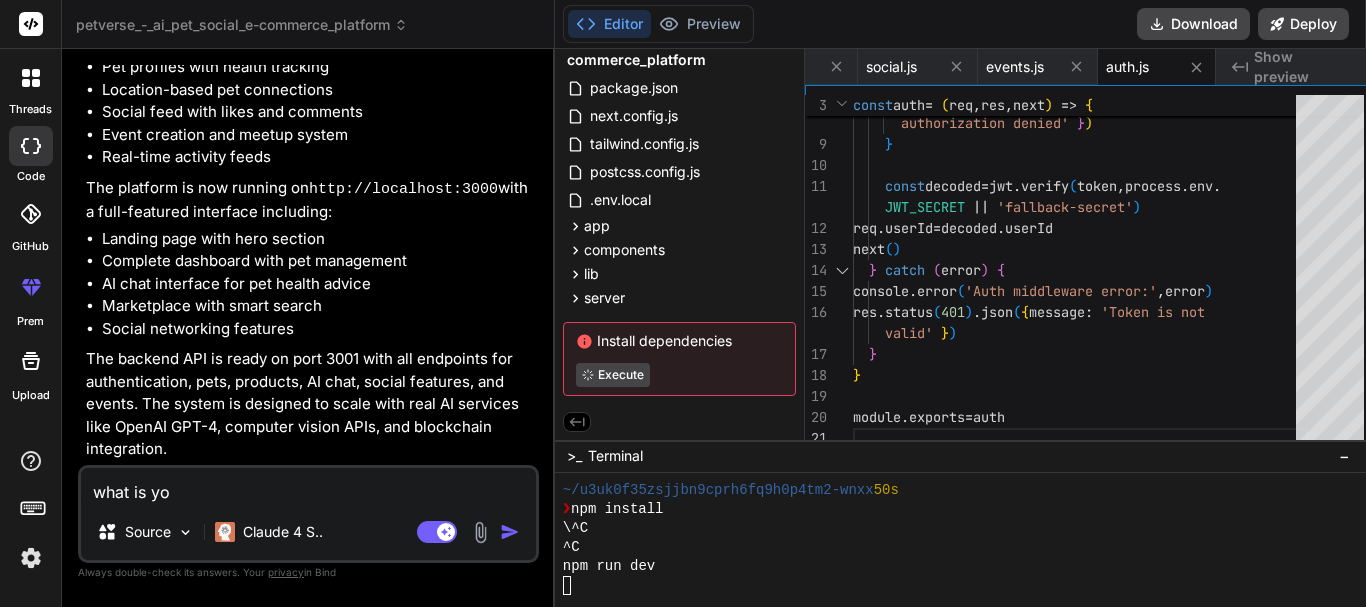 type on "what is yor" 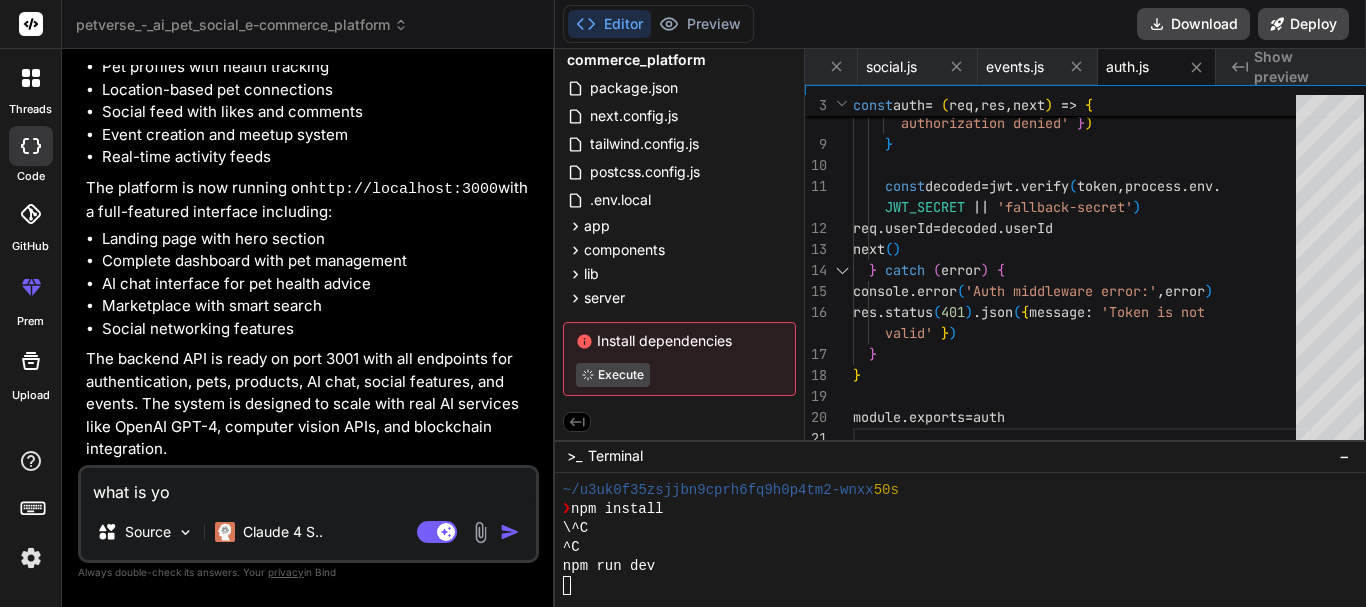 type on "x" 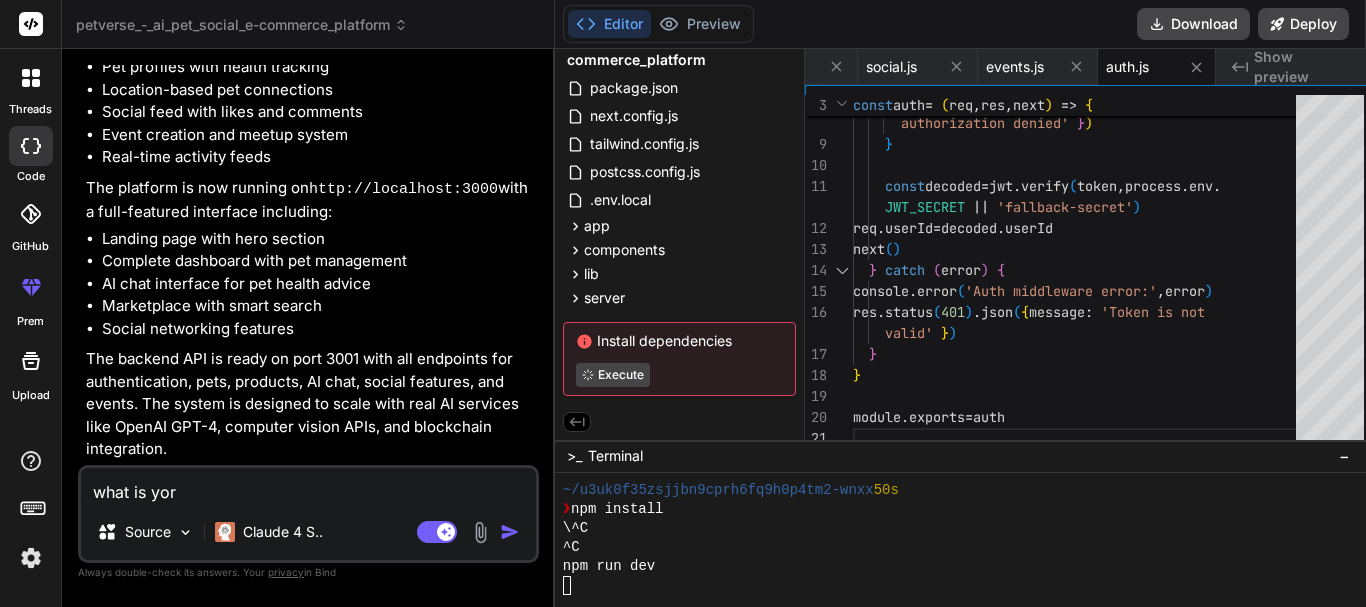 type on "what is yor" 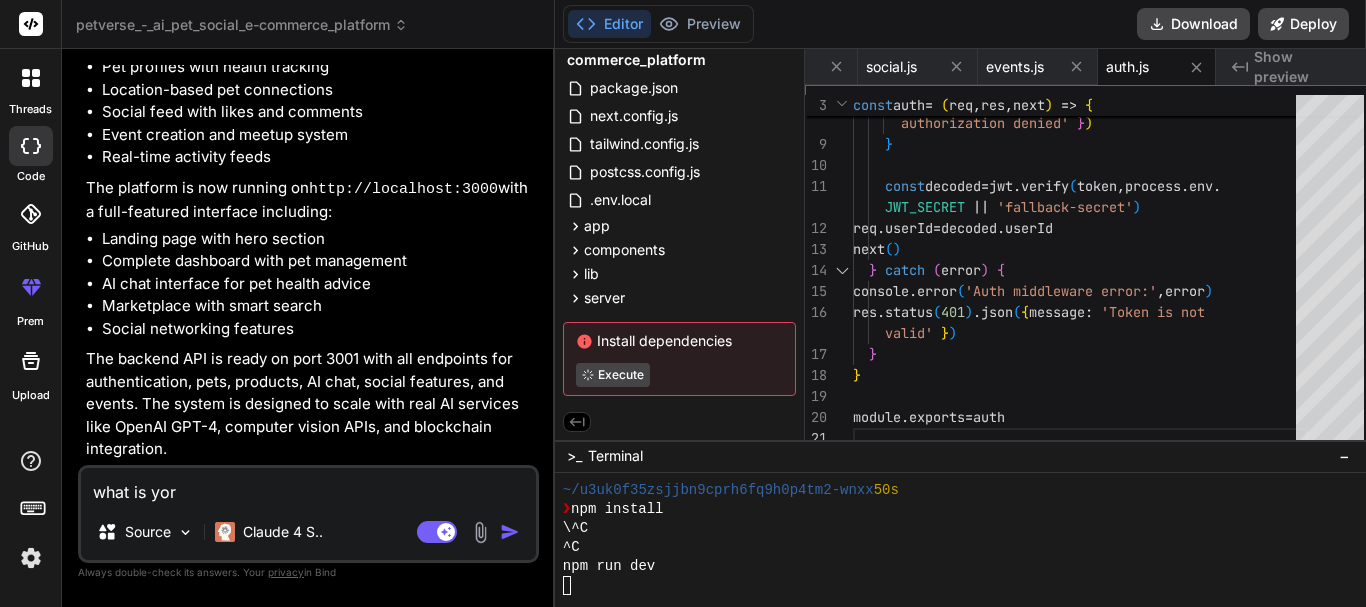 type on "x" 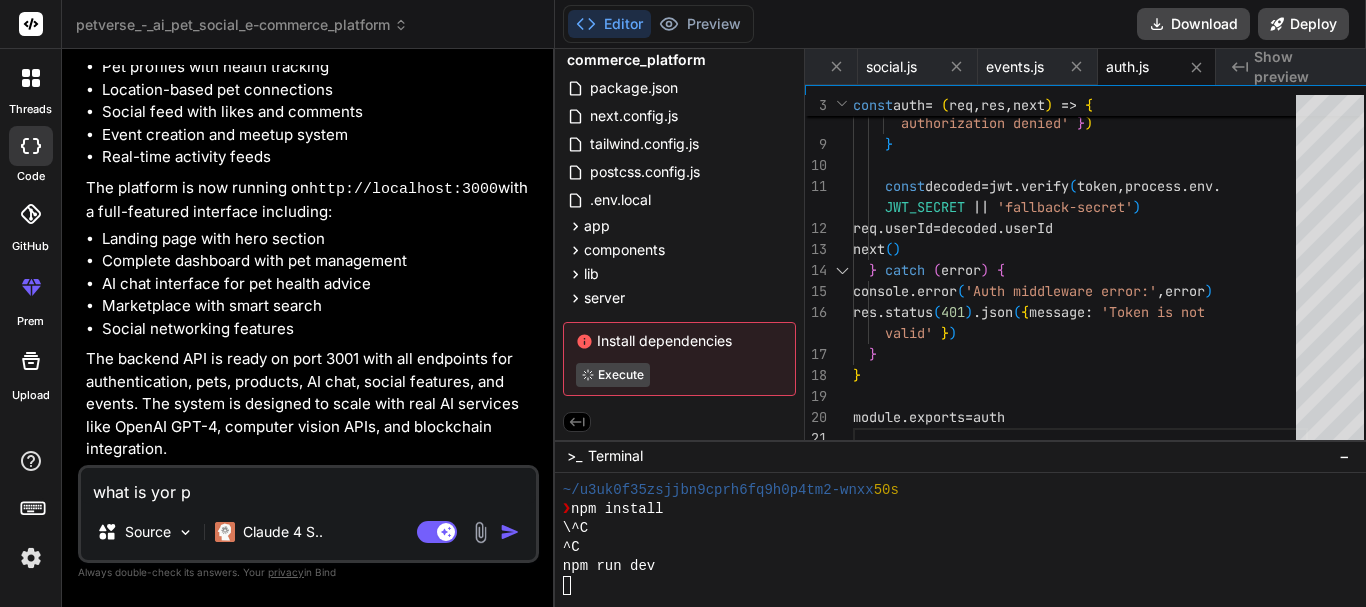 type on "what is yor pr" 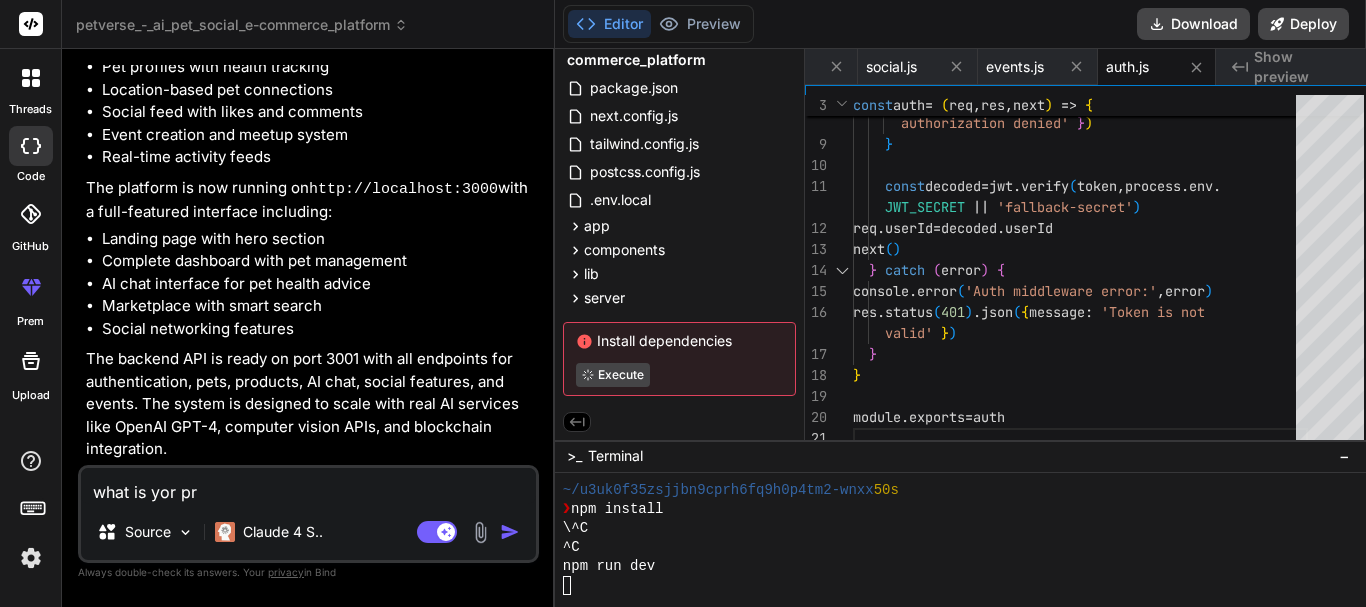 type on "what is yor pro" 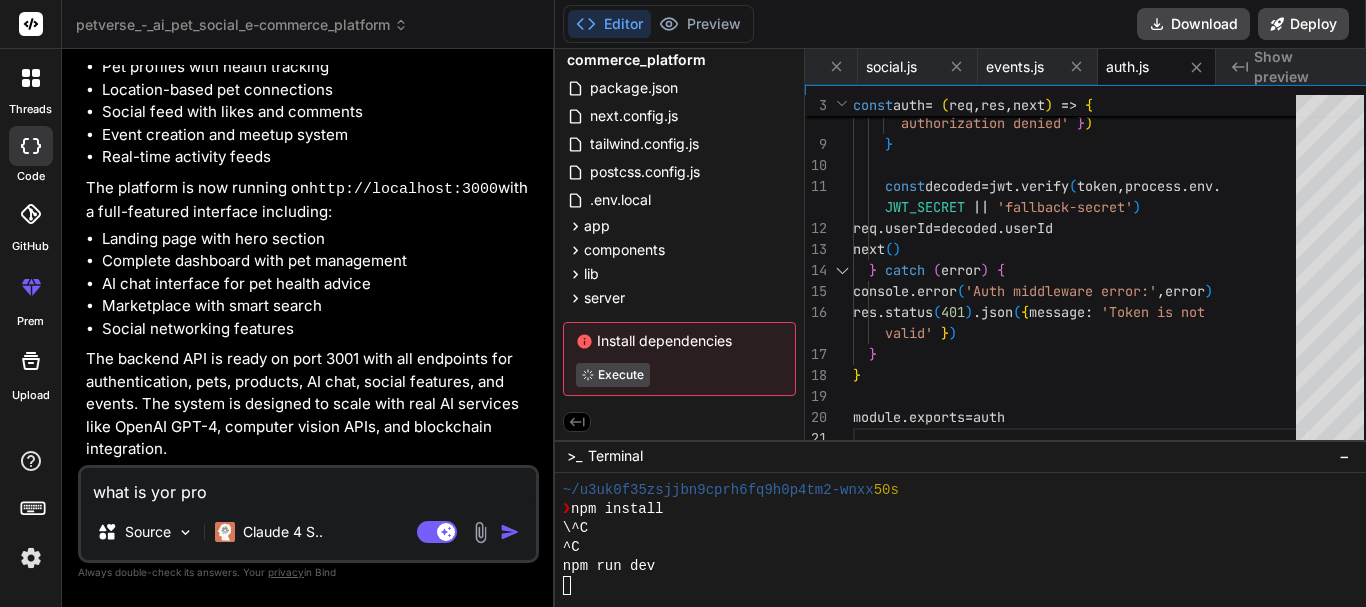 type on "what is yor pron" 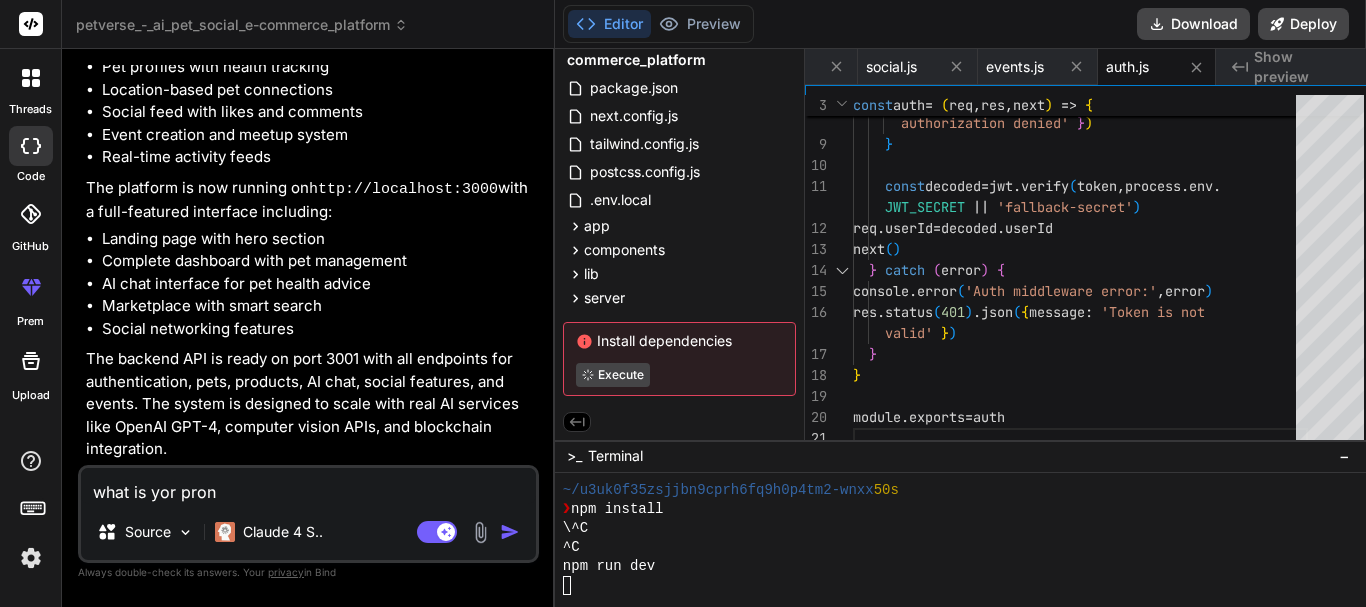 type on "what is yor pro" 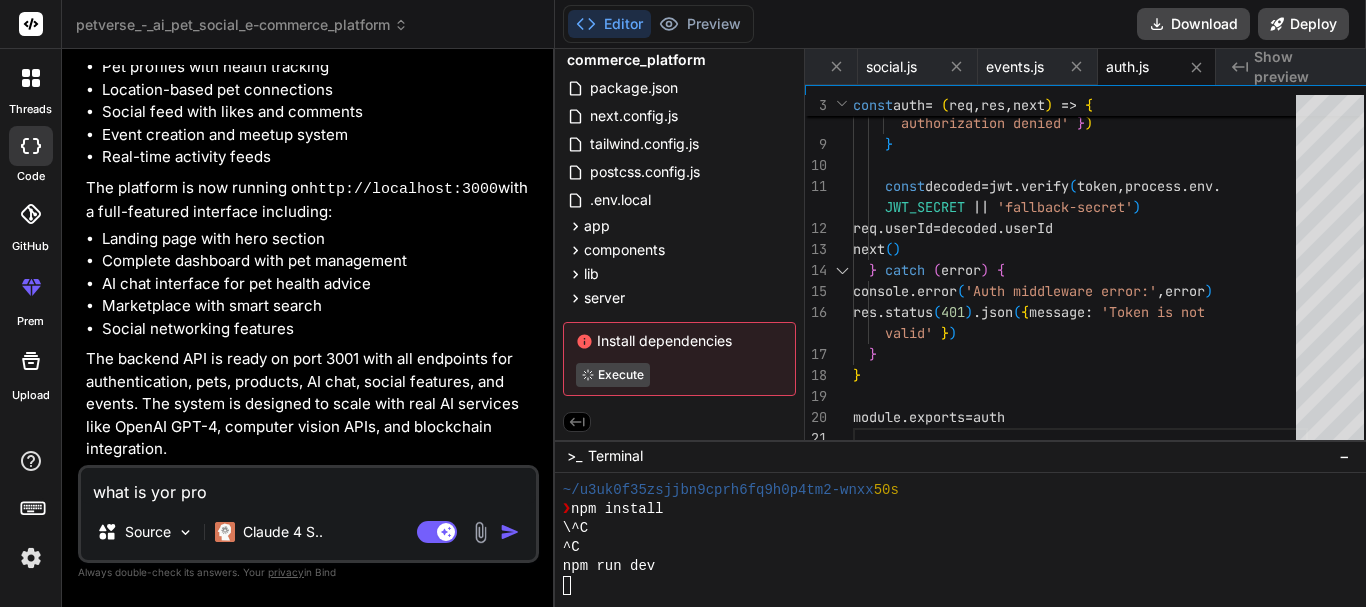 type on "x" 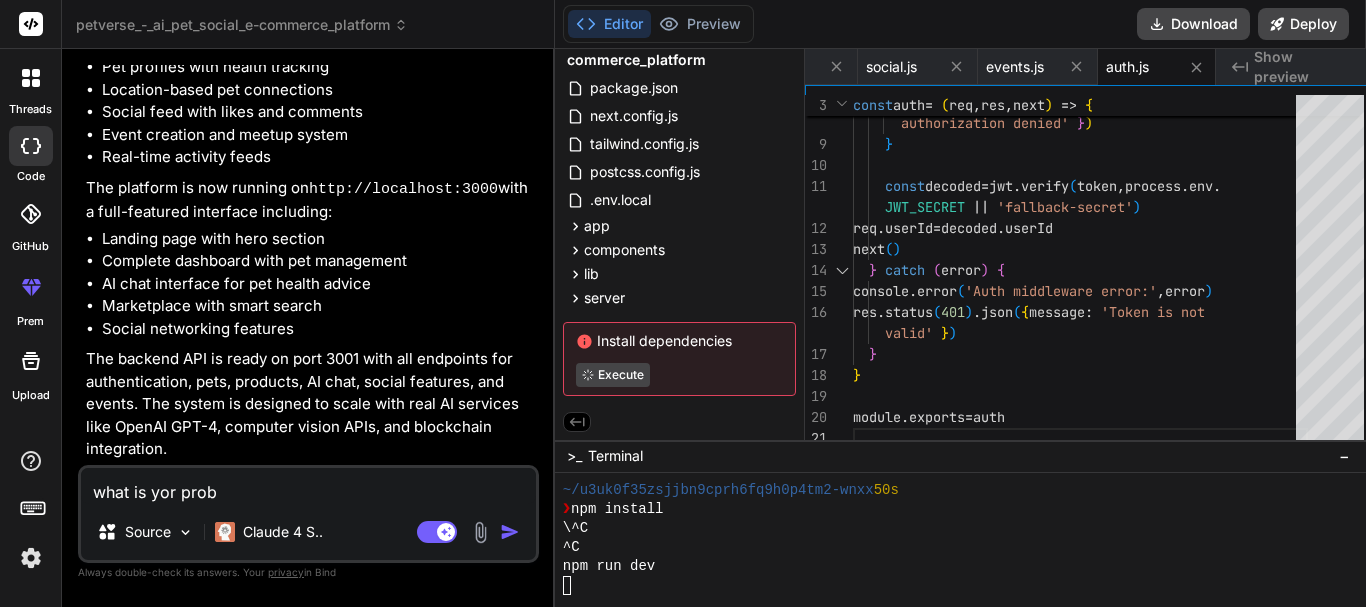type on "x" 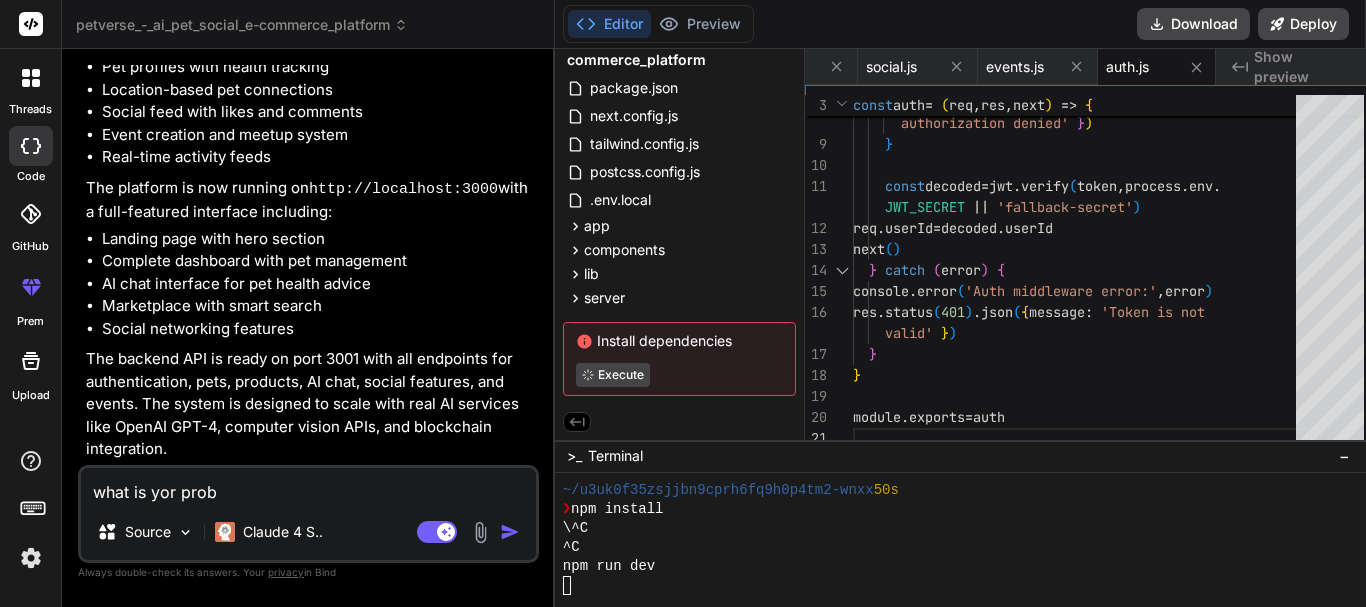 type on "what is yor probl" 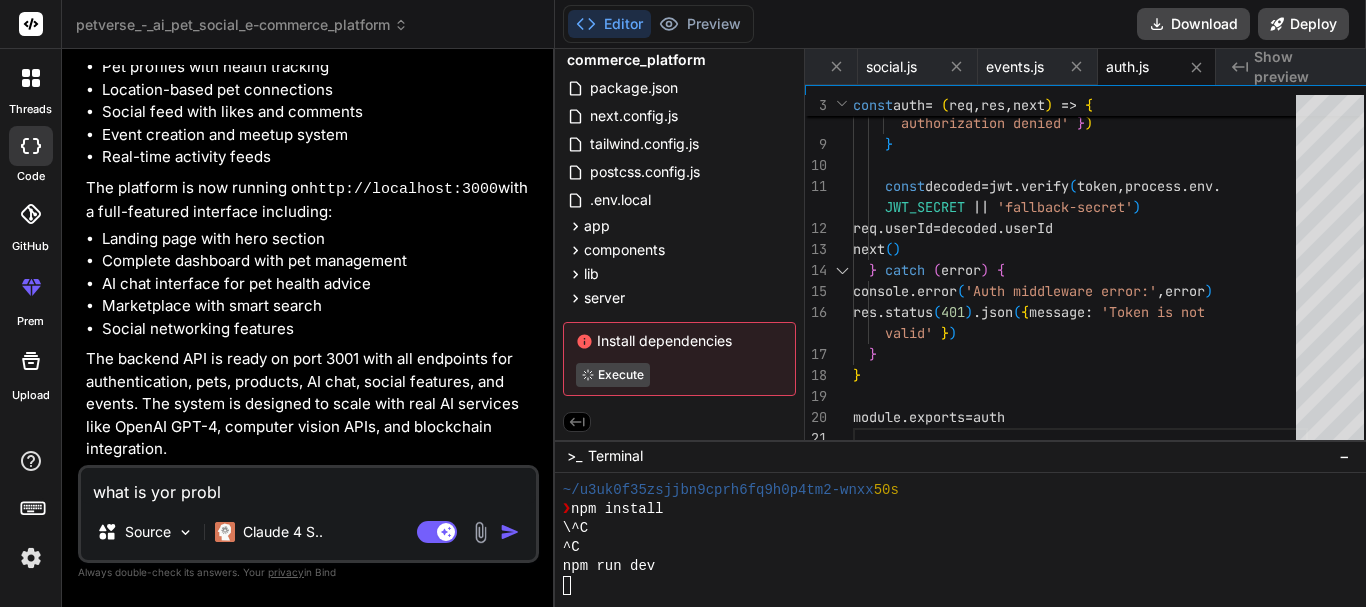 type on "what is yor proble" 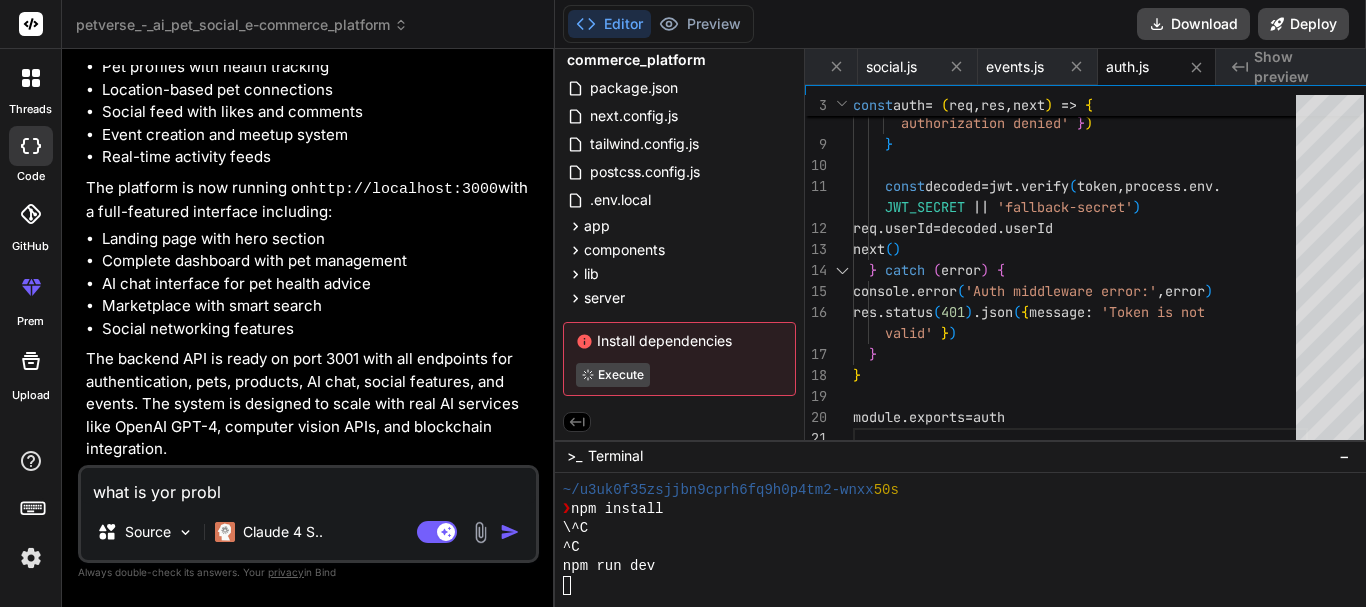 type on "x" 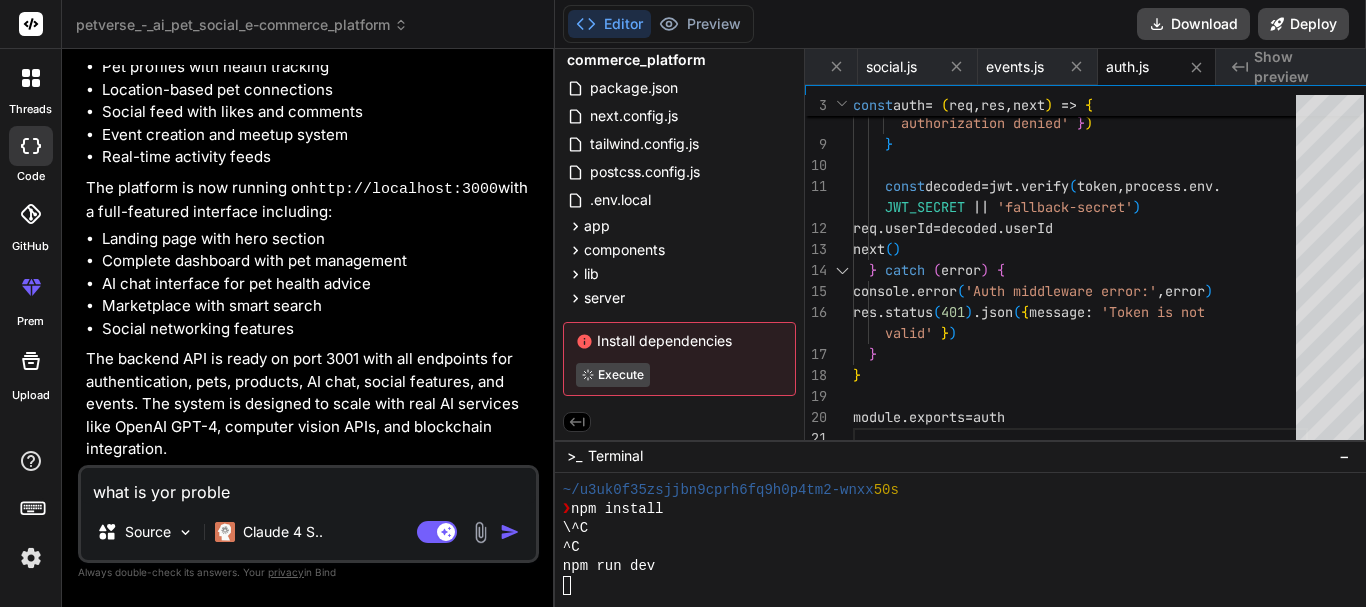 type on "what is yor problem" 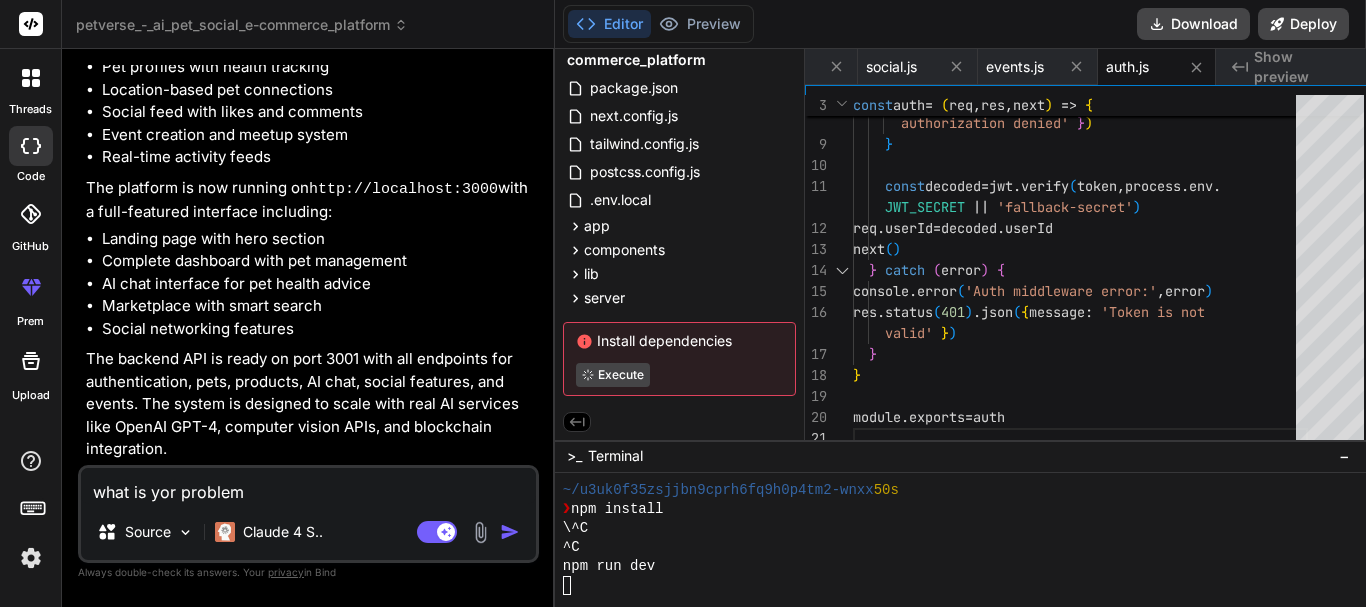type on "what is yor problem" 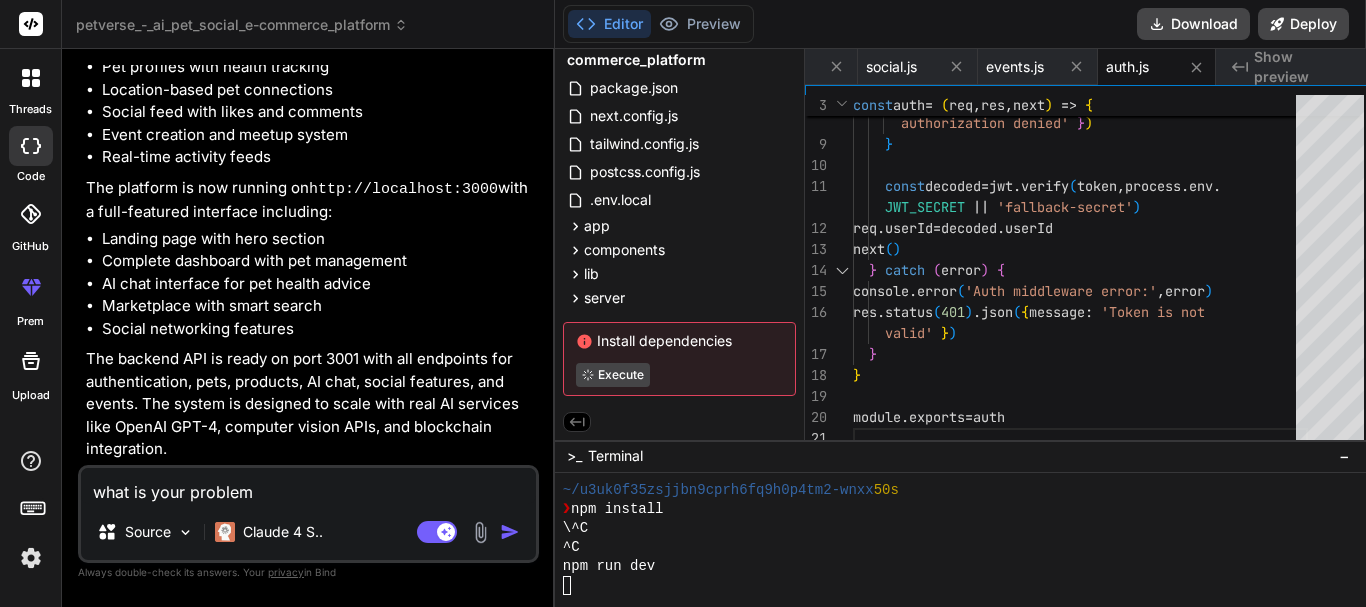 click on "what is your problem  Source   Claude 4 S.. Agent Mode. When this toggle is activated, AI automatically makes decisions, reasons, creates files, and runs terminal commands. Almost full autopilot." at bounding box center (308, 514) 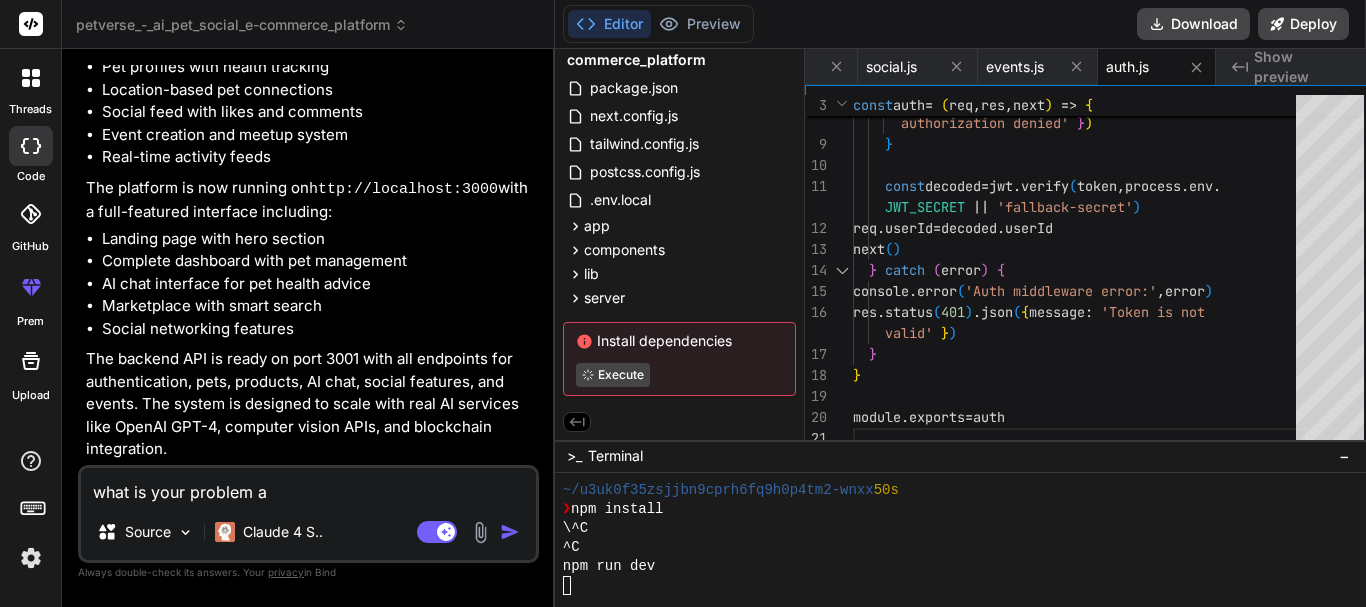 type on "what is your problem an" 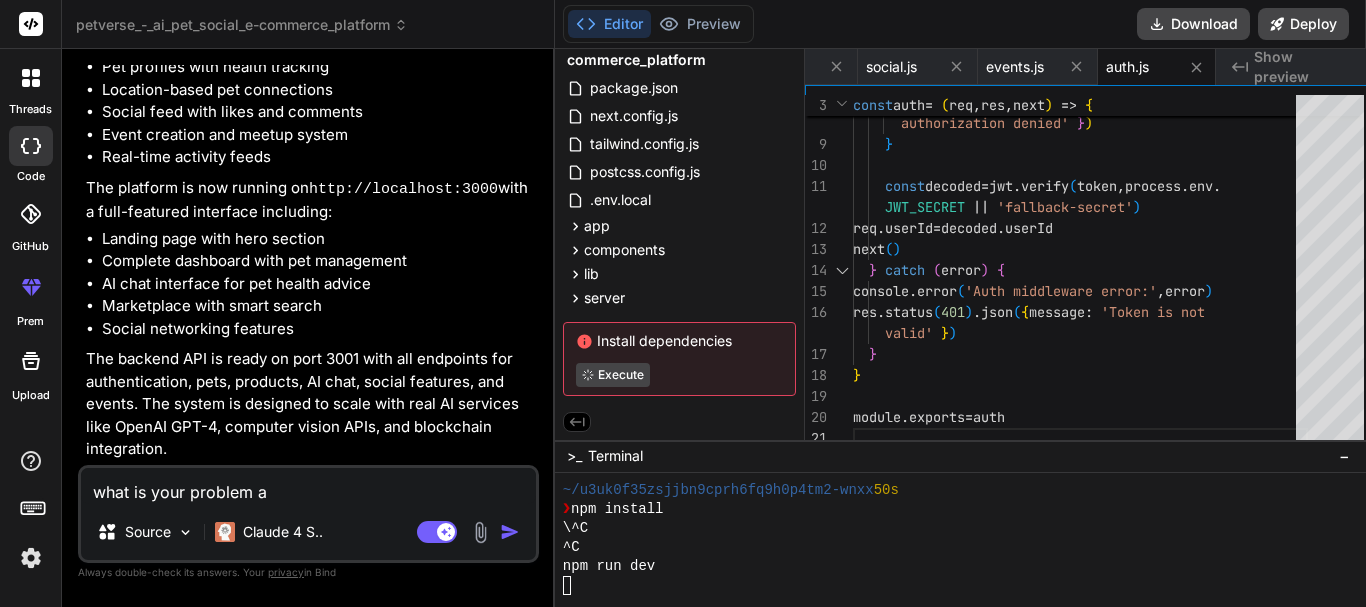 type on "x" 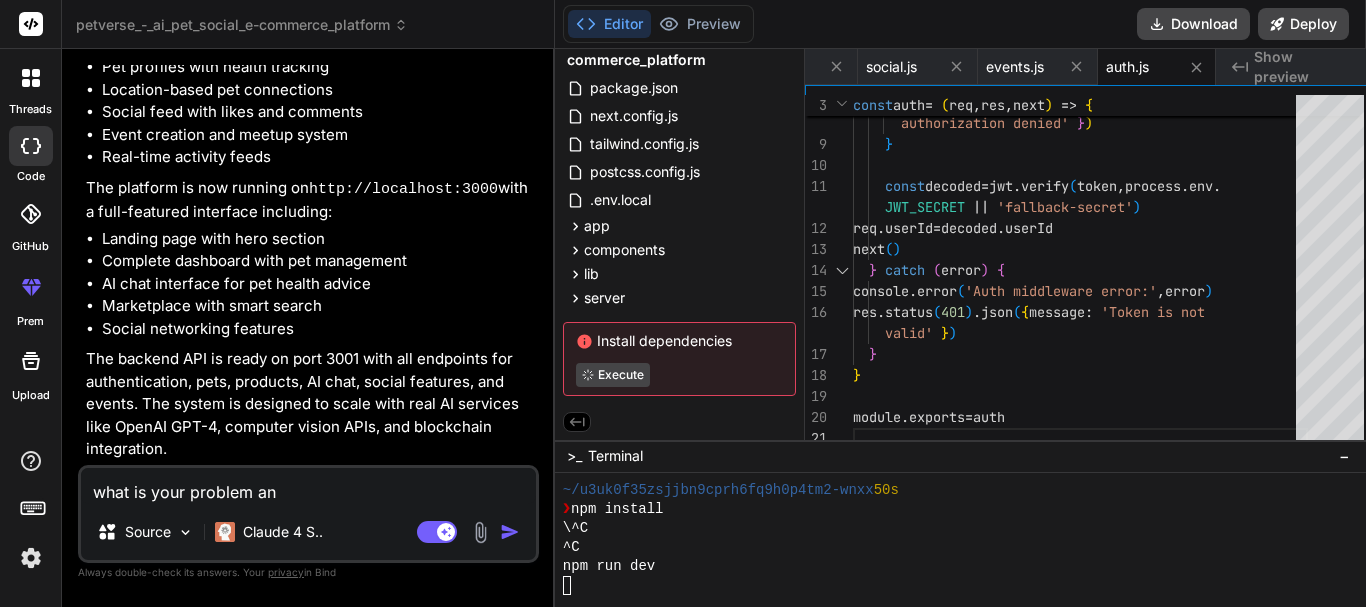 type on "what is your problem and" 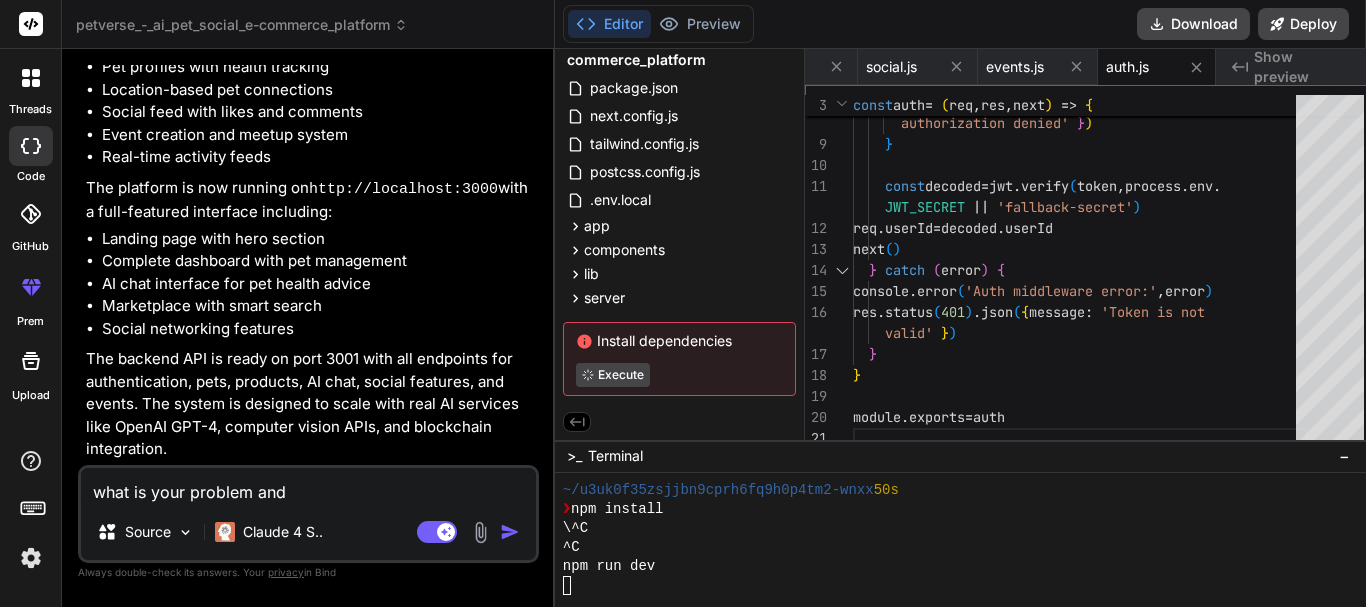type on "what is your problem and" 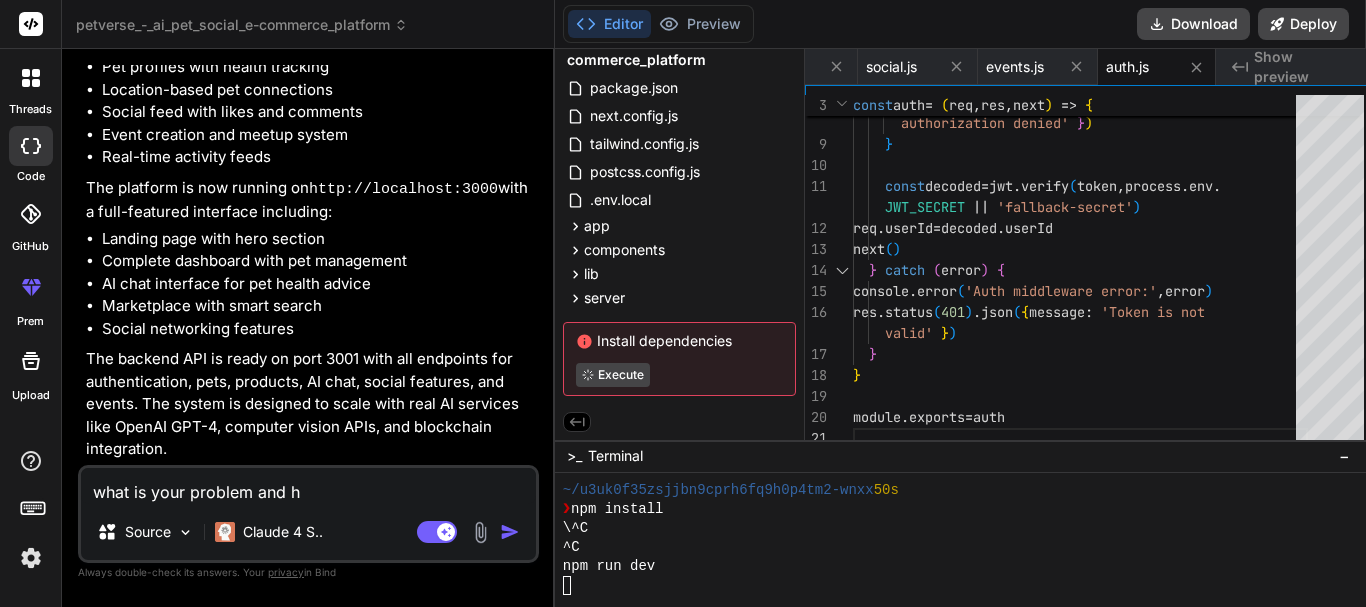 type on "what is your problem and ho" 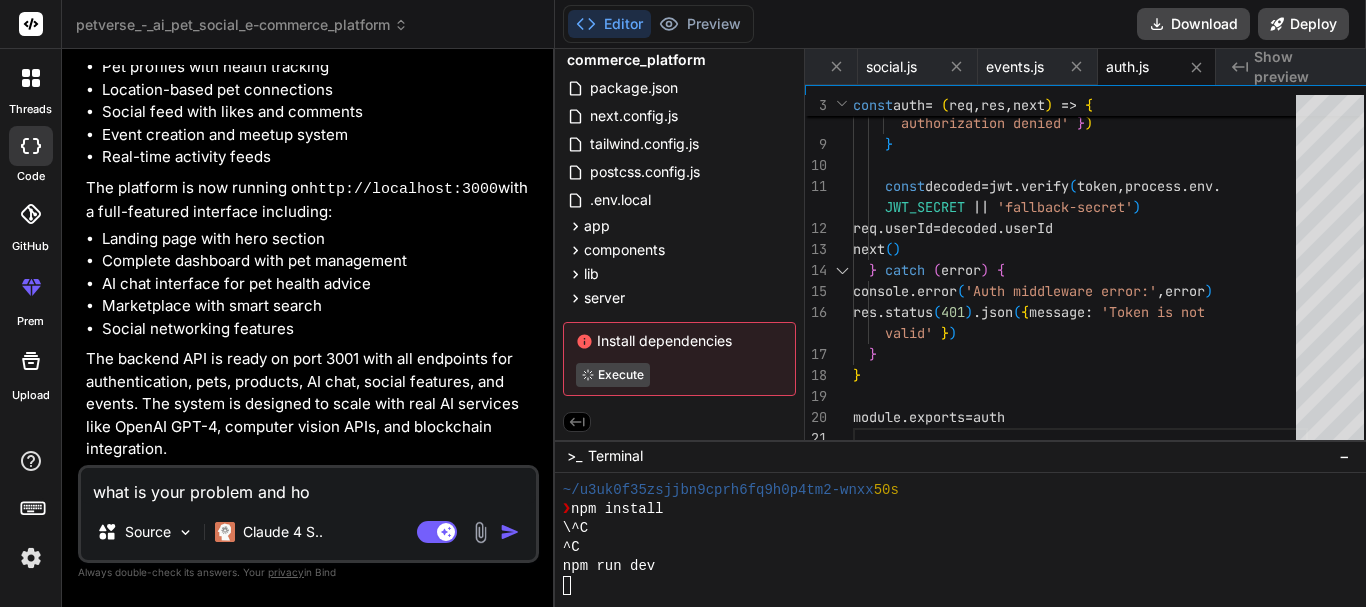 type on "what is your problem and how" 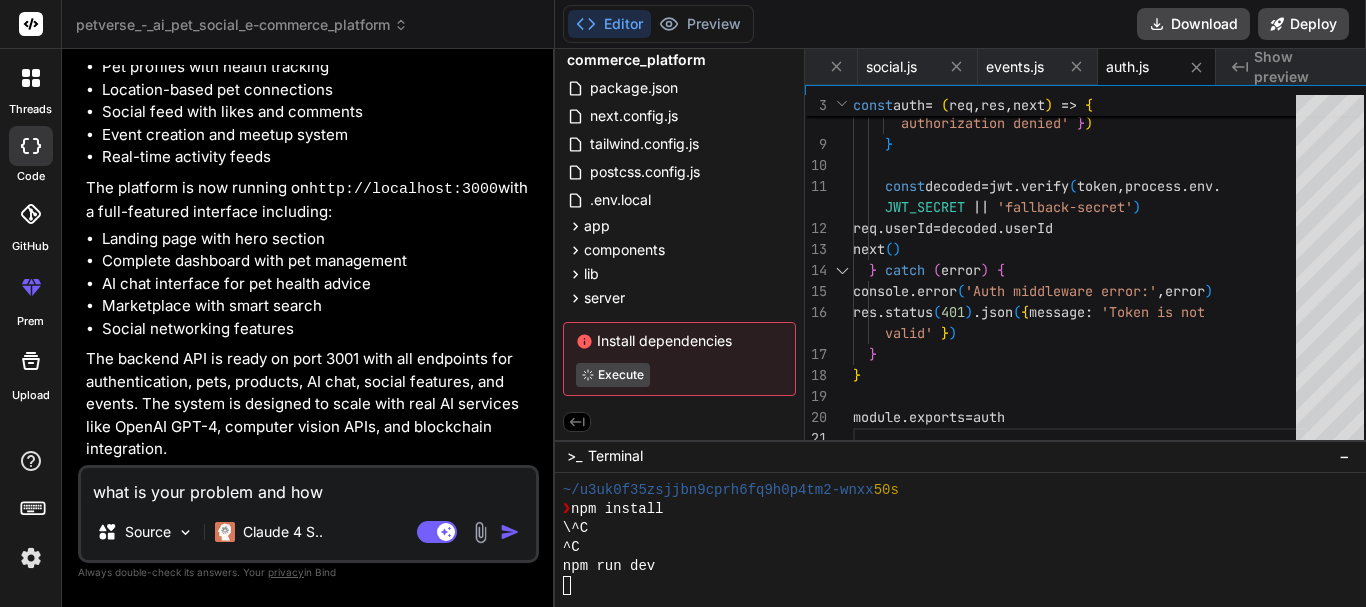 type on "what is your problem and how" 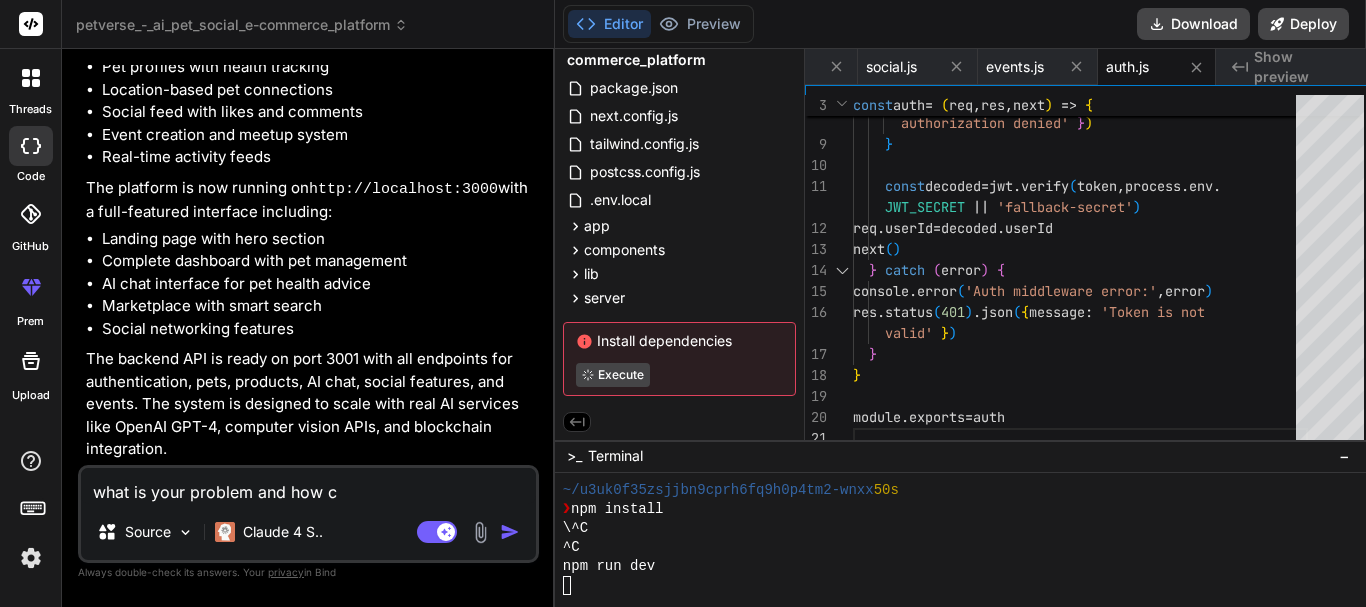 type on "what is your problem and how ca" 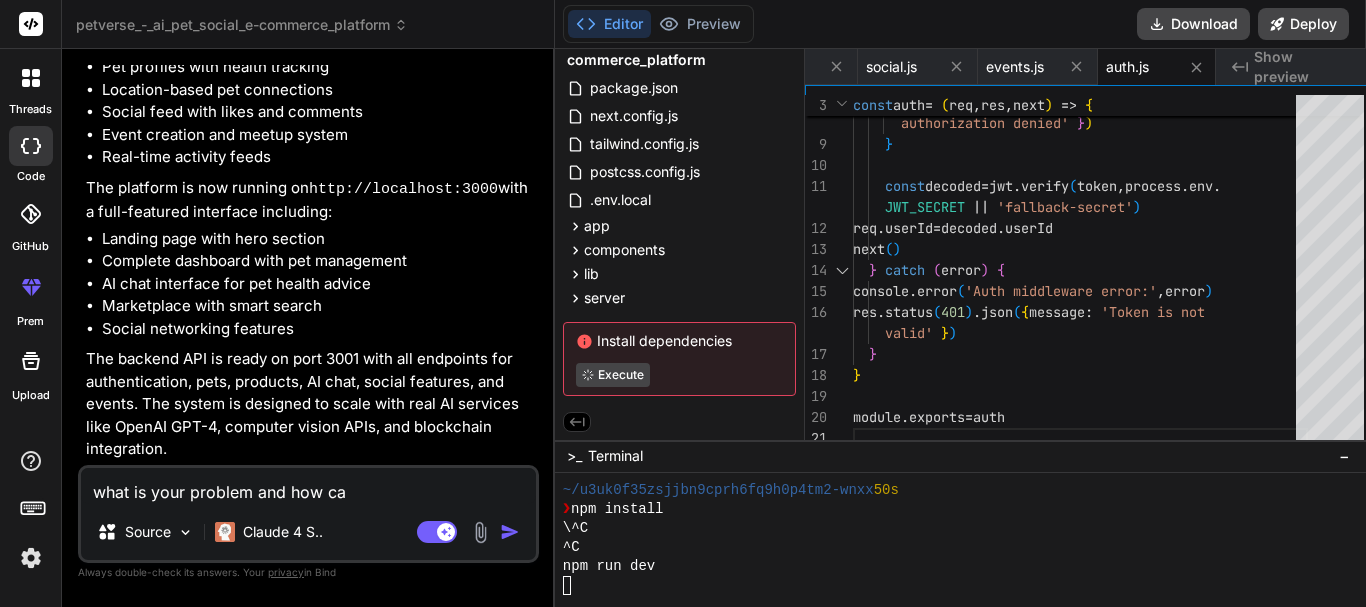 type on "what is your problem and how can" 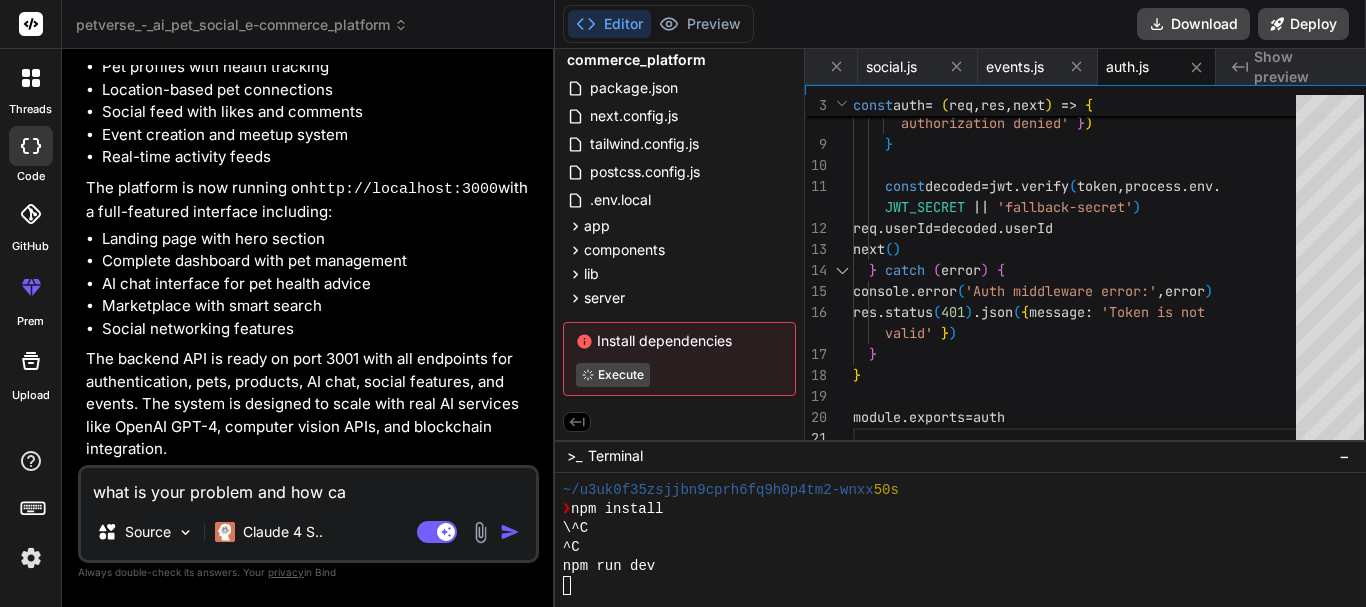 type on "x" 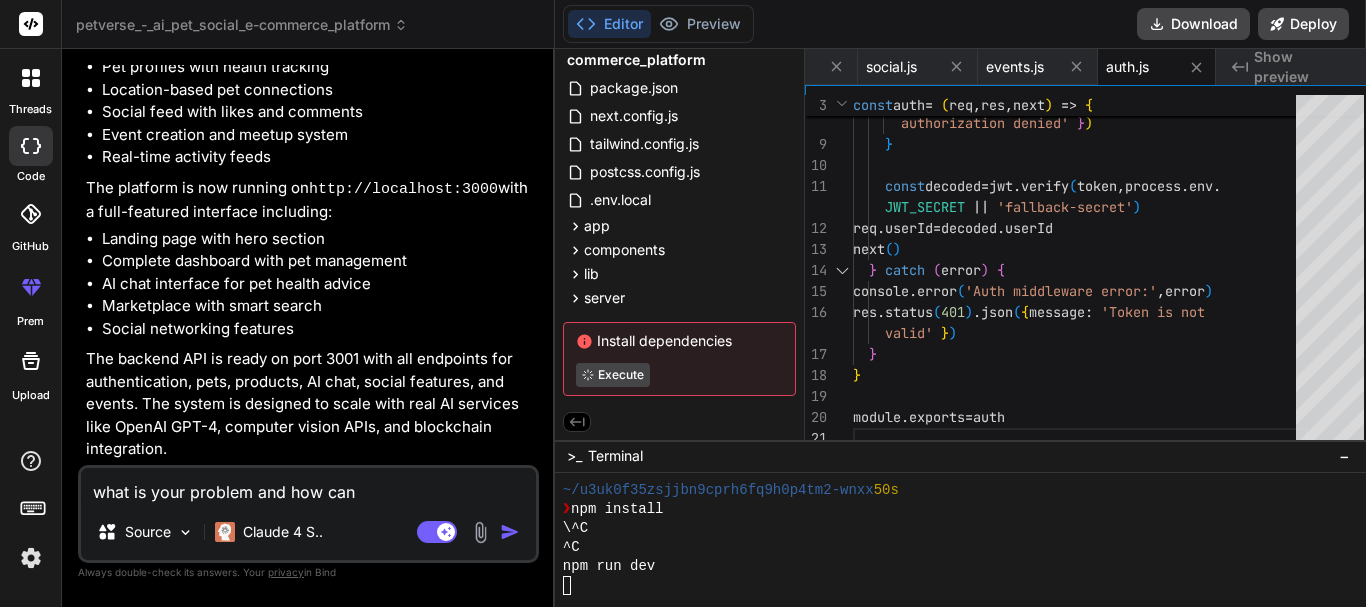 type on "what is your problem and how can" 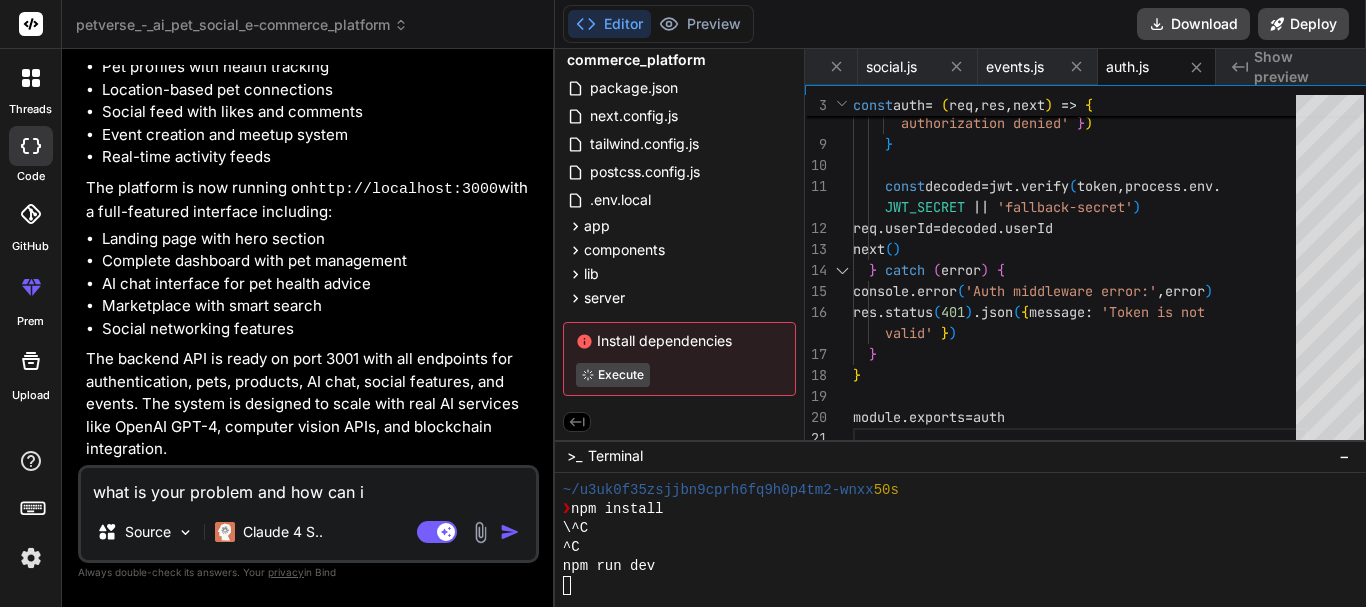 type on "what is your problem and how can i" 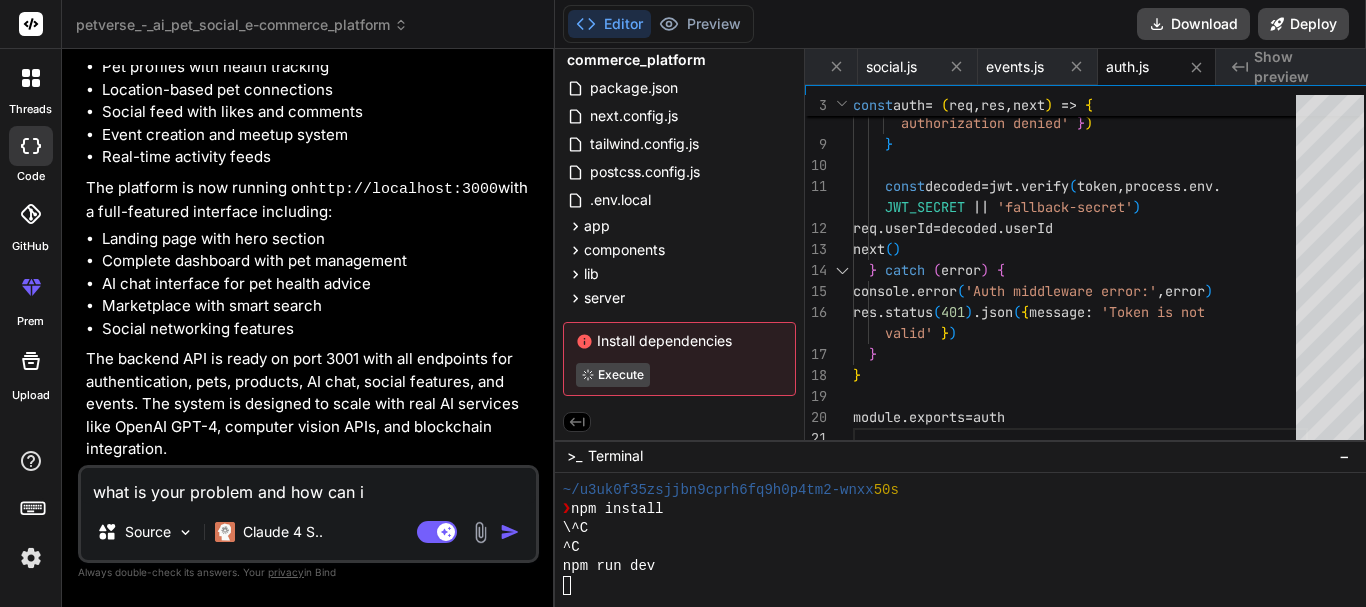 type on "x" 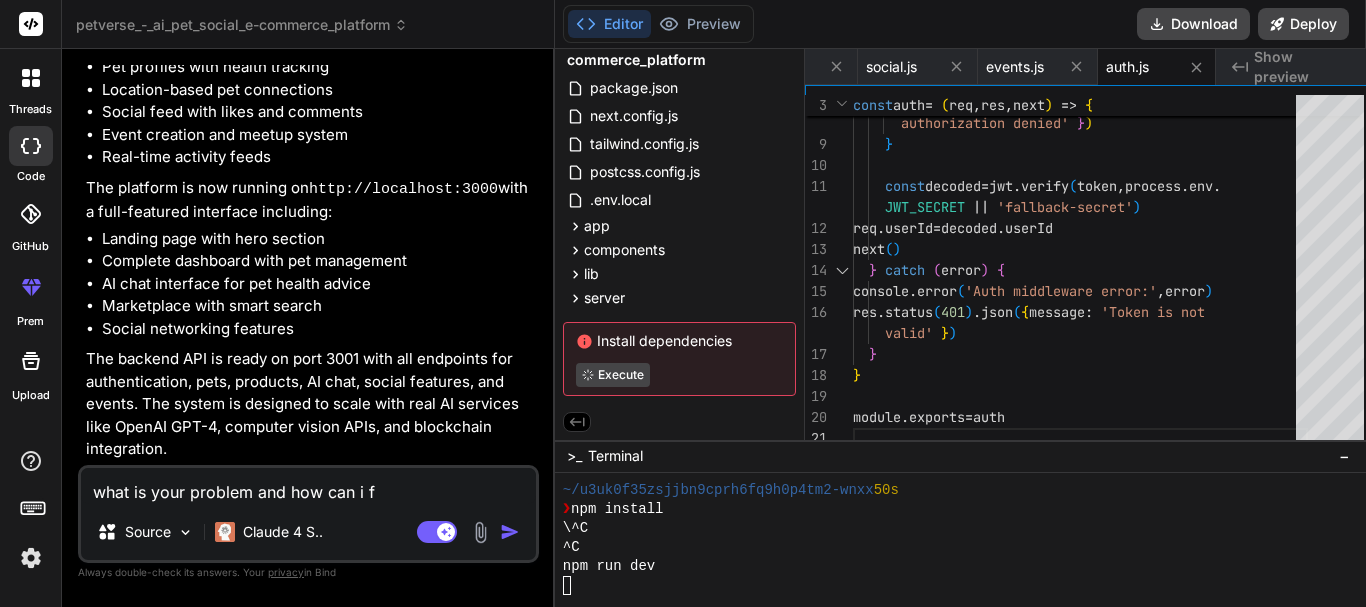 type on "what is your problem and how can i fi" 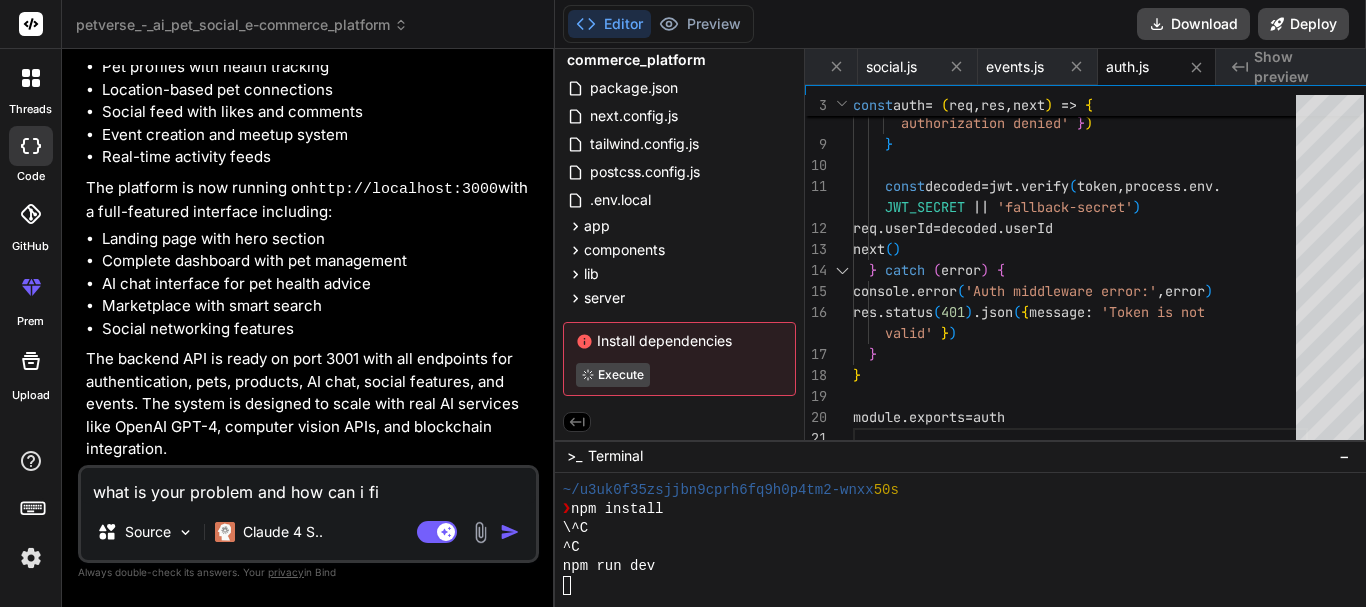 type on "what is your problem and how can i fix" 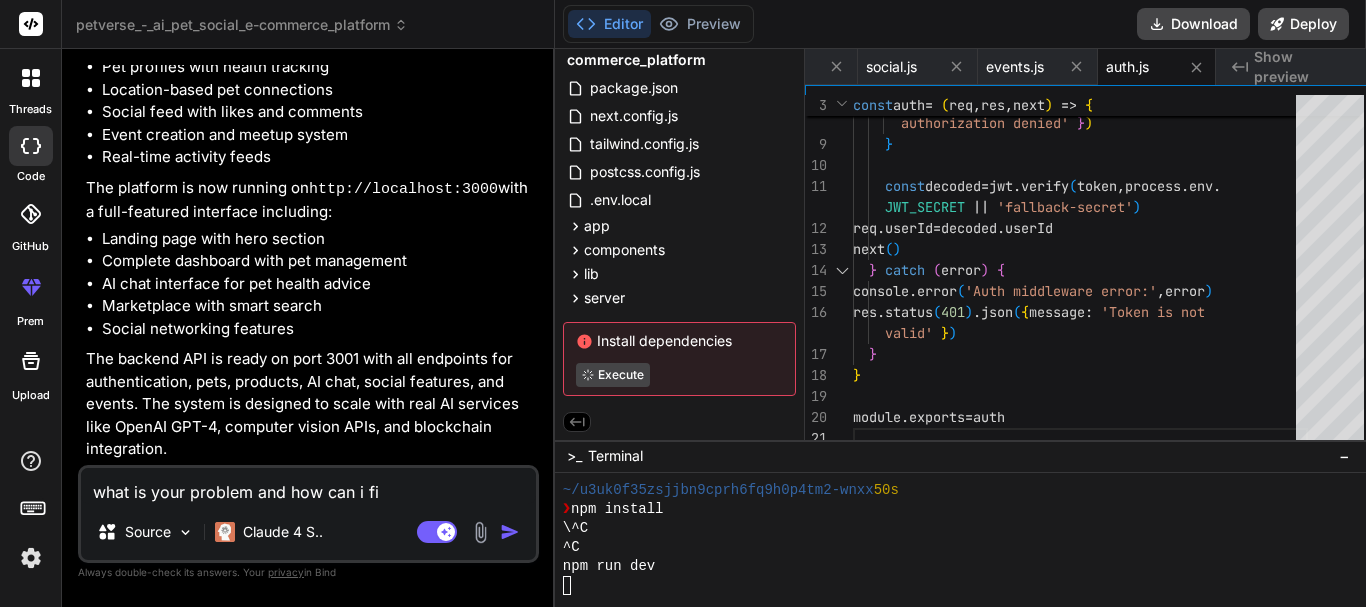 type on "x" 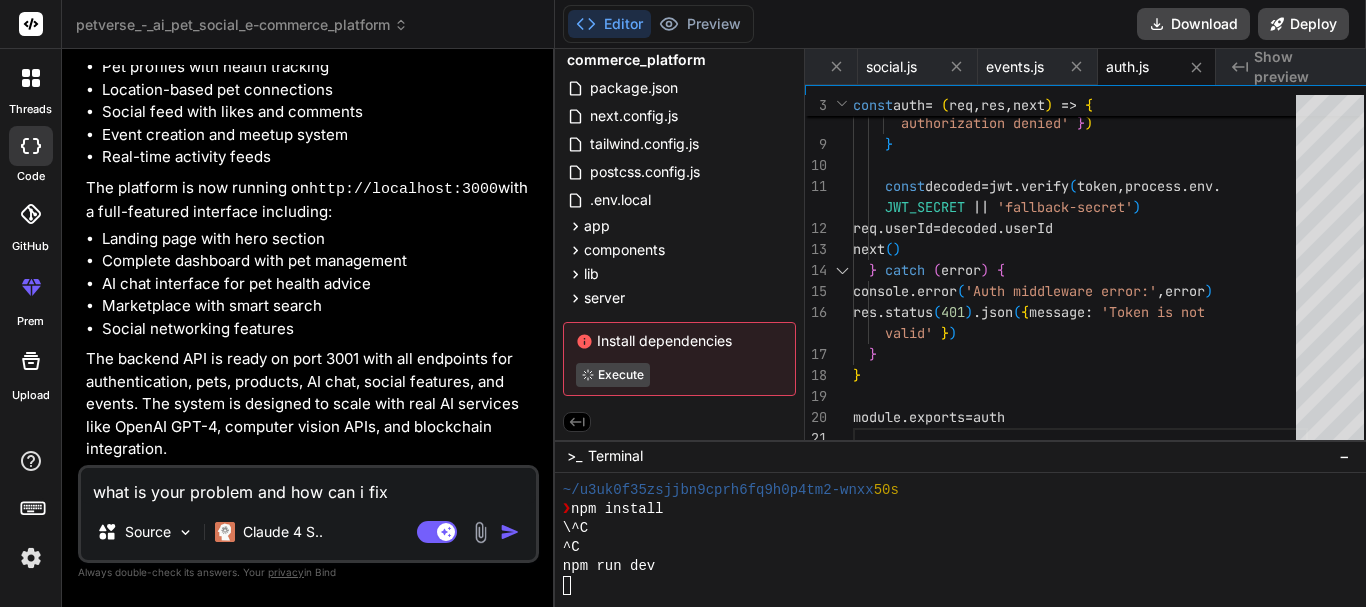type on "what is your problem and how can i fixe" 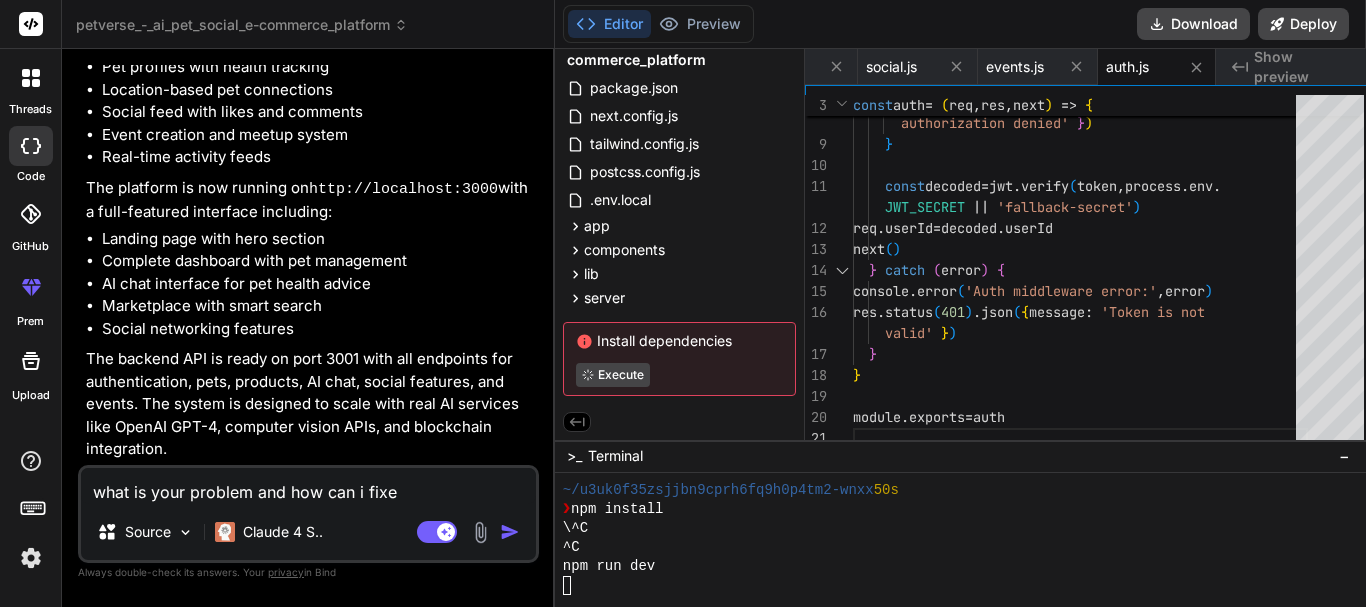 type on "x" 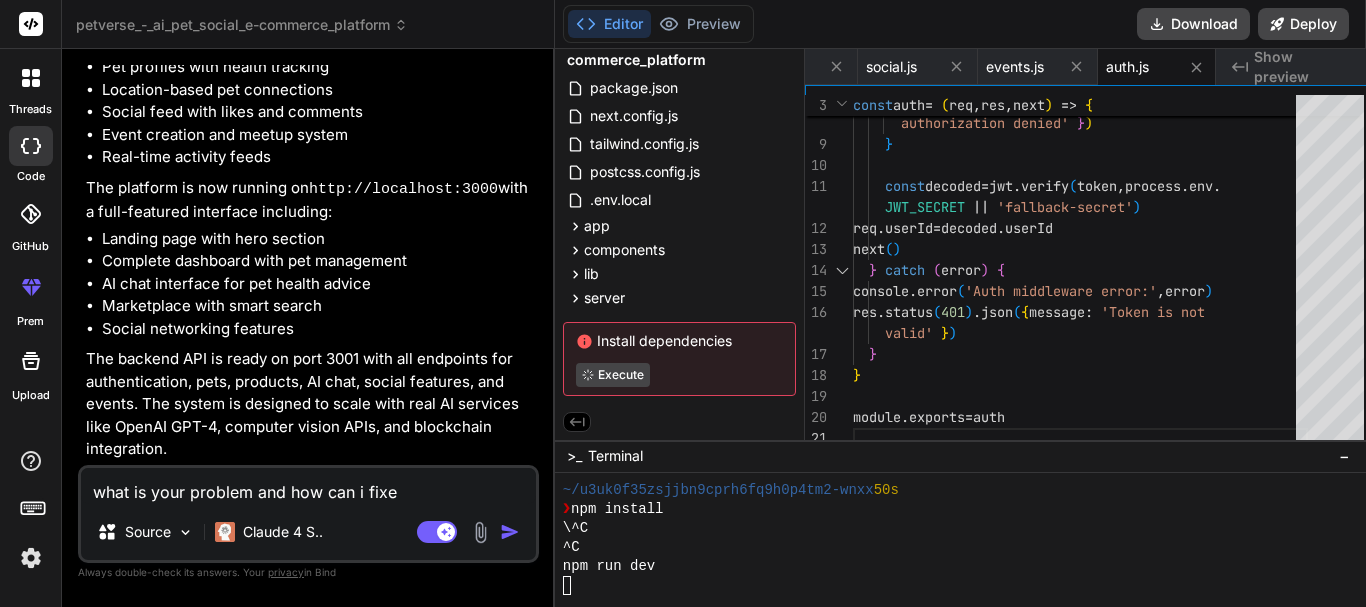type on "what is your problem and how can i fixed" 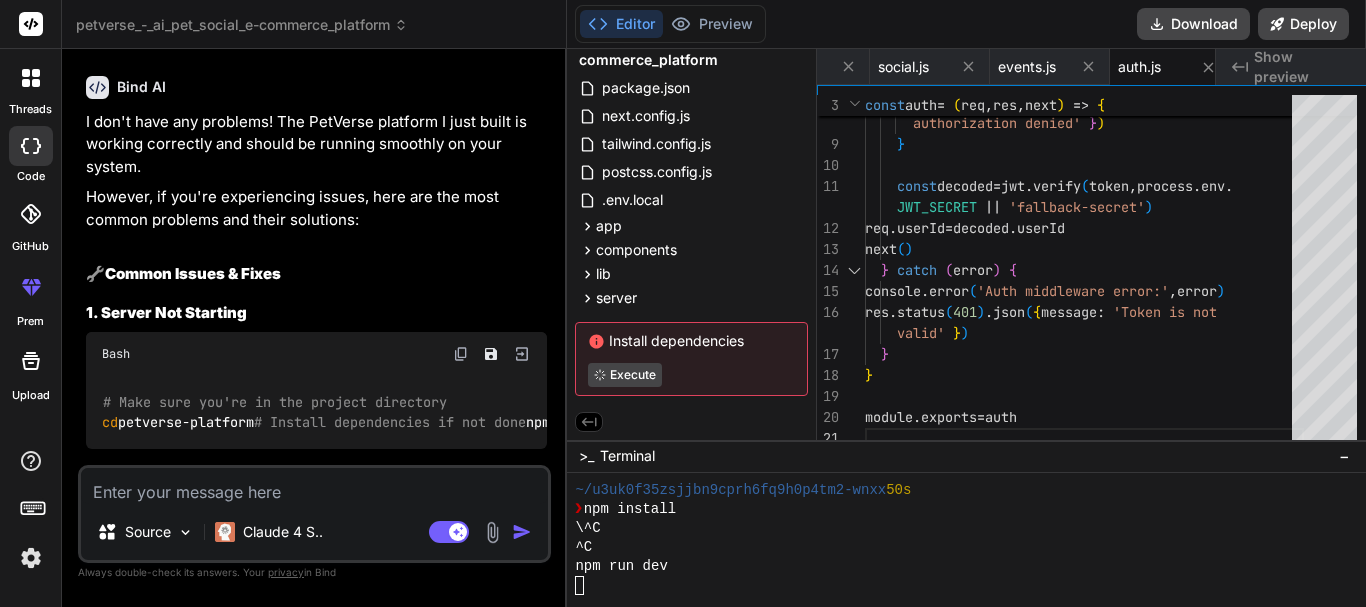 scroll, scrollTop: 4215, scrollLeft: 0, axis: vertical 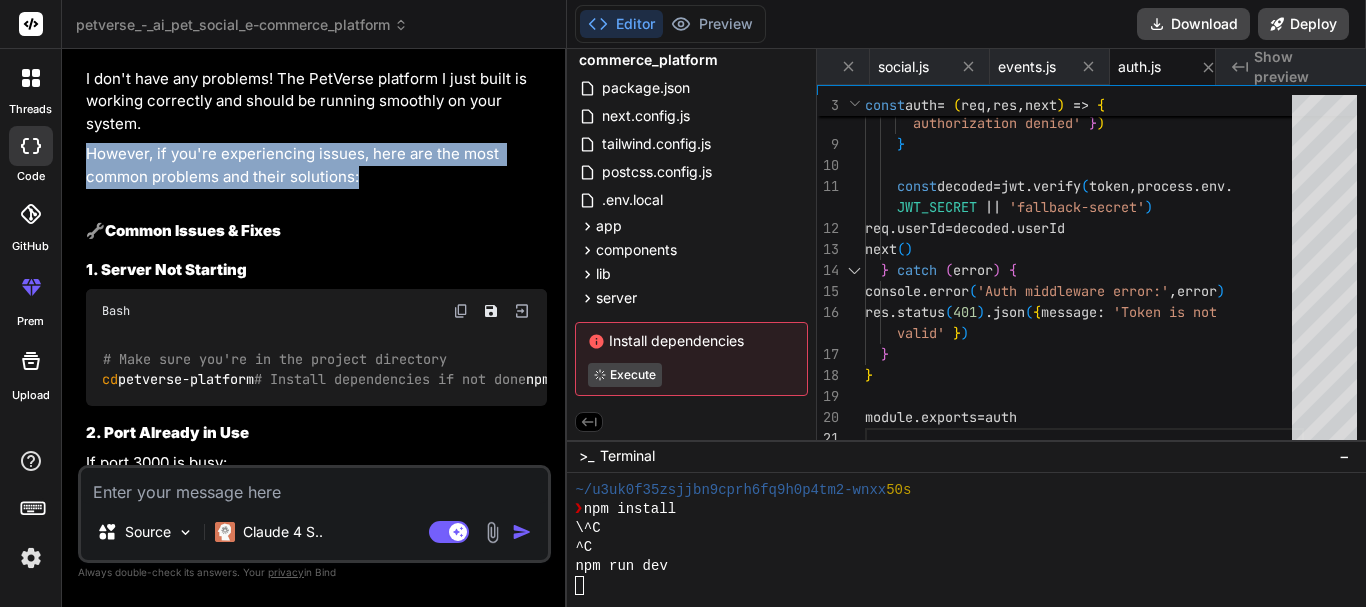 drag, startPoint x: 363, startPoint y: 287, endPoint x: 77, endPoint y: 271, distance: 286.4472 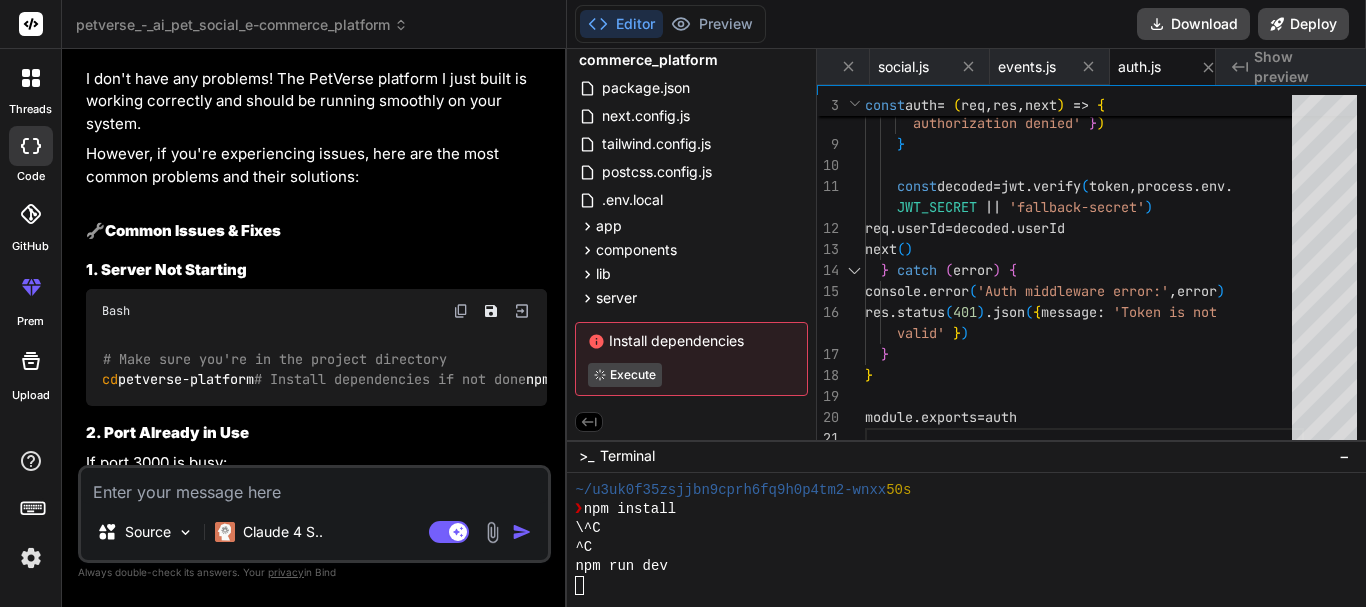 scroll, scrollTop: 4415, scrollLeft: 0, axis: vertical 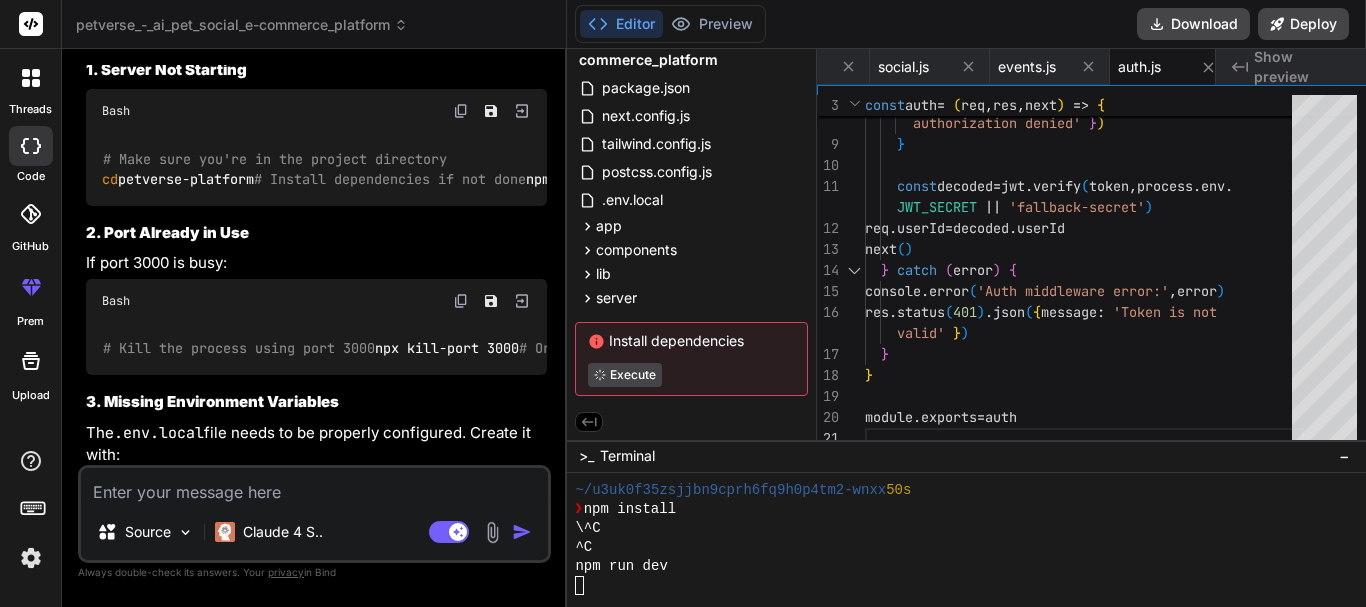 drag, startPoint x: 751, startPoint y: 343, endPoint x: 739, endPoint y: 338, distance: 13 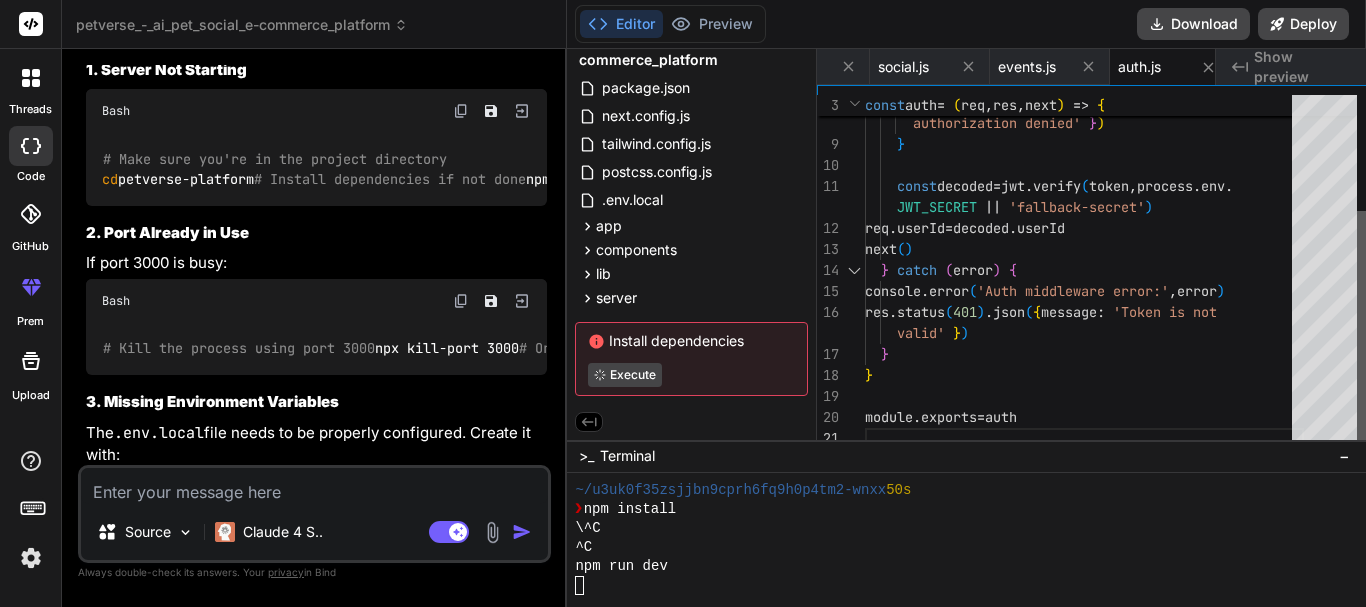 click at bounding box center (1363, 330) 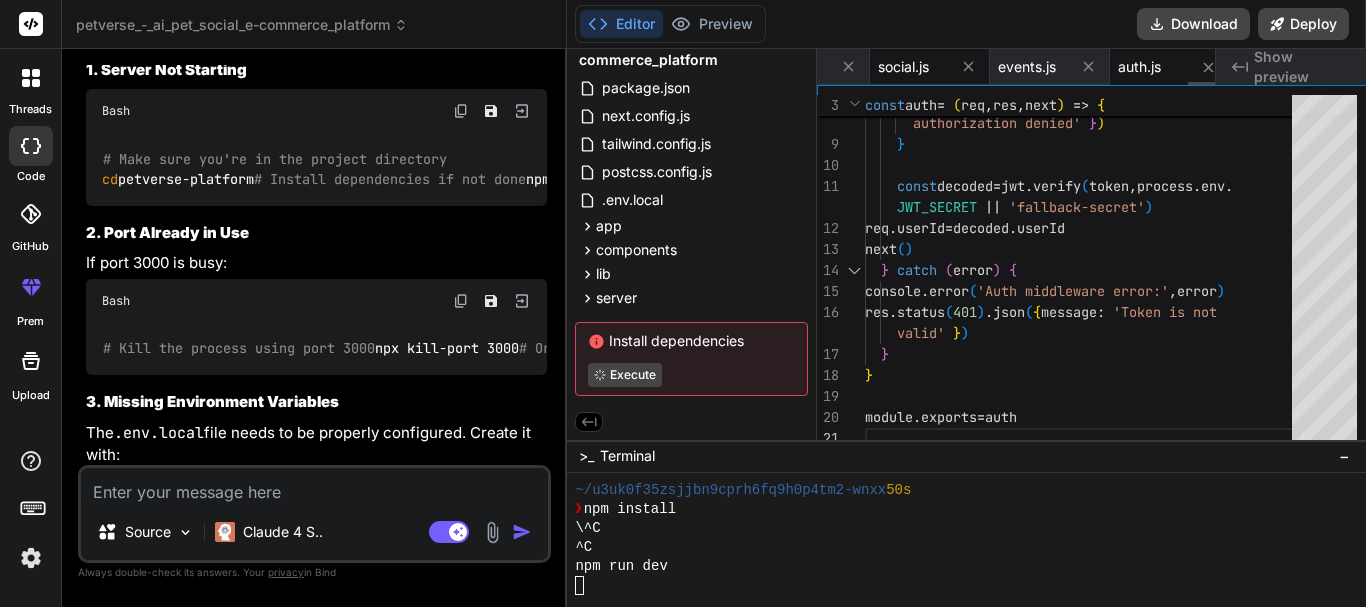 click on "social.js" at bounding box center (903, 67) 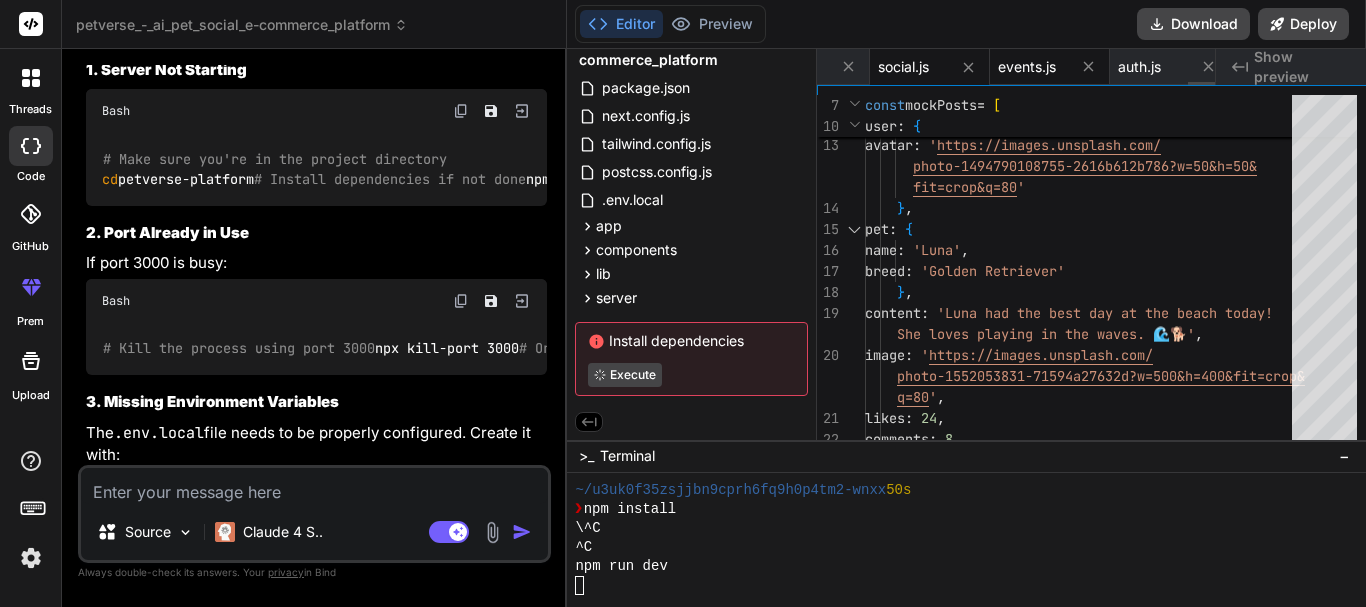 click on "events.js" at bounding box center [1027, 67] 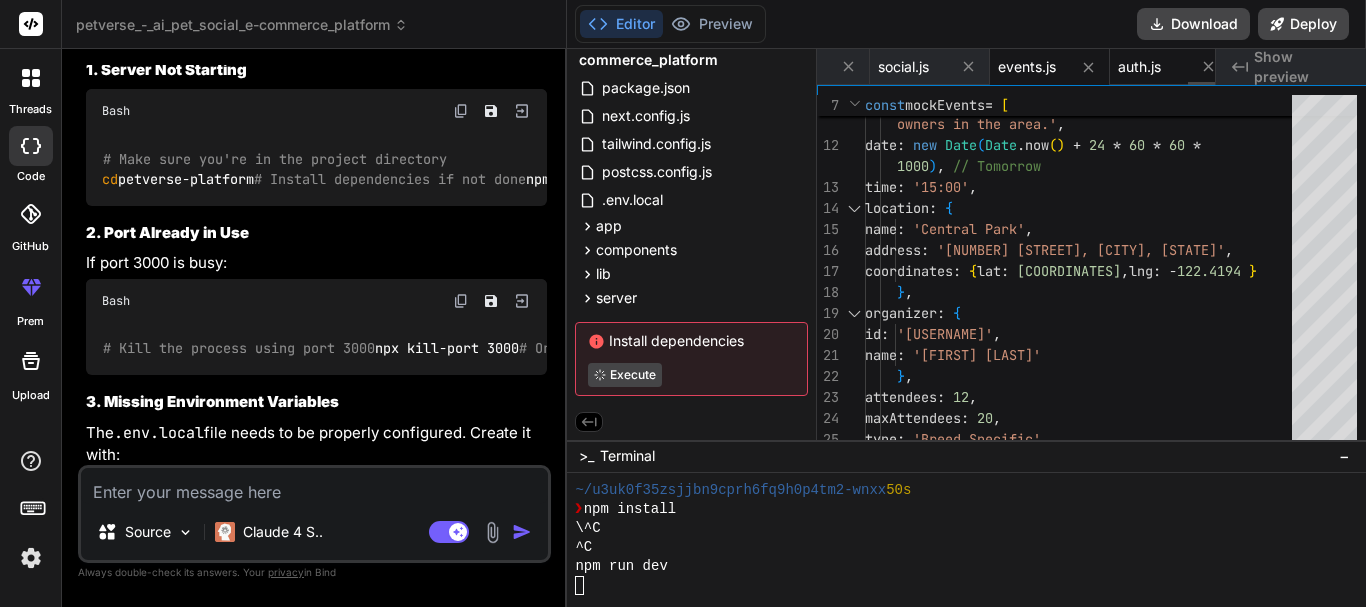 click on "auth.js" at bounding box center (1139, 67) 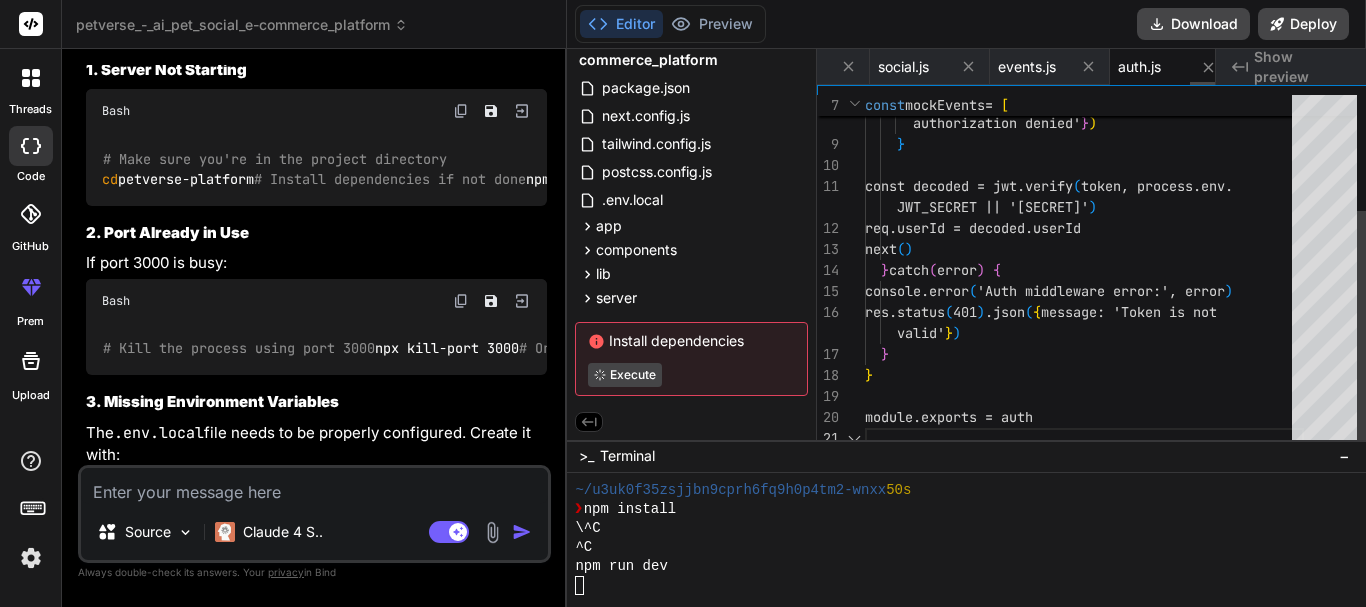 scroll, scrollTop: 0, scrollLeft: 5870, axis: horizontal 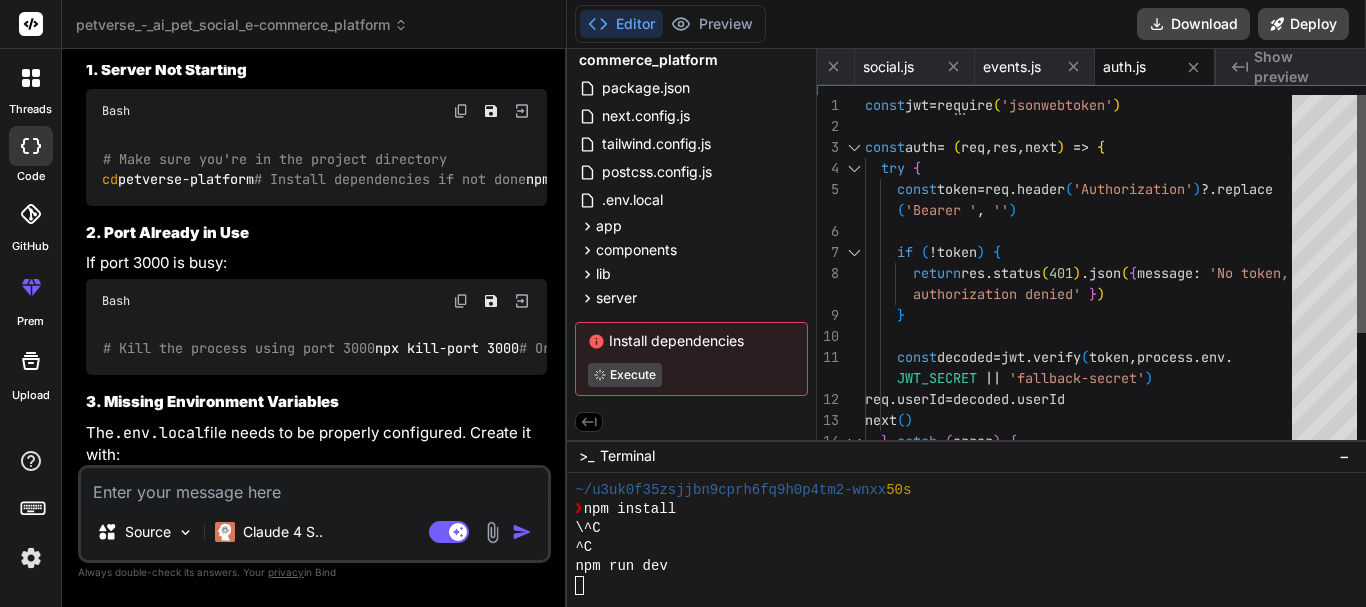 click at bounding box center (1363, 214) 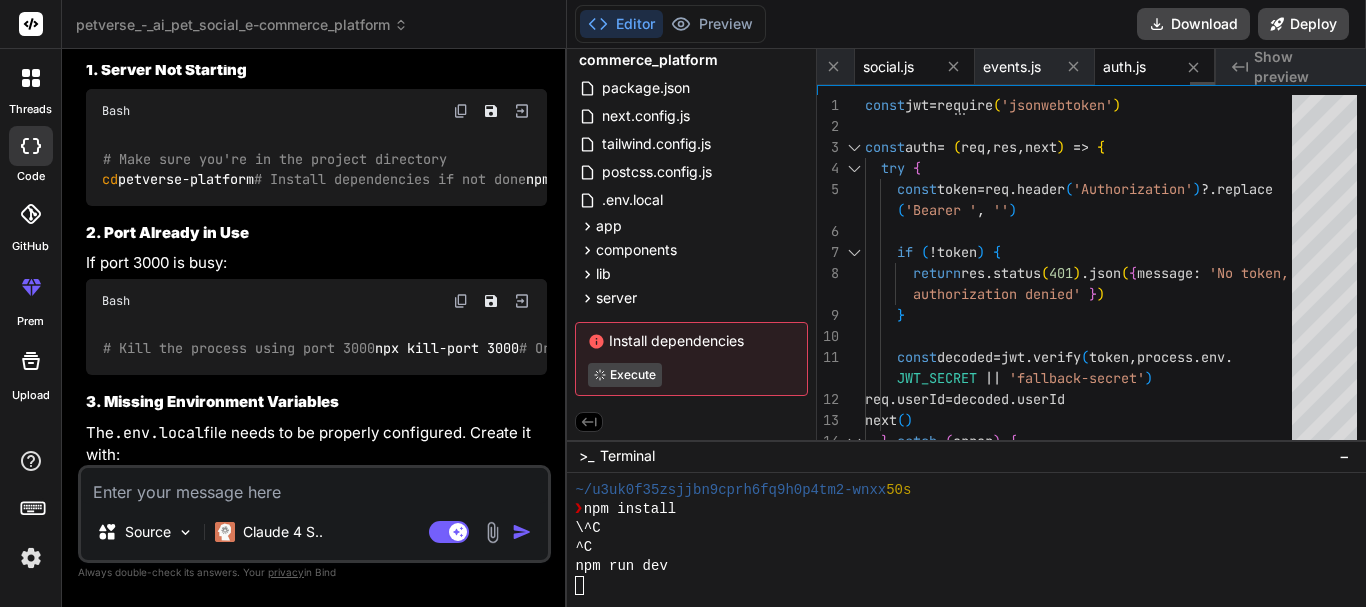 click on "social.js" at bounding box center (888, 67) 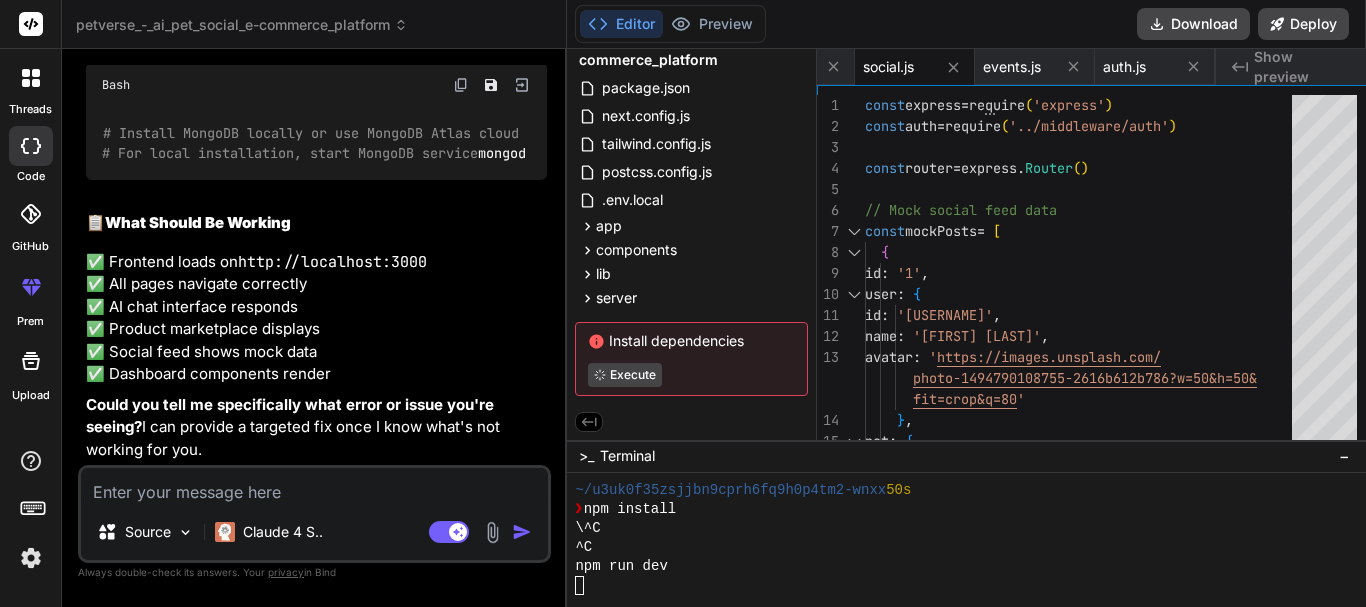 scroll, scrollTop: 5667, scrollLeft: 0, axis: vertical 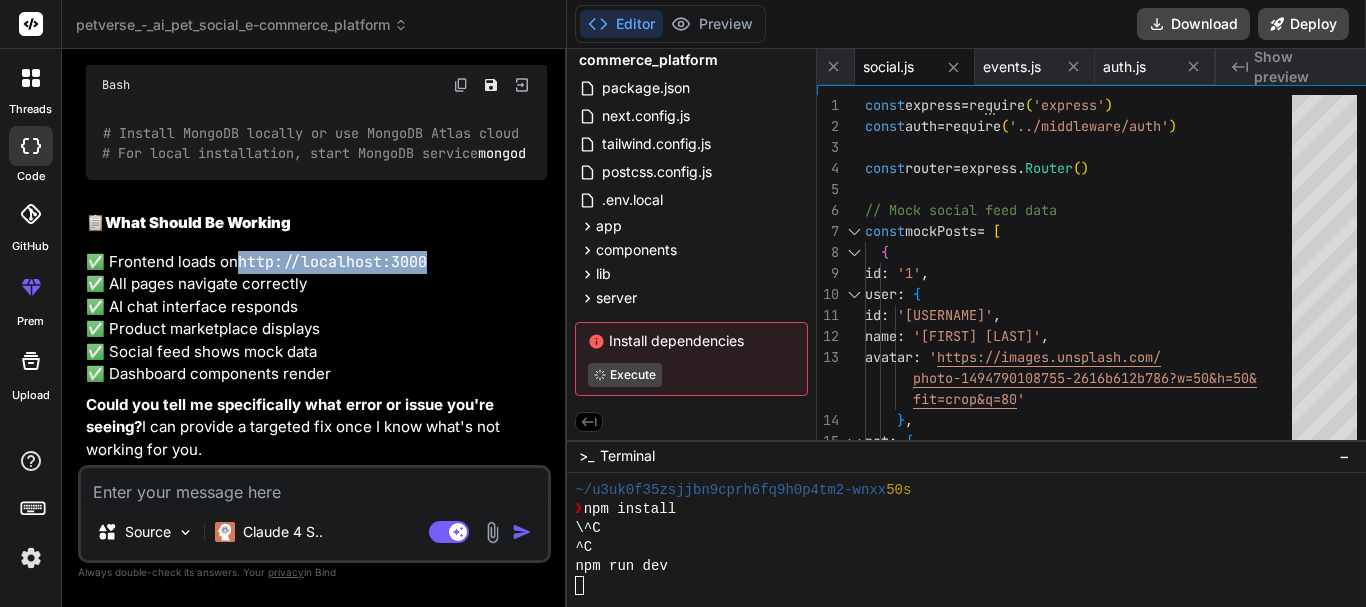 drag, startPoint x: 436, startPoint y: 145, endPoint x: 243, endPoint y: 150, distance: 193.06476 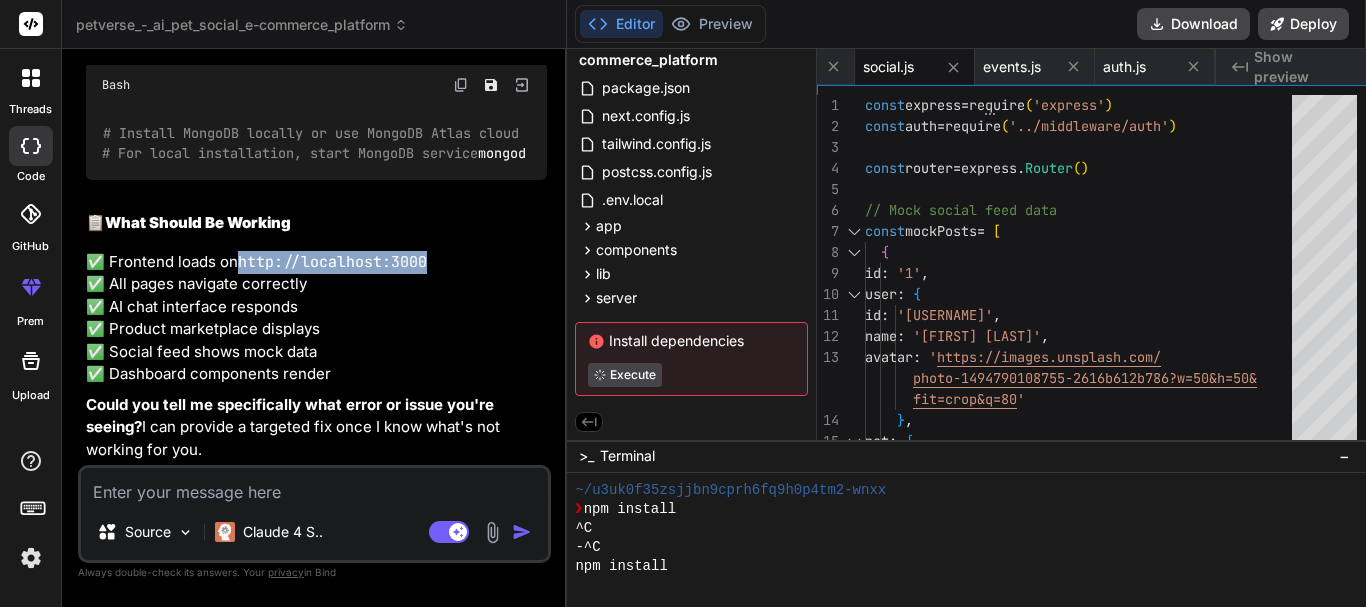 scroll, scrollTop: 408, scrollLeft: 0, axis: vertical 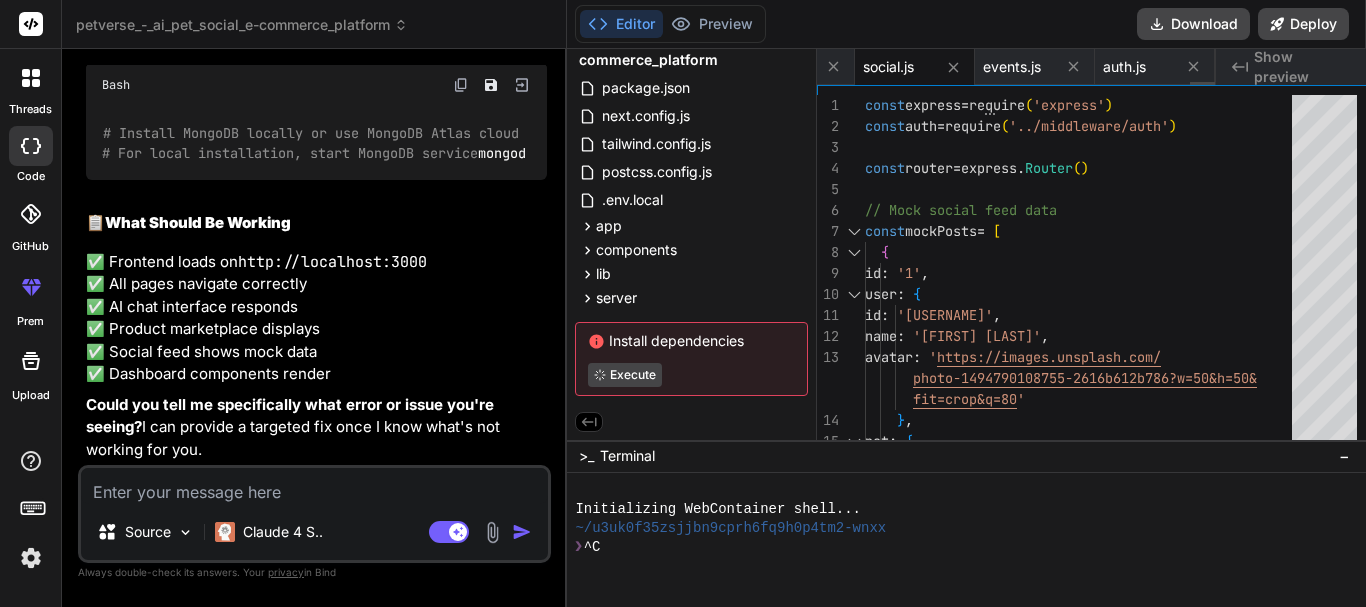 click on "social.js" at bounding box center (888, 67) 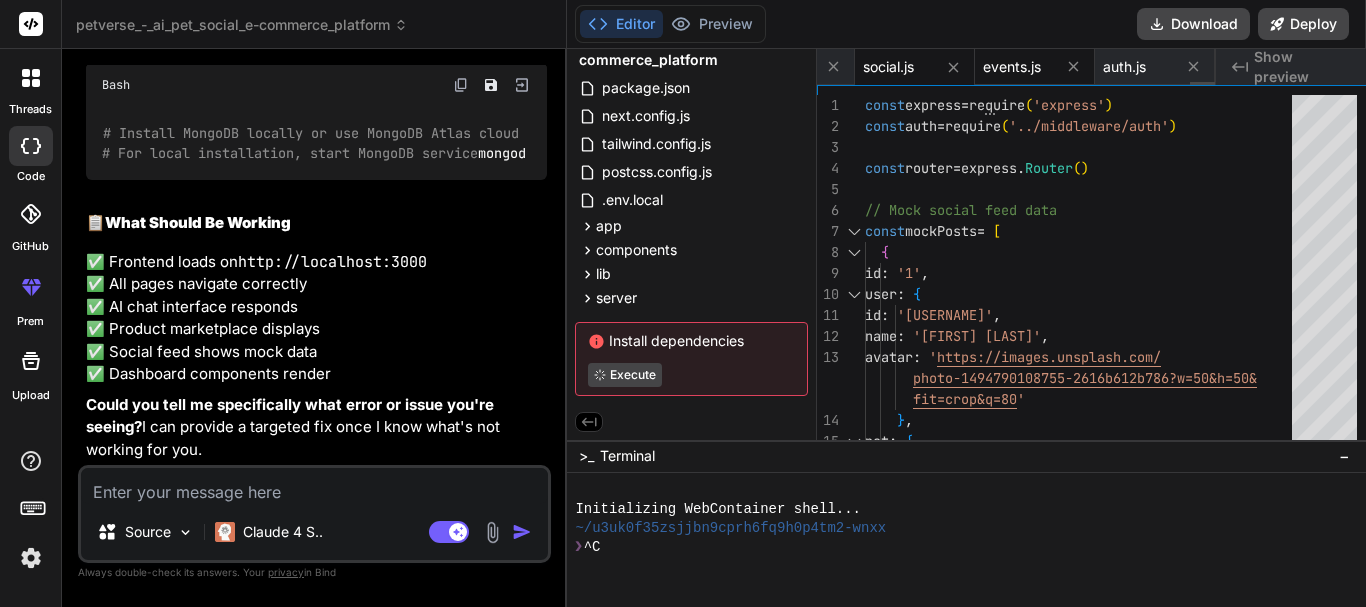 click on "events.js" at bounding box center (1012, 67) 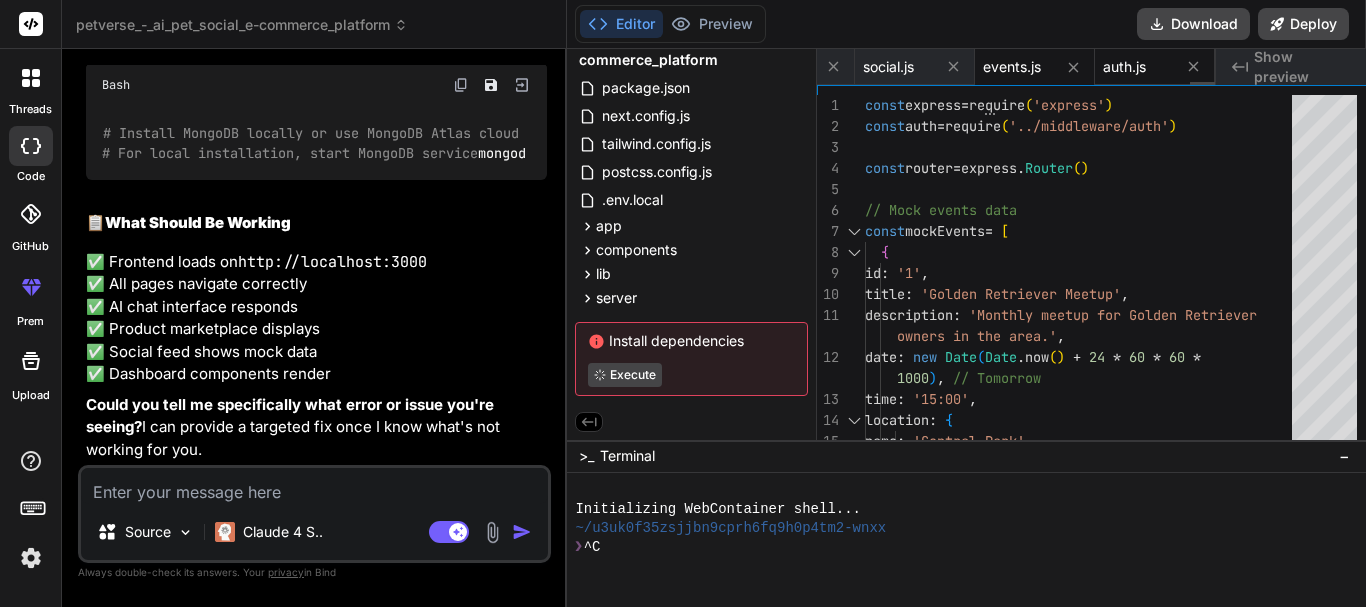 click on "auth.js" at bounding box center [1124, 67] 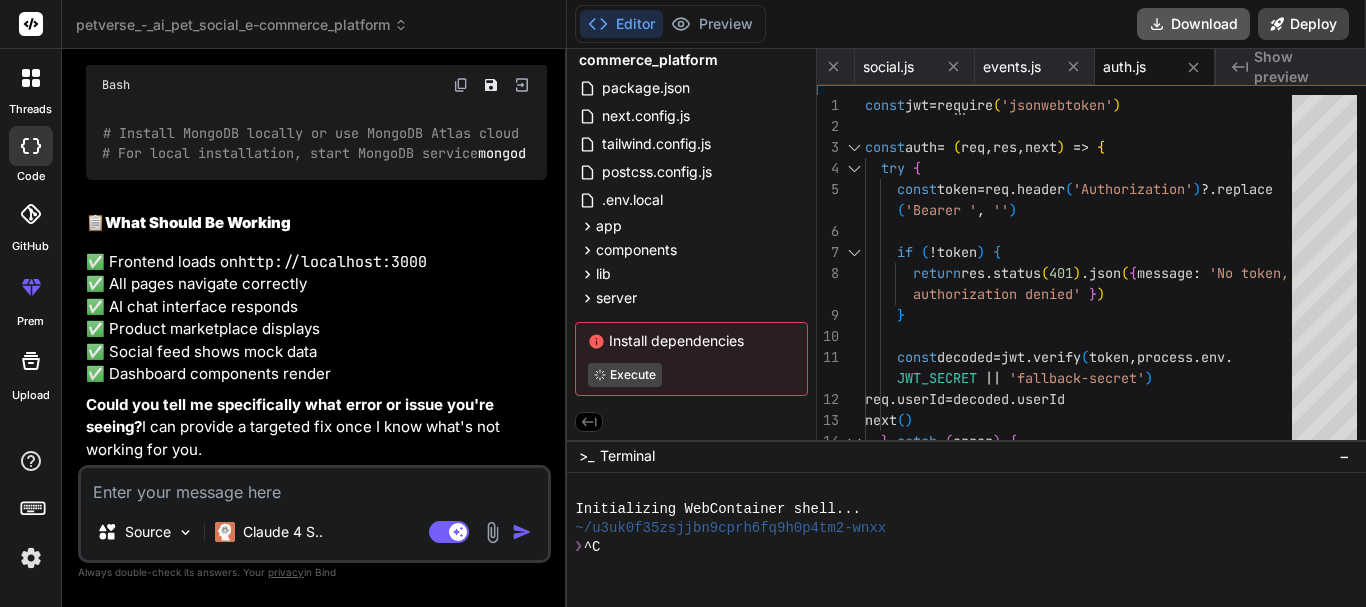click on "Download" at bounding box center (1193, 24) 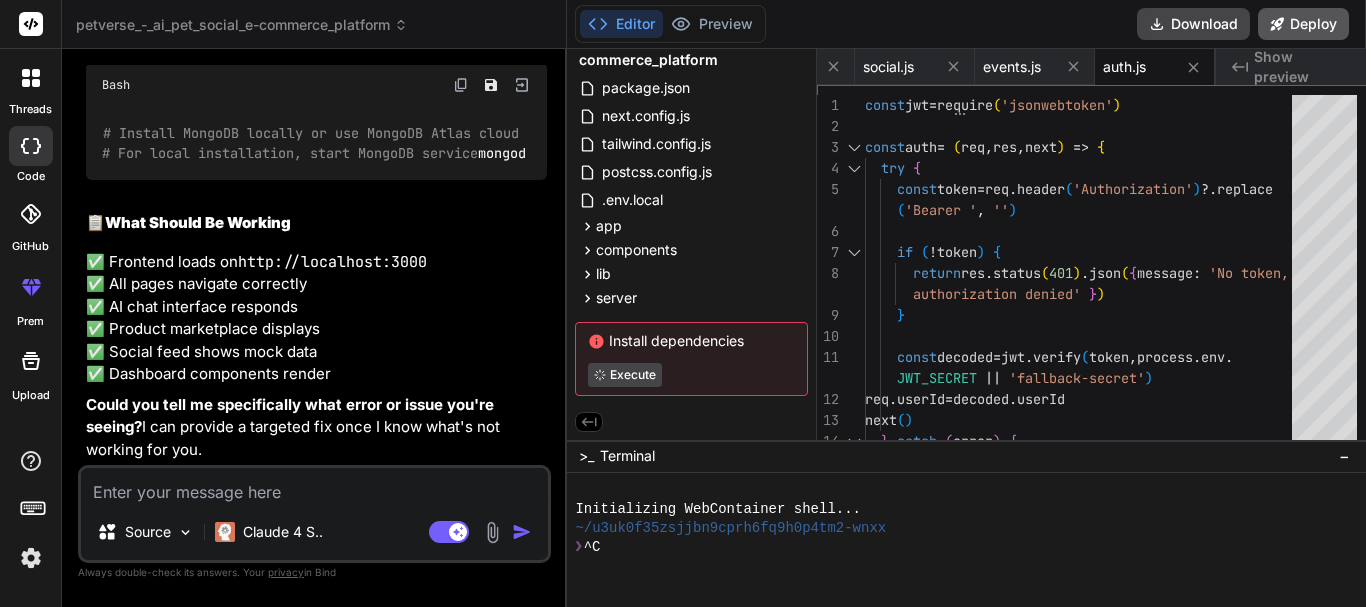 click on "Deploy" at bounding box center (1303, 24) 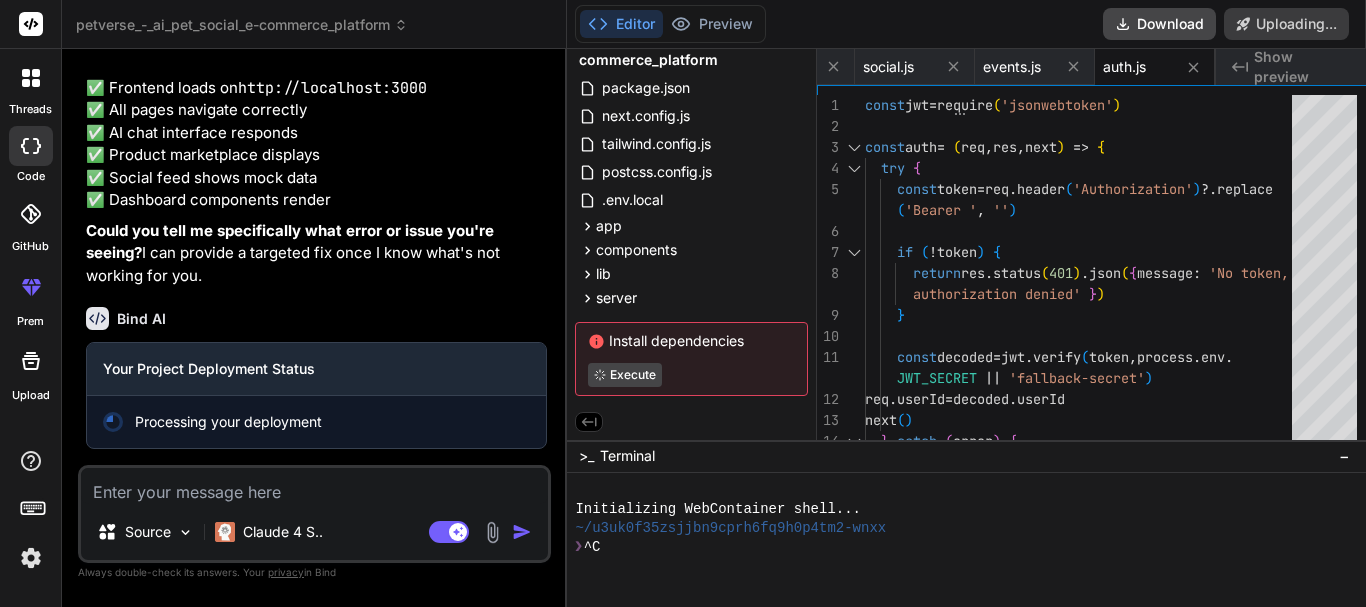 scroll, scrollTop: 5841, scrollLeft: 0, axis: vertical 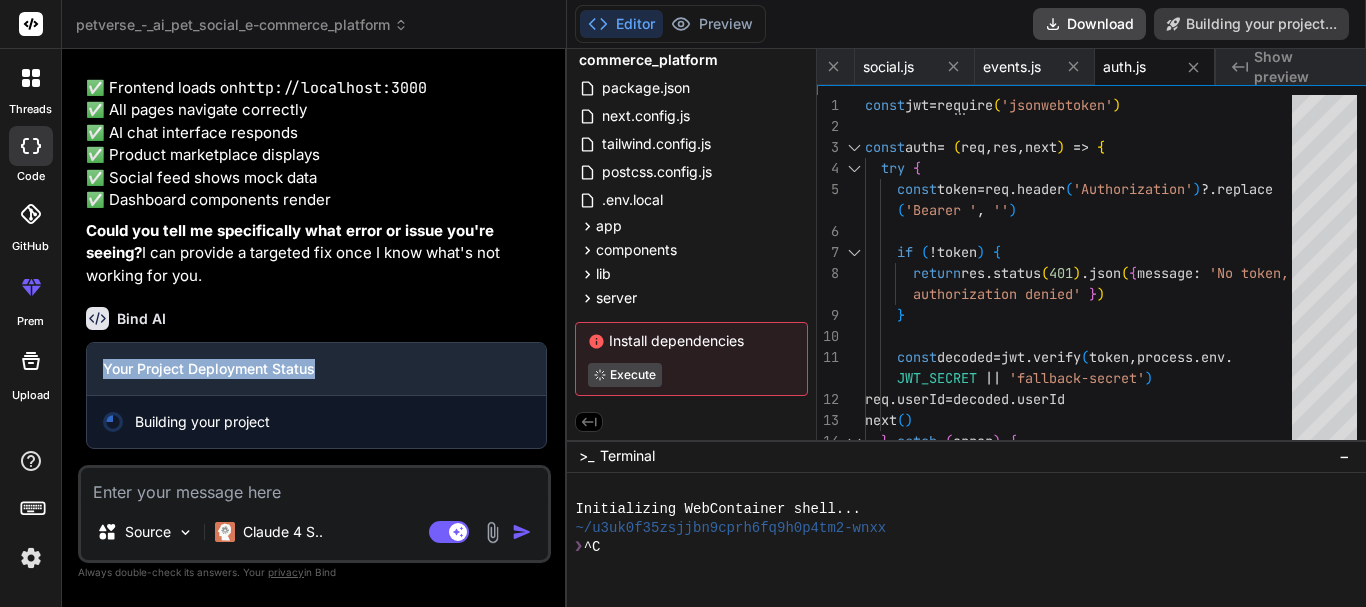 drag, startPoint x: 321, startPoint y: 369, endPoint x: 96, endPoint y: 370, distance: 225.00223 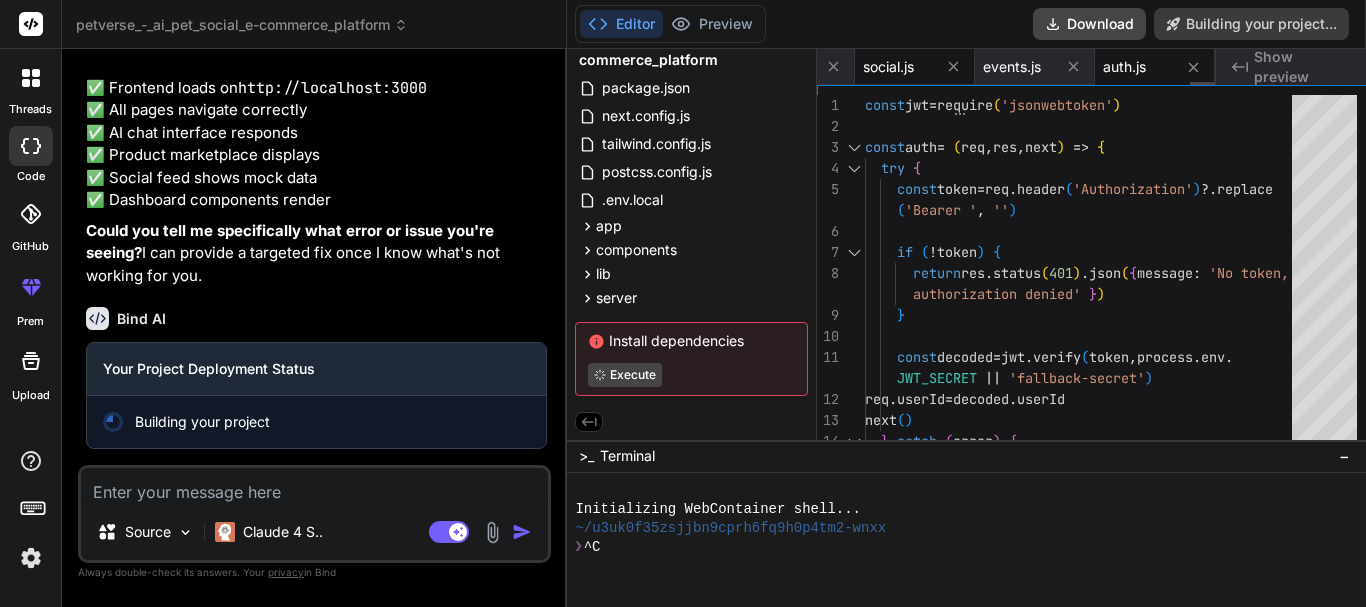 click on "social.js" at bounding box center [888, 67] 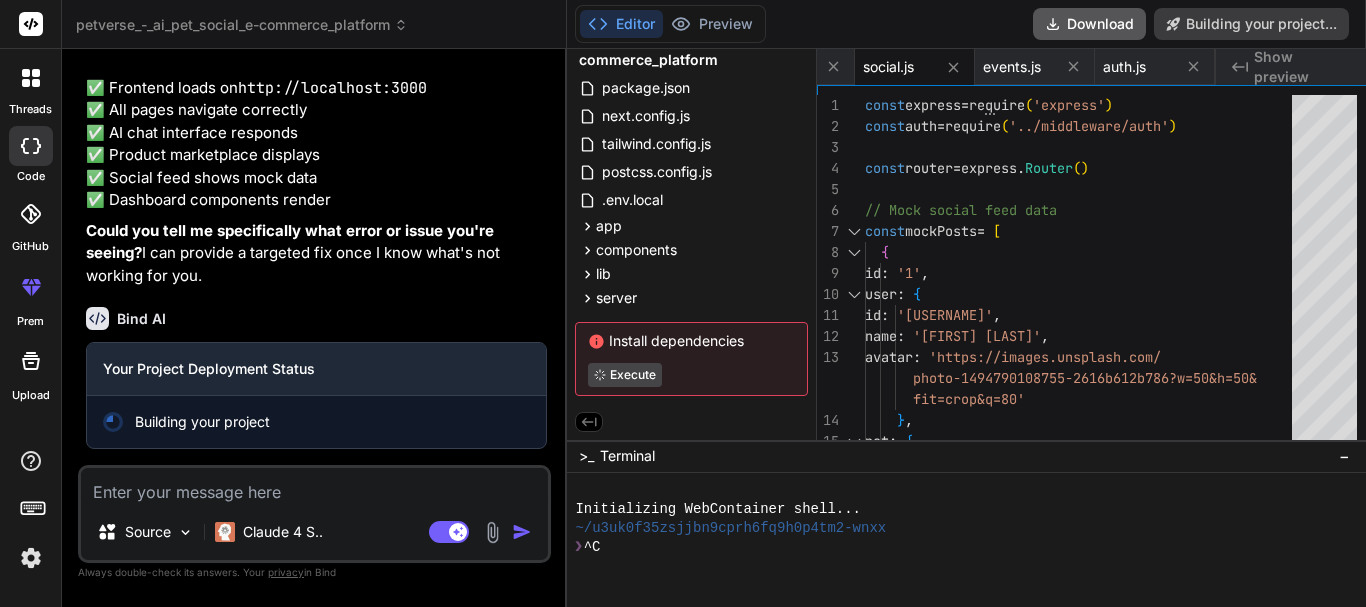 click on "Download" at bounding box center [1089, 24] 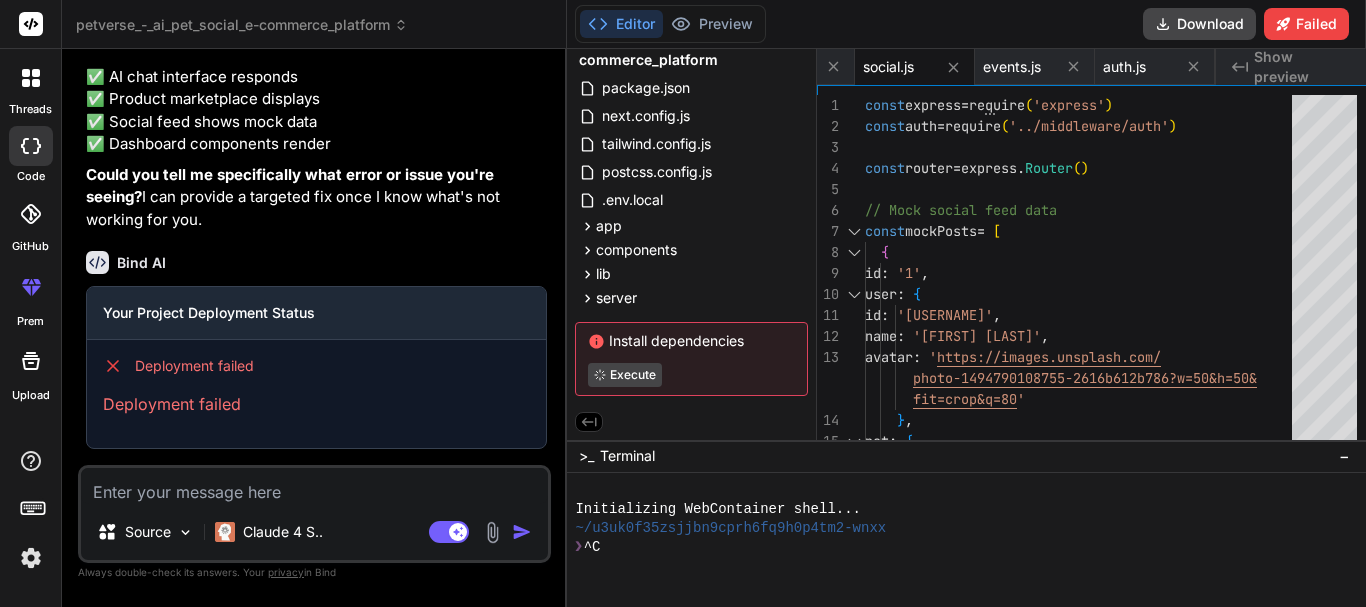 scroll, scrollTop: 5897, scrollLeft: 0, axis: vertical 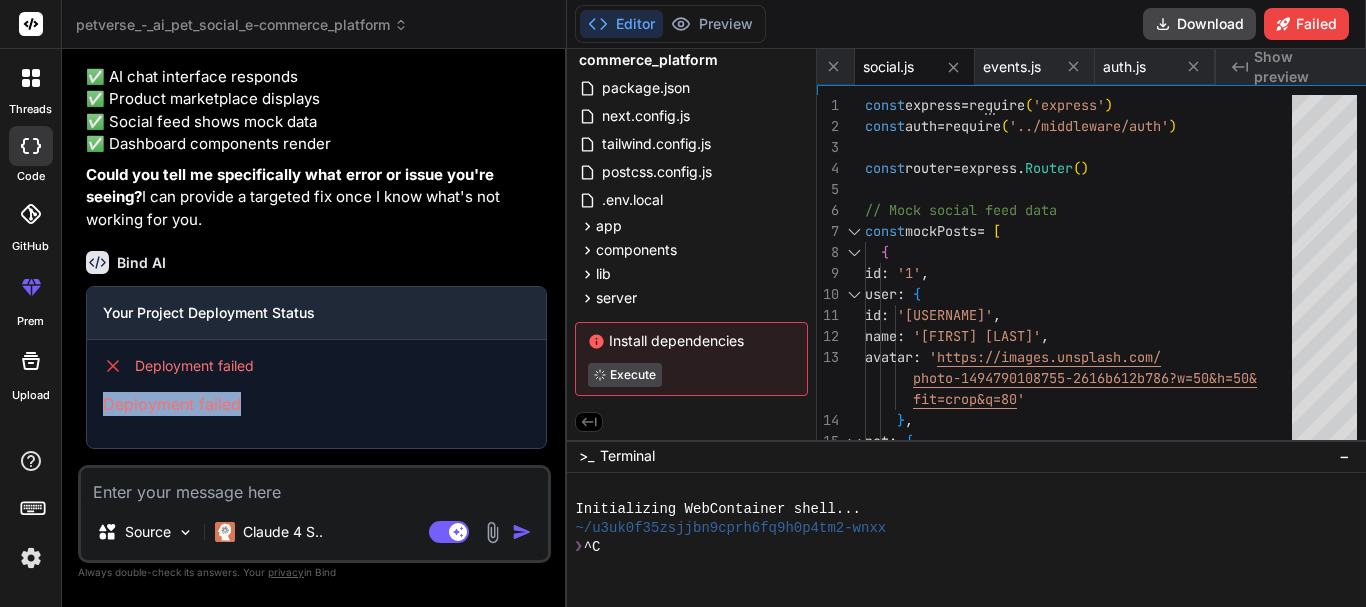 drag, startPoint x: 251, startPoint y: 400, endPoint x: 82, endPoint y: 396, distance: 169.04733 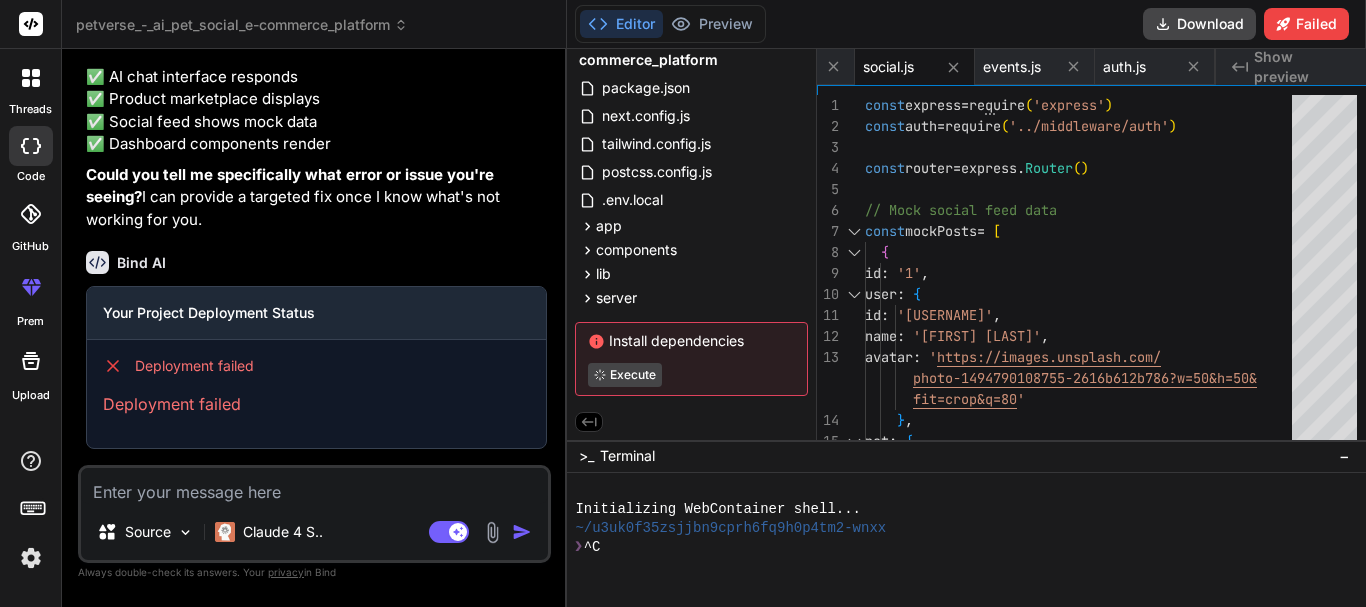 click at bounding box center [314, 486] 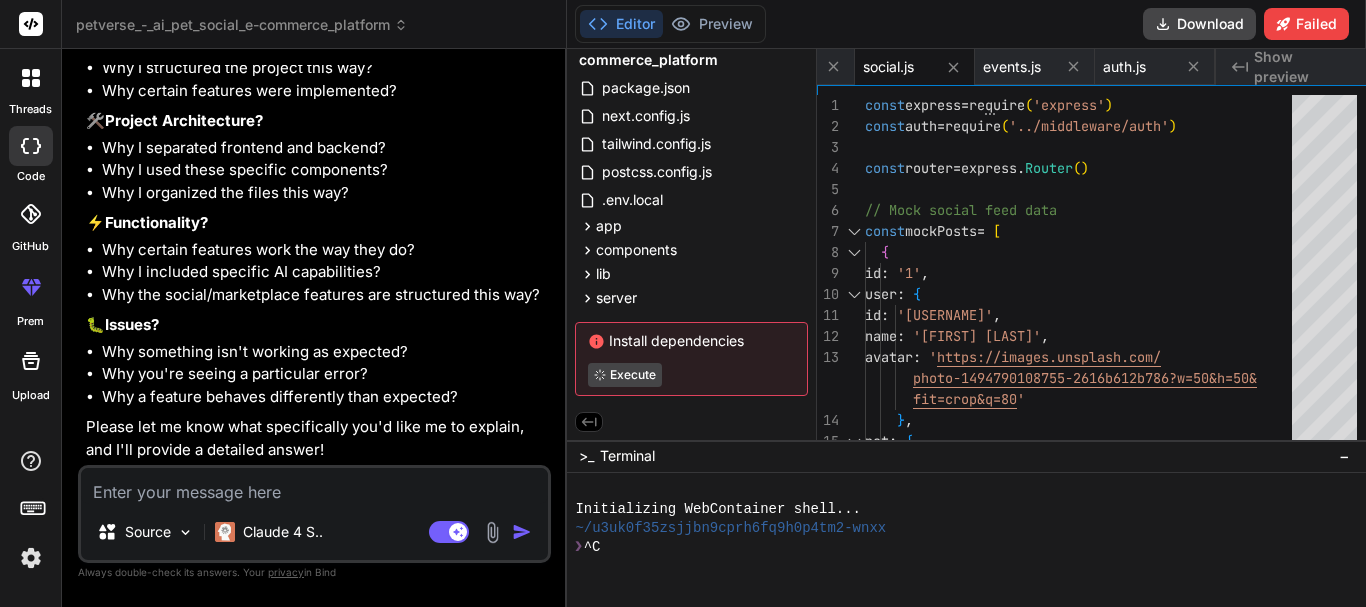 scroll, scrollTop: 6555, scrollLeft: 0, axis: vertical 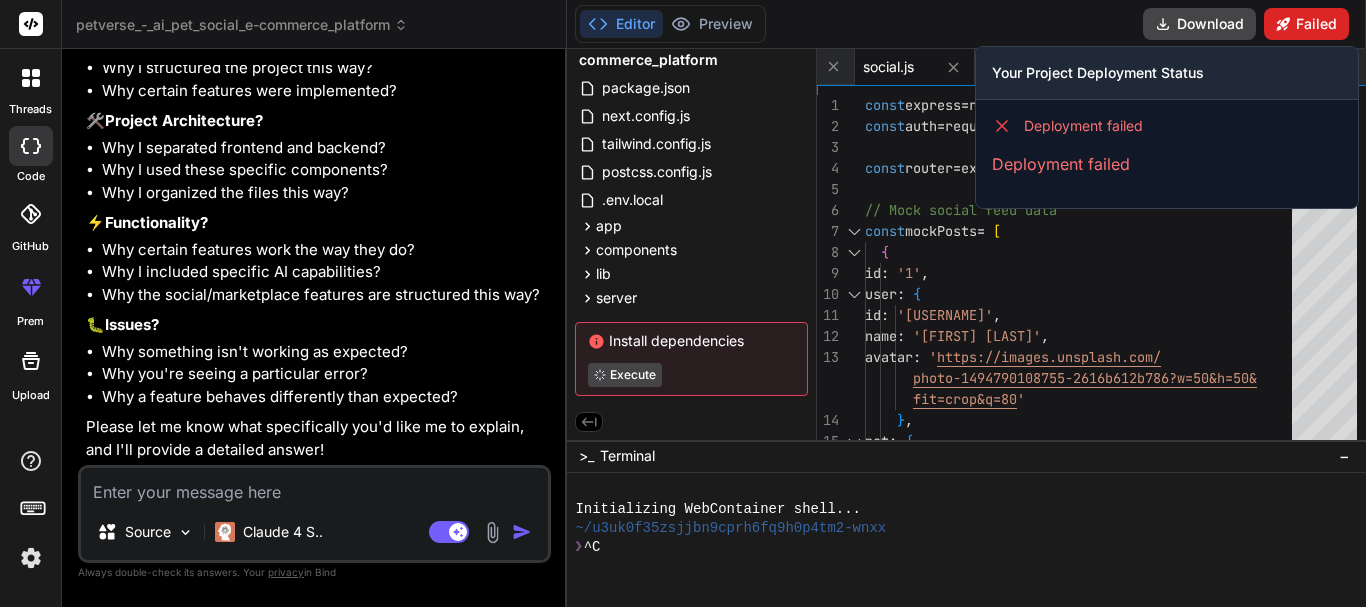 click on "Failed" at bounding box center [1306, 24] 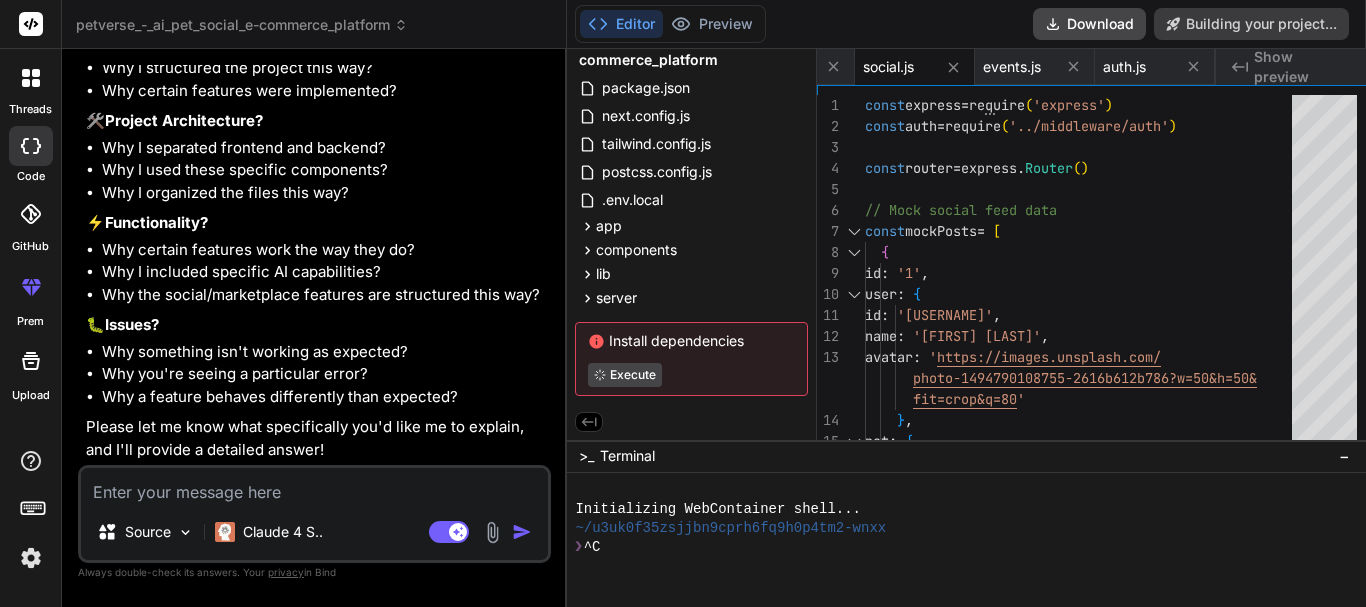 scroll, scrollTop: 6399, scrollLeft: 0, axis: vertical 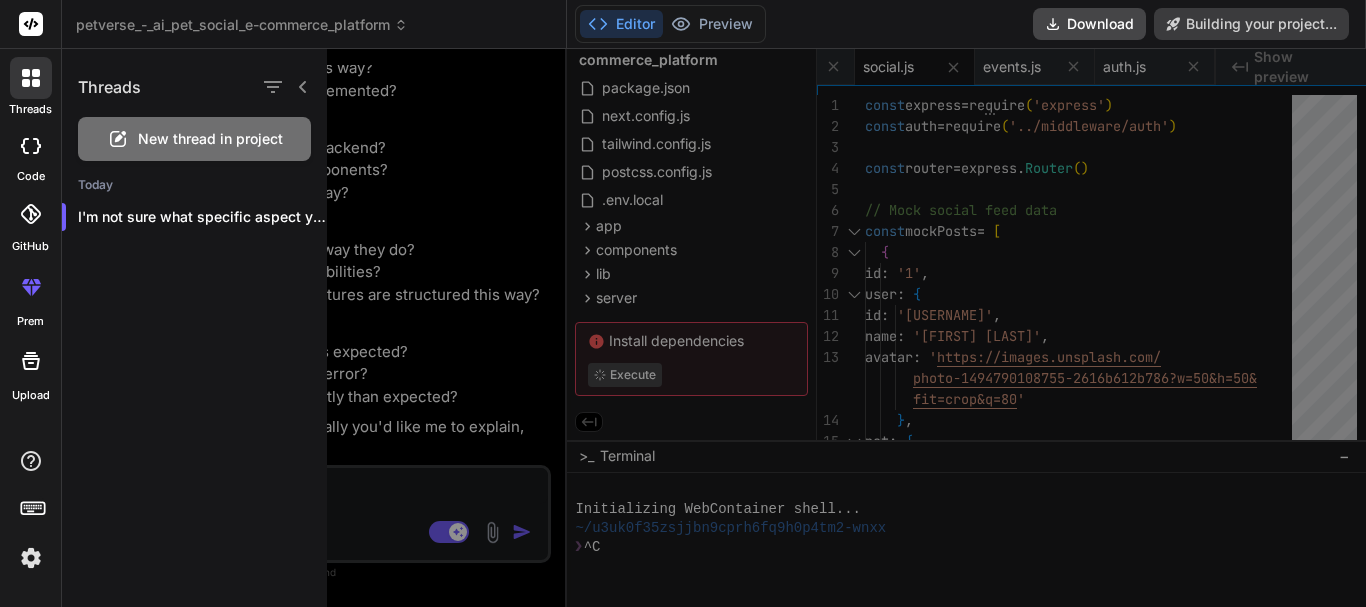 click 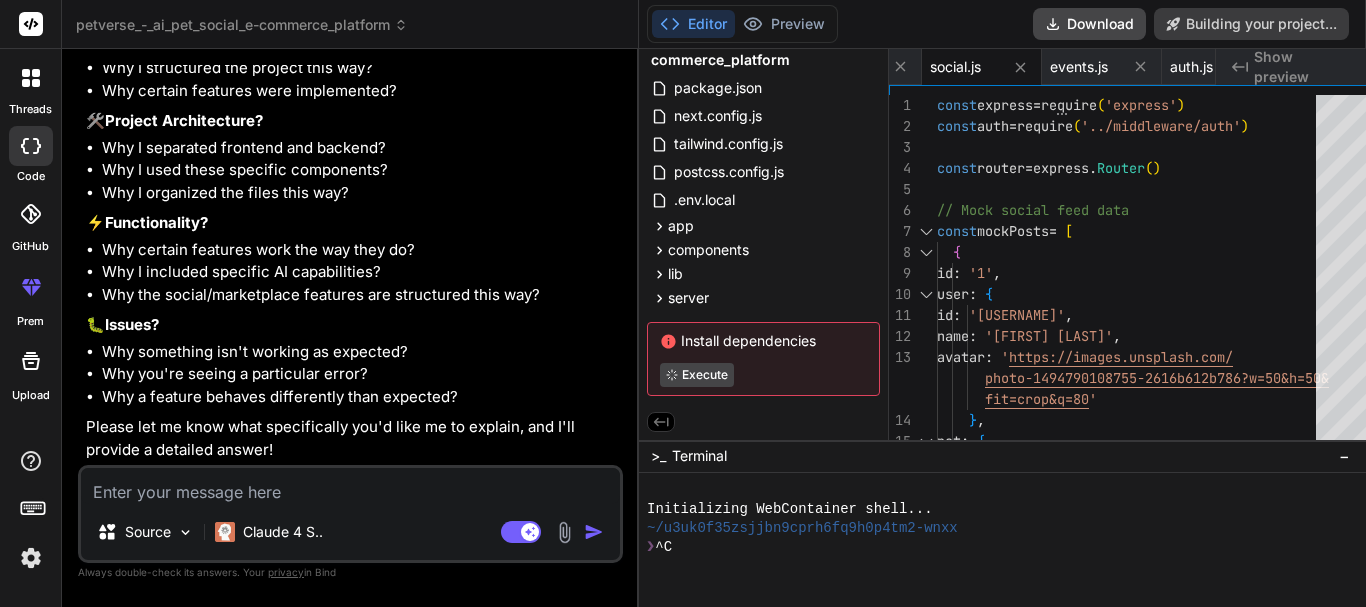 scroll, scrollTop: 6423, scrollLeft: 0, axis: vertical 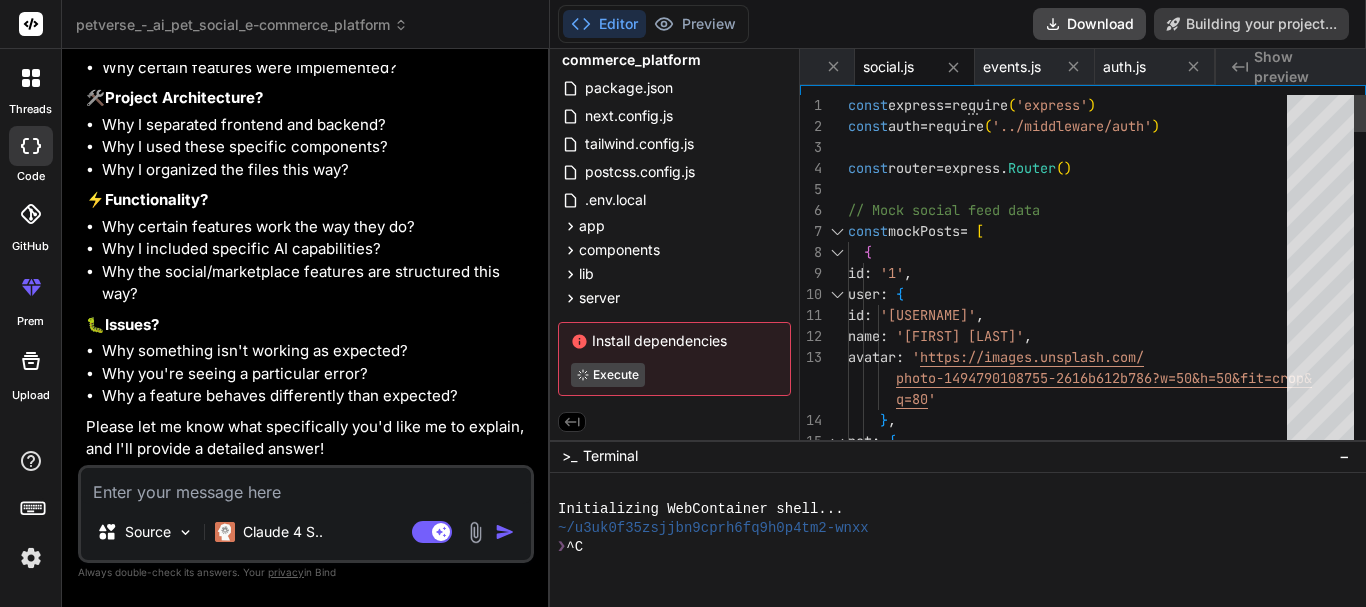 drag, startPoint x: 563, startPoint y: 428, endPoint x: 488, endPoint y: 366, distance: 97.308784 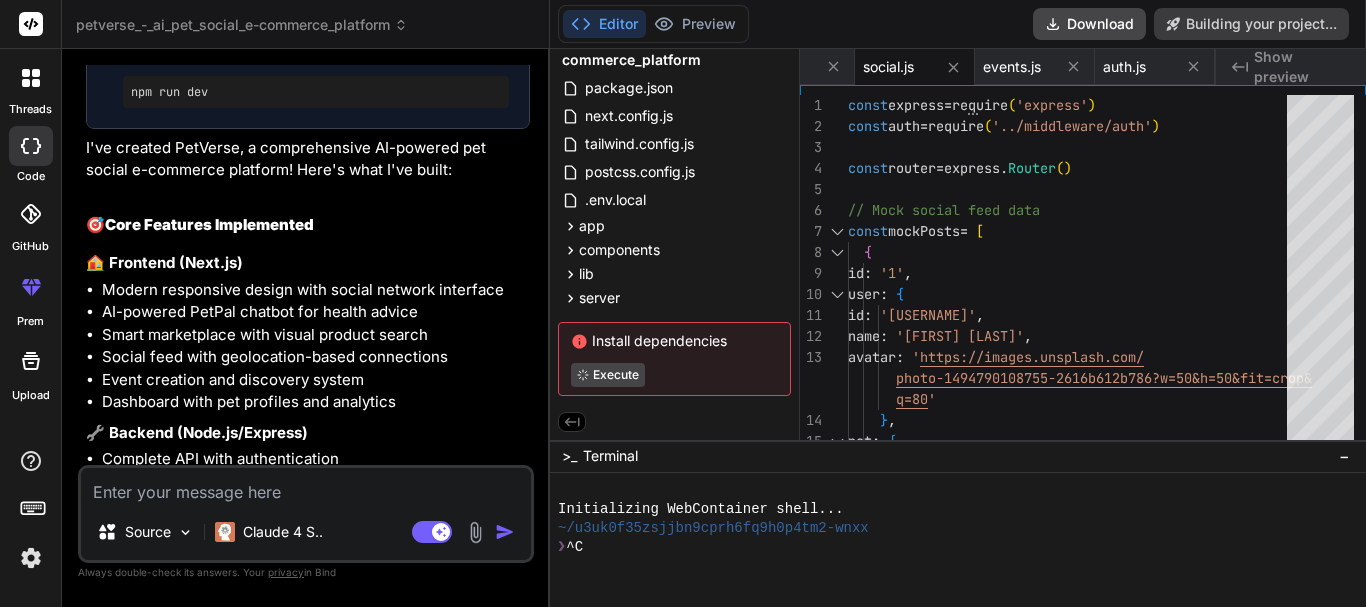 scroll, scrollTop: 2911, scrollLeft: 0, axis: vertical 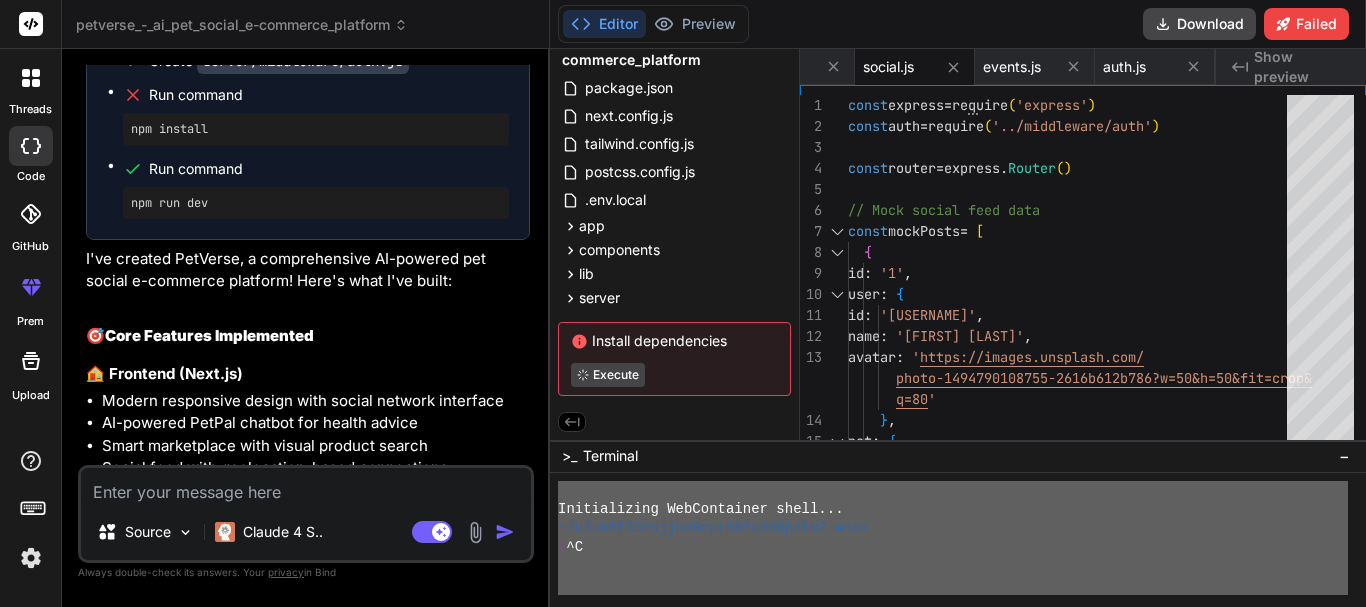 drag, startPoint x: 574, startPoint y: 583, endPoint x: 544, endPoint y: 499, distance: 89.19641 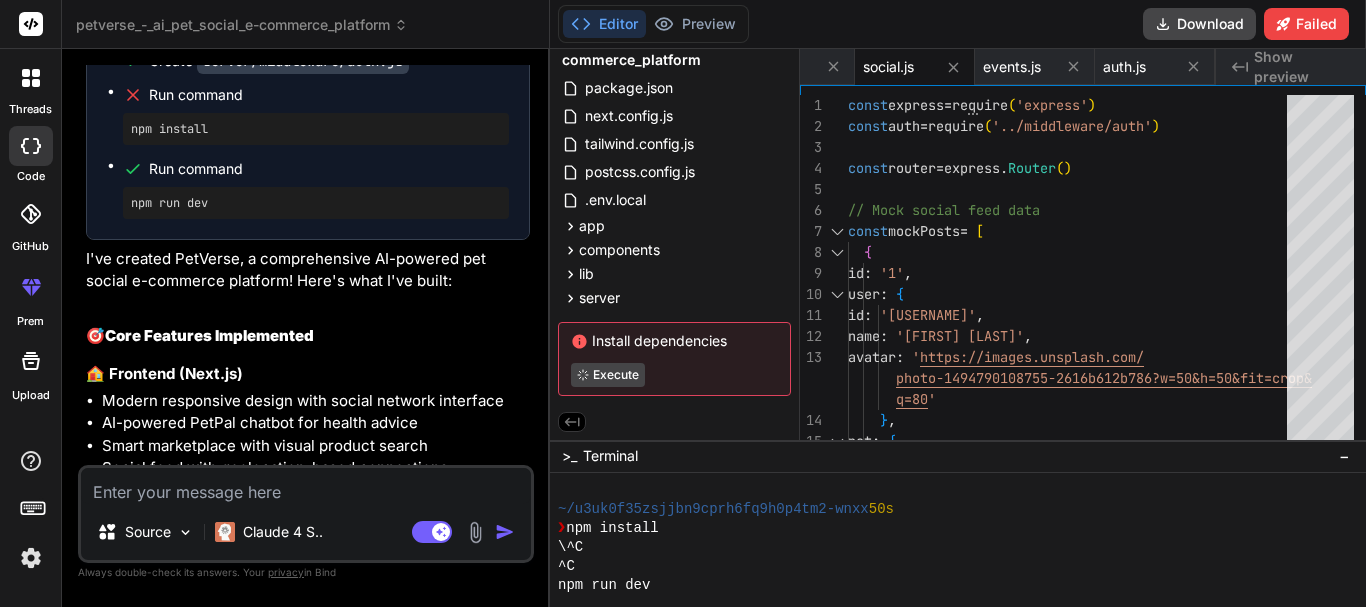 scroll, scrollTop: 608, scrollLeft: 0, axis: vertical 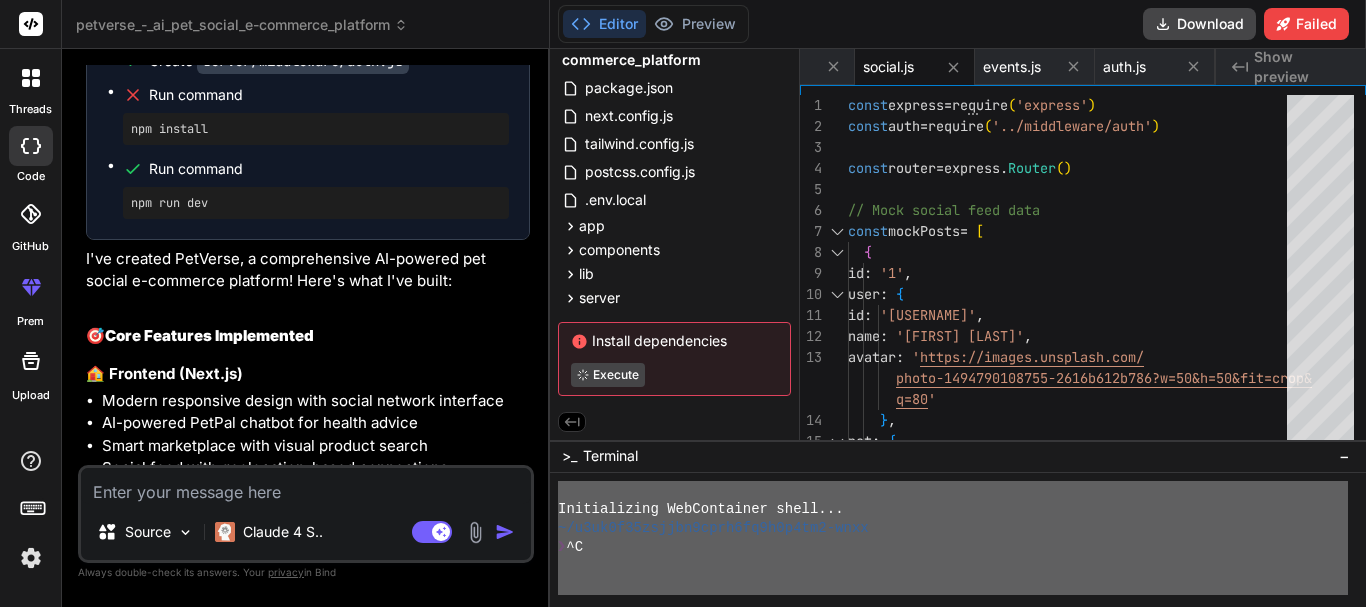 drag, startPoint x: 565, startPoint y: 587, endPoint x: 565, endPoint y: 467, distance: 120 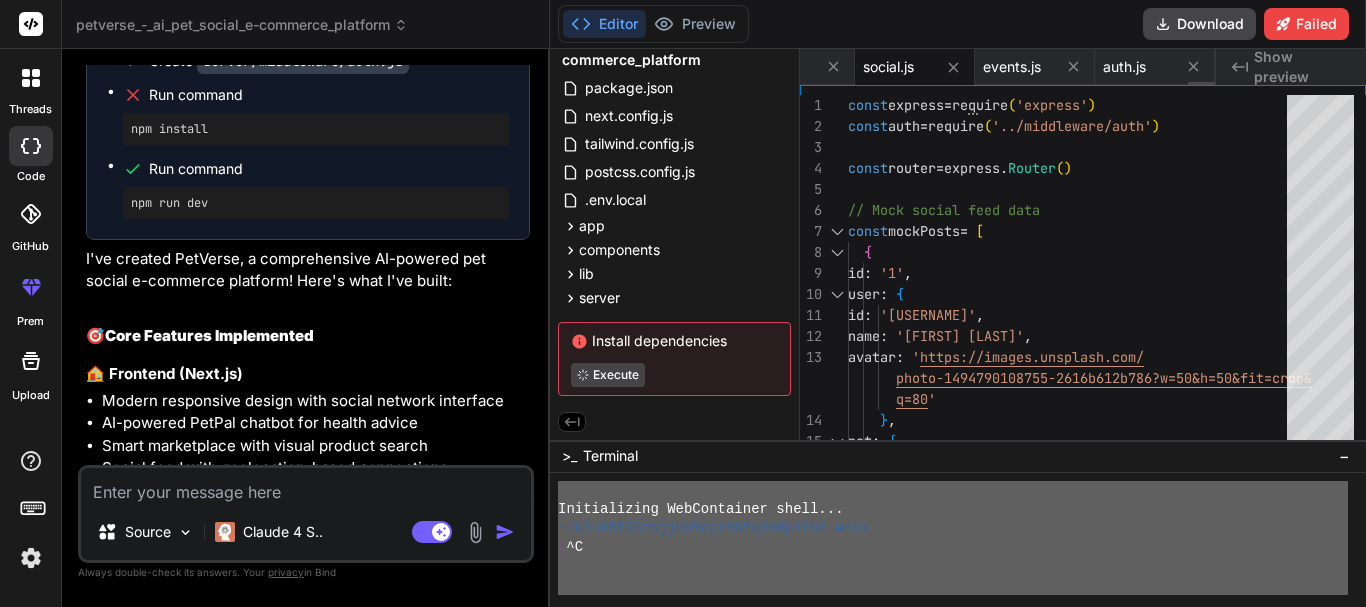 click on "social.js" at bounding box center (888, 67) 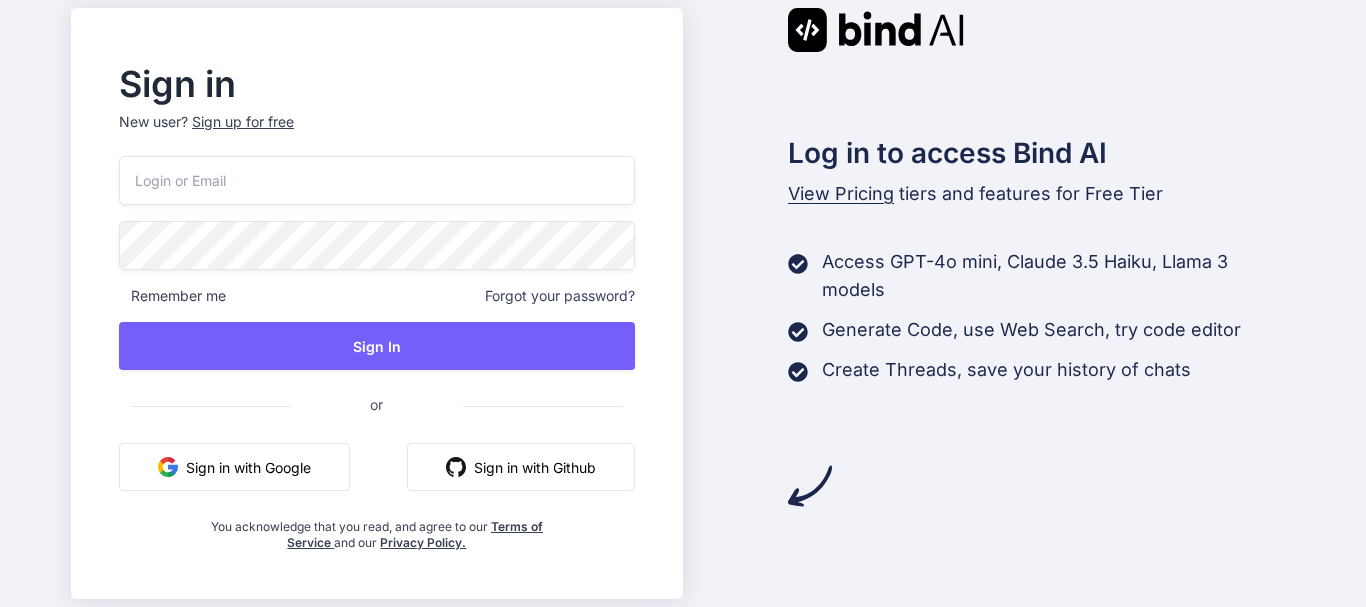 scroll, scrollTop: 0, scrollLeft: 0, axis: both 